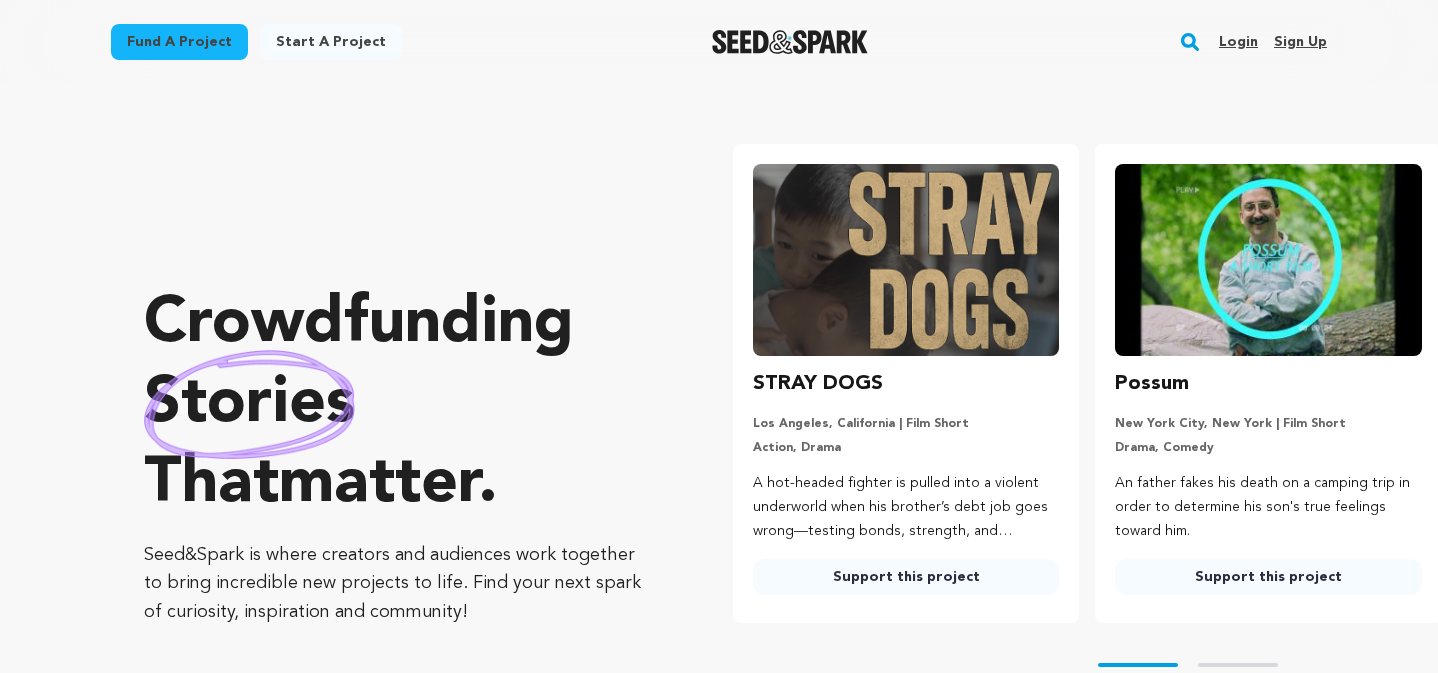scroll, scrollTop: 0, scrollLeft: 0, axis: both 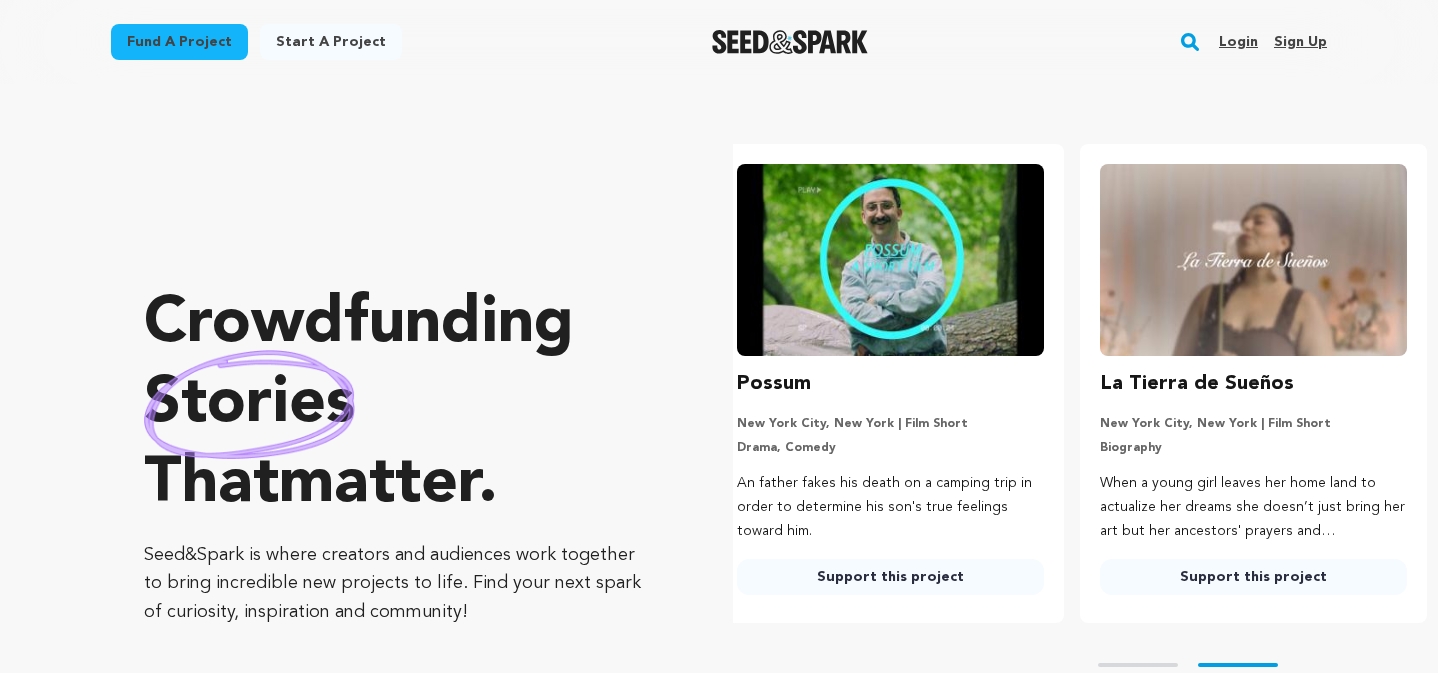 click at bounding box center (790, 42) 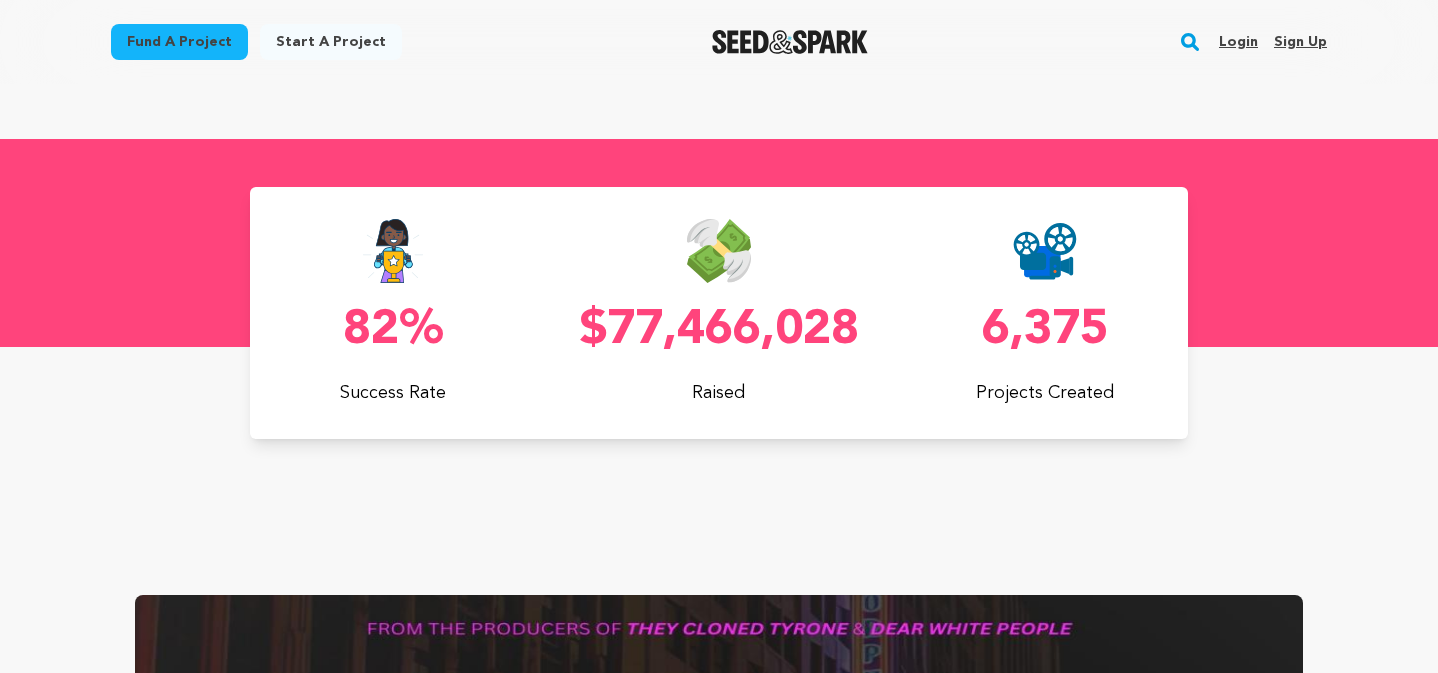 scroll, scrollTop: 696, scrollLeft: 0, axis: vertical 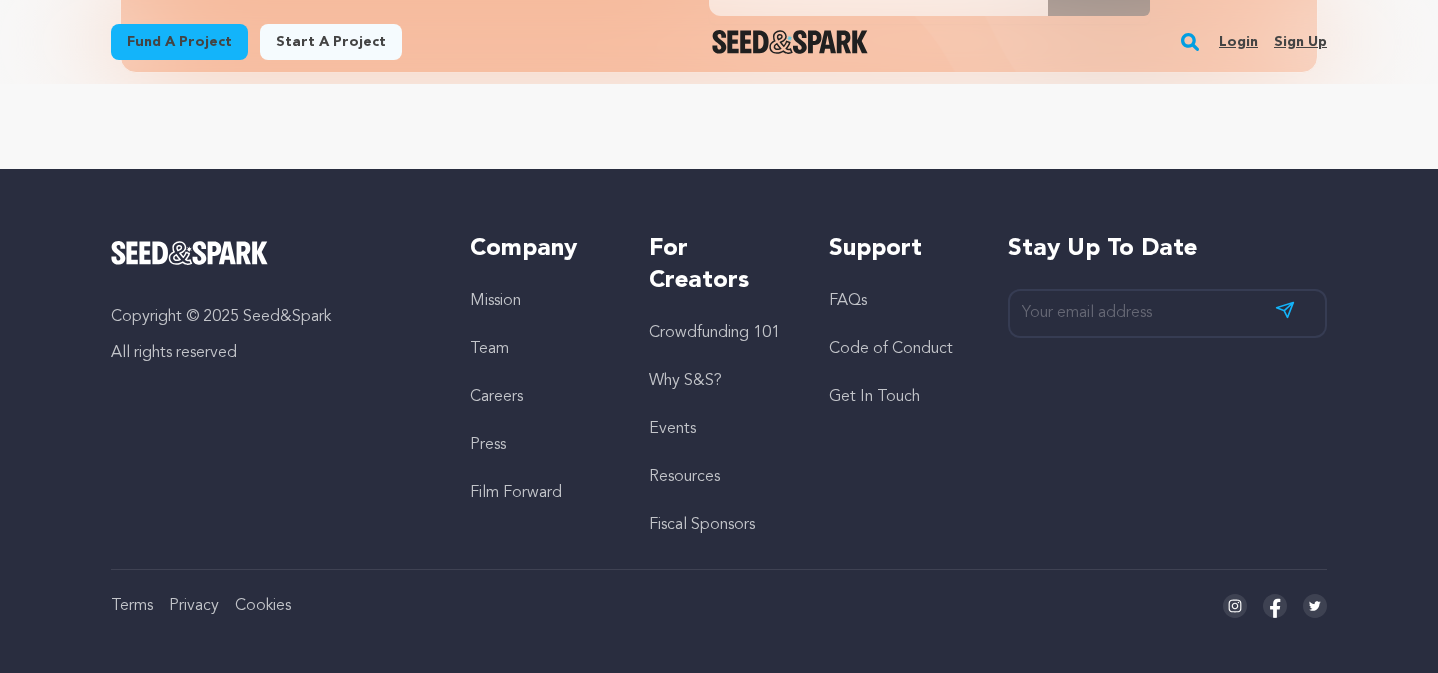 click on "FAQs" at bounding box center (848, 301) 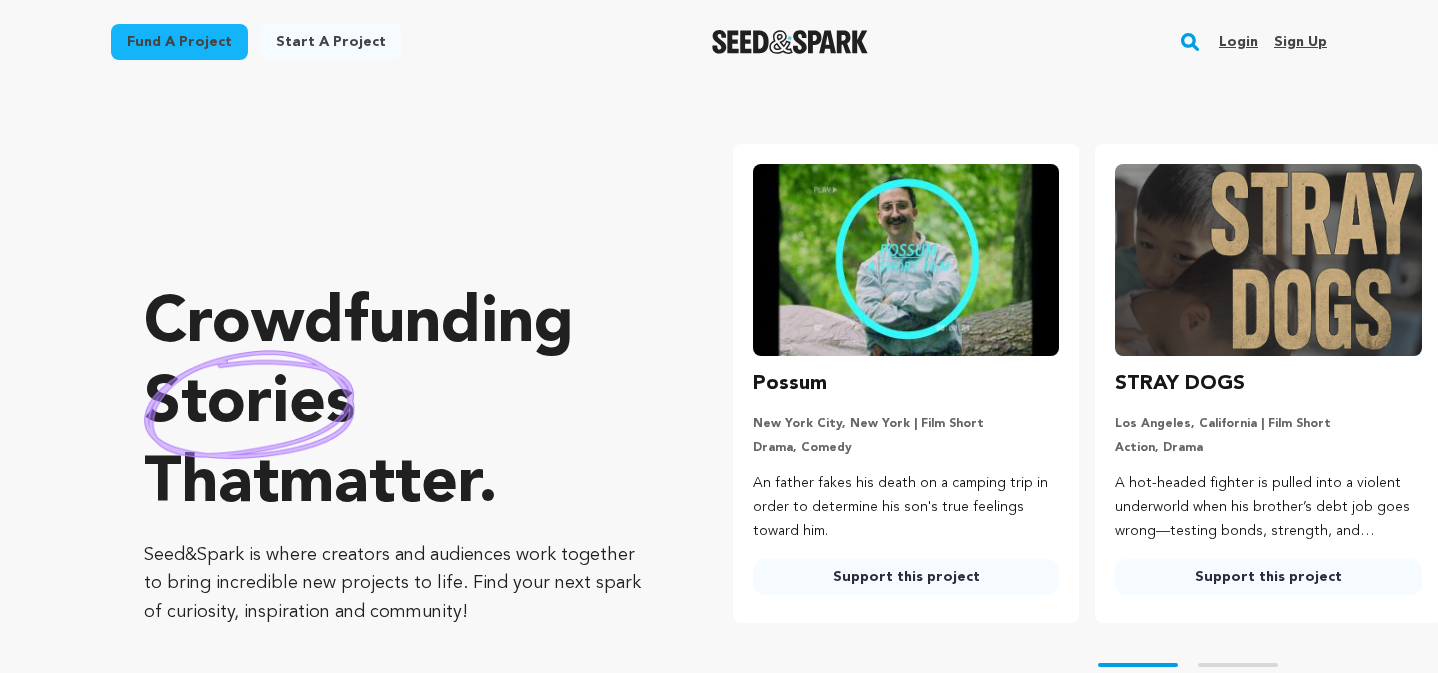 scroll, scrollTop: 0, scrollLeft: 0, axis: both 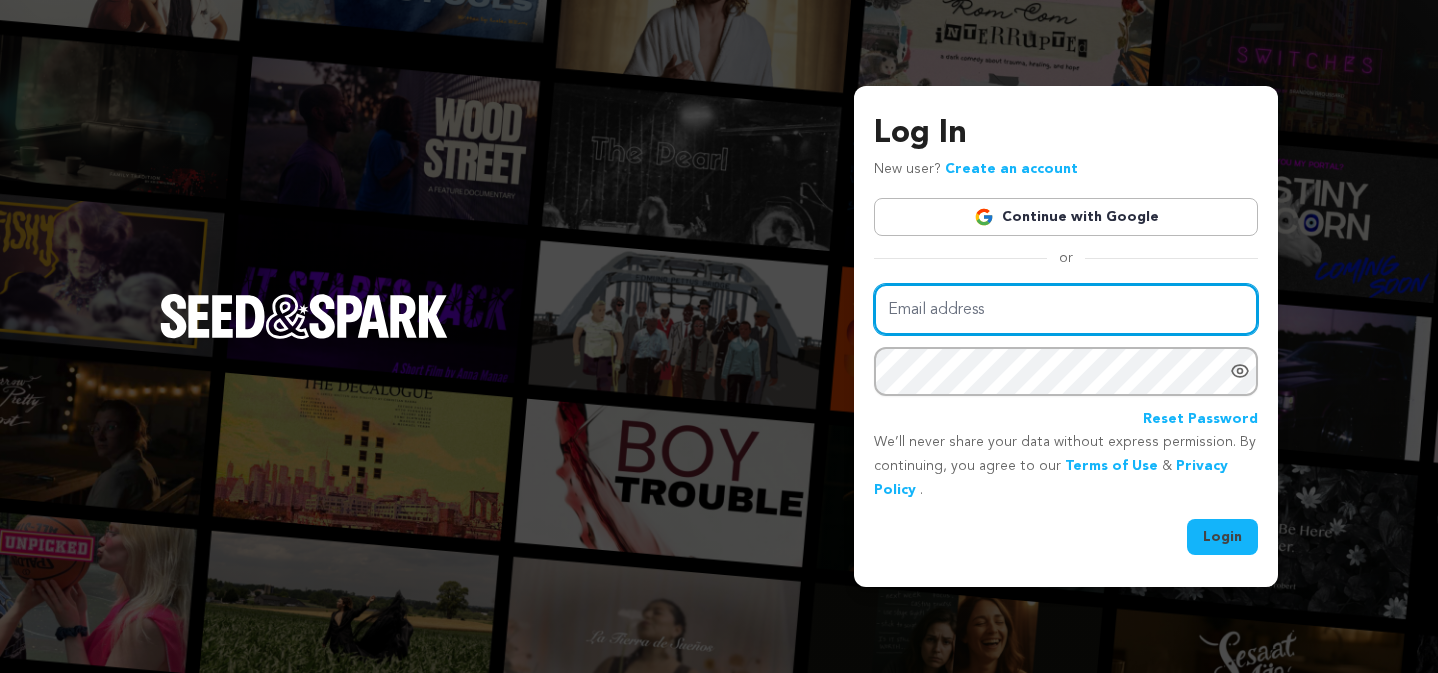 click on "Email address" at bounding box center [1066, 309] 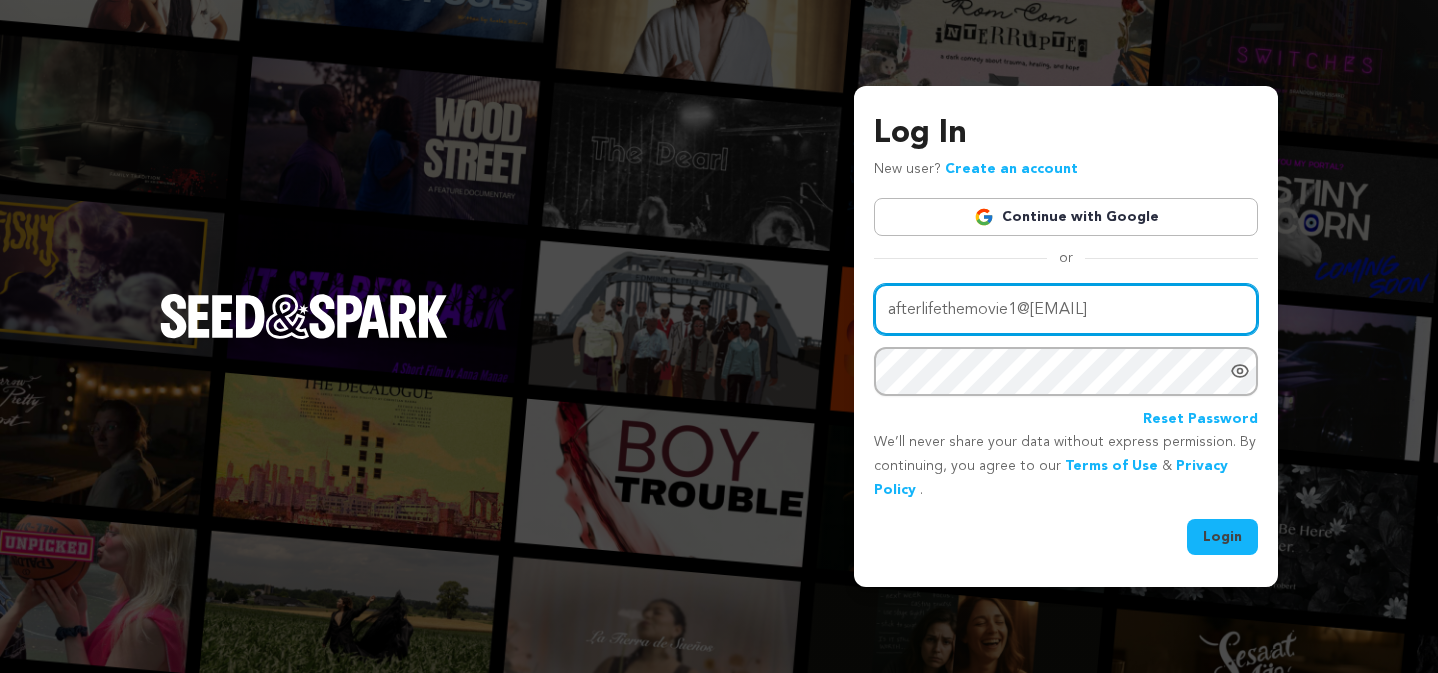 type on "[EMAIL]" 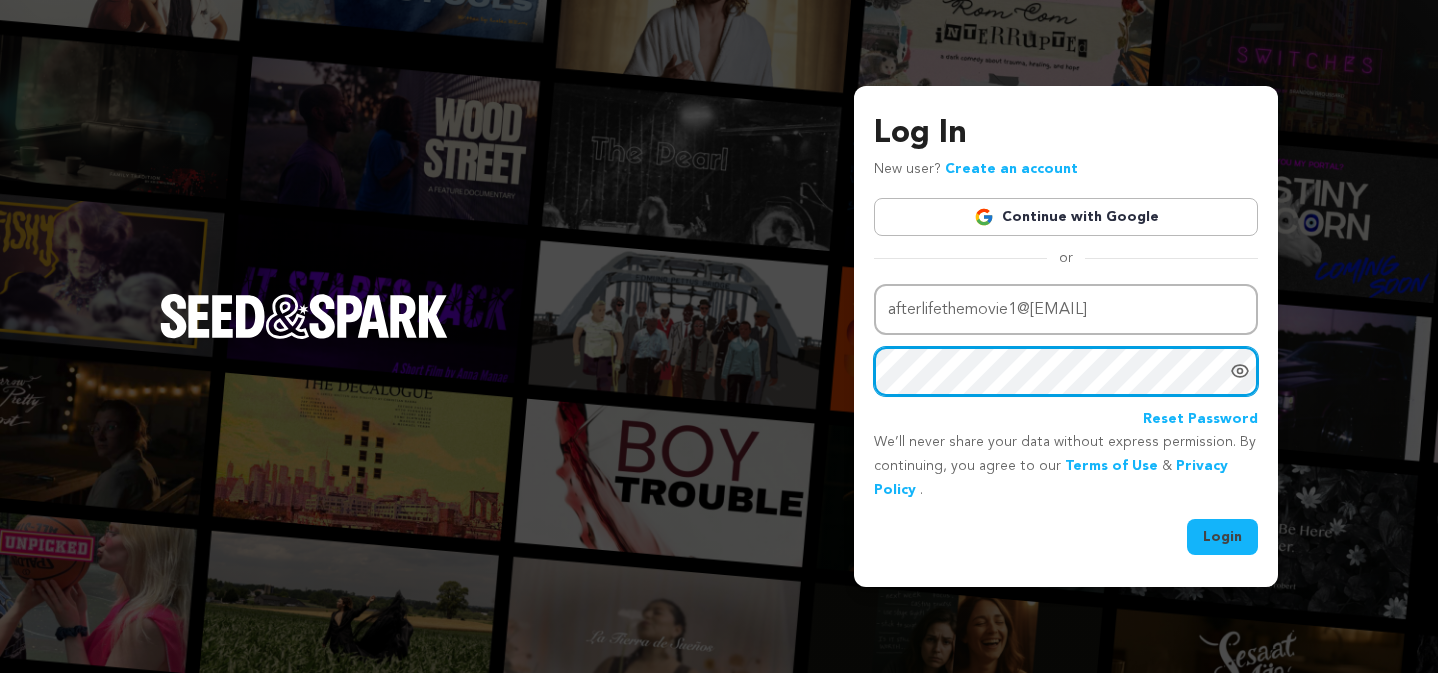 click on "Login" at bounding box center [1222, 537] 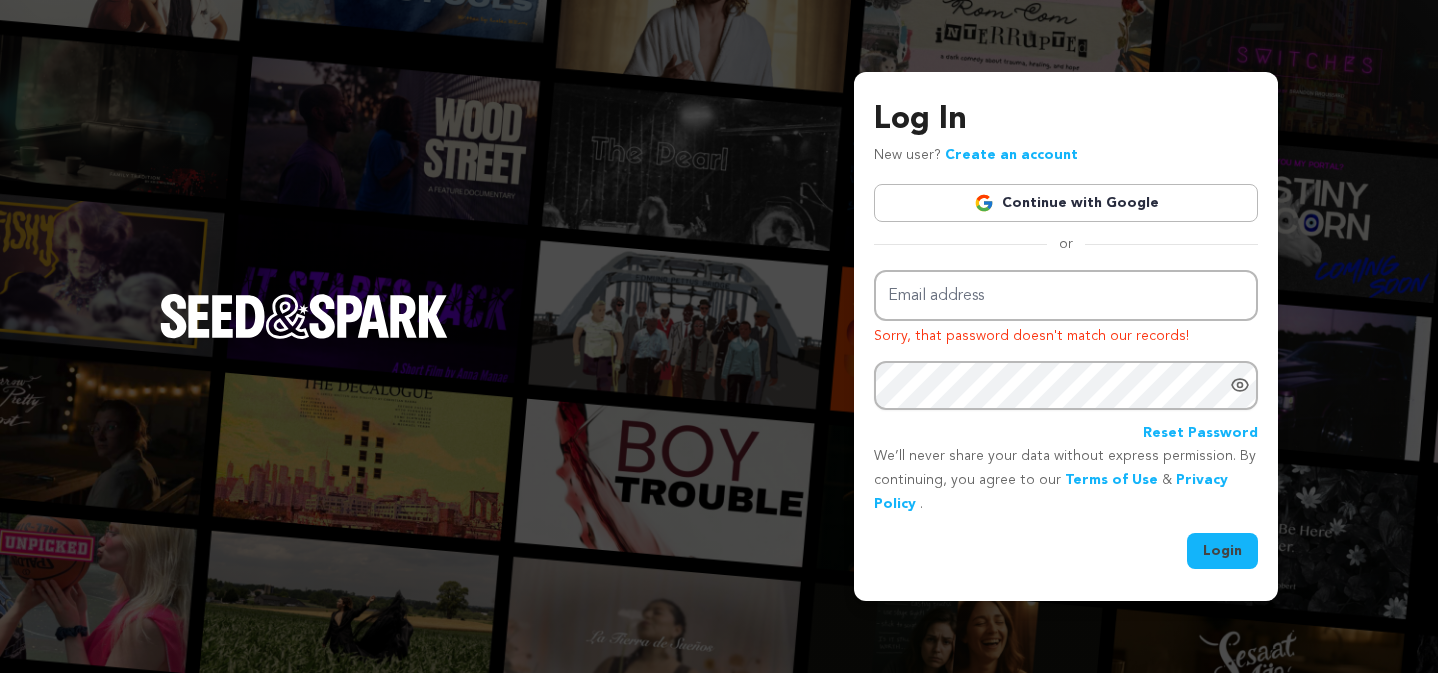 scroll, scrollTop: 0, scrollLeft: 0, axis: both 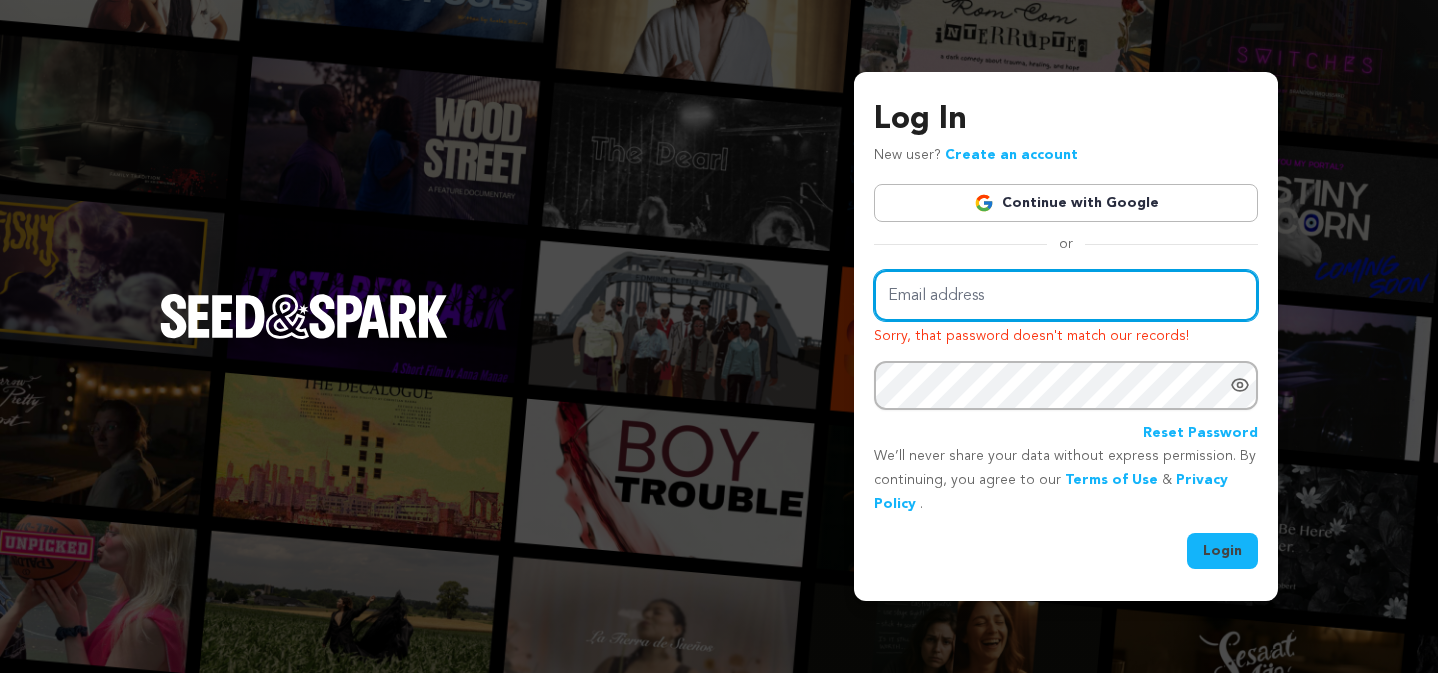 click on "Email address" at bounding box center (1066, 295) 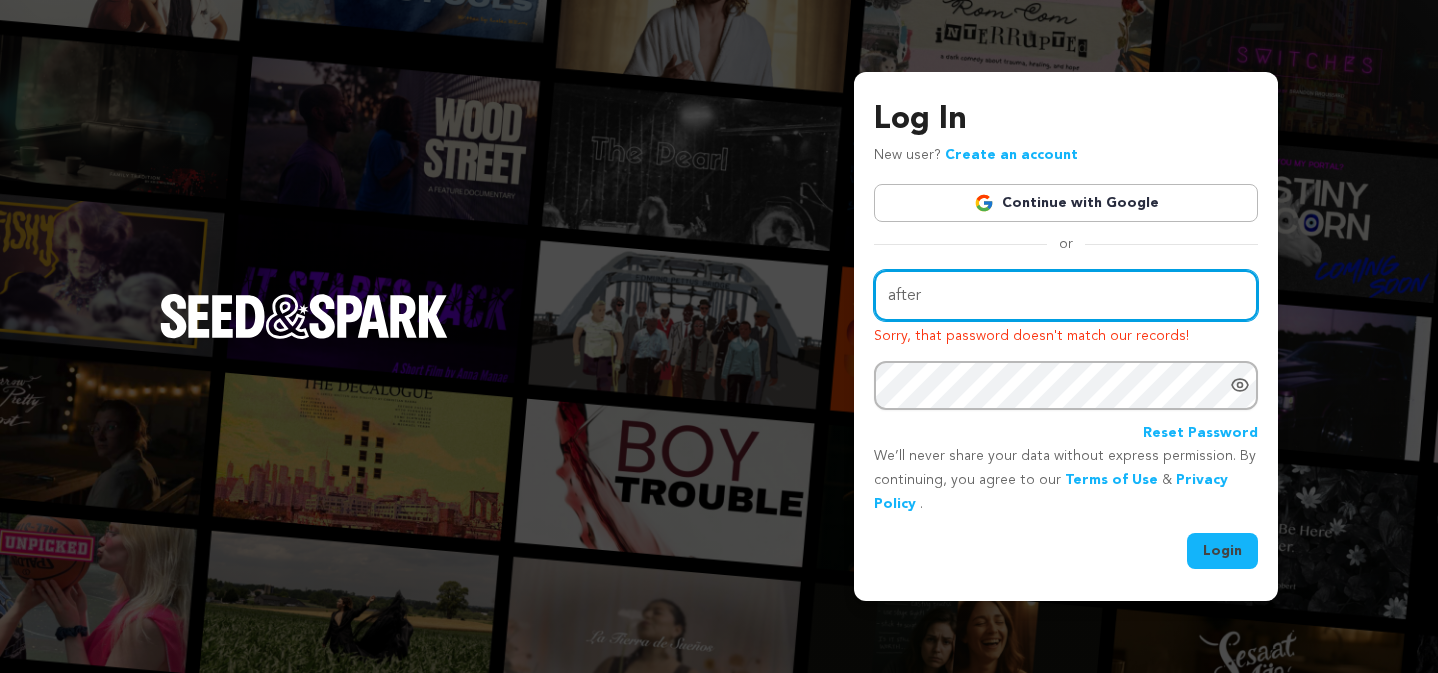 type on "[EMAIL]" 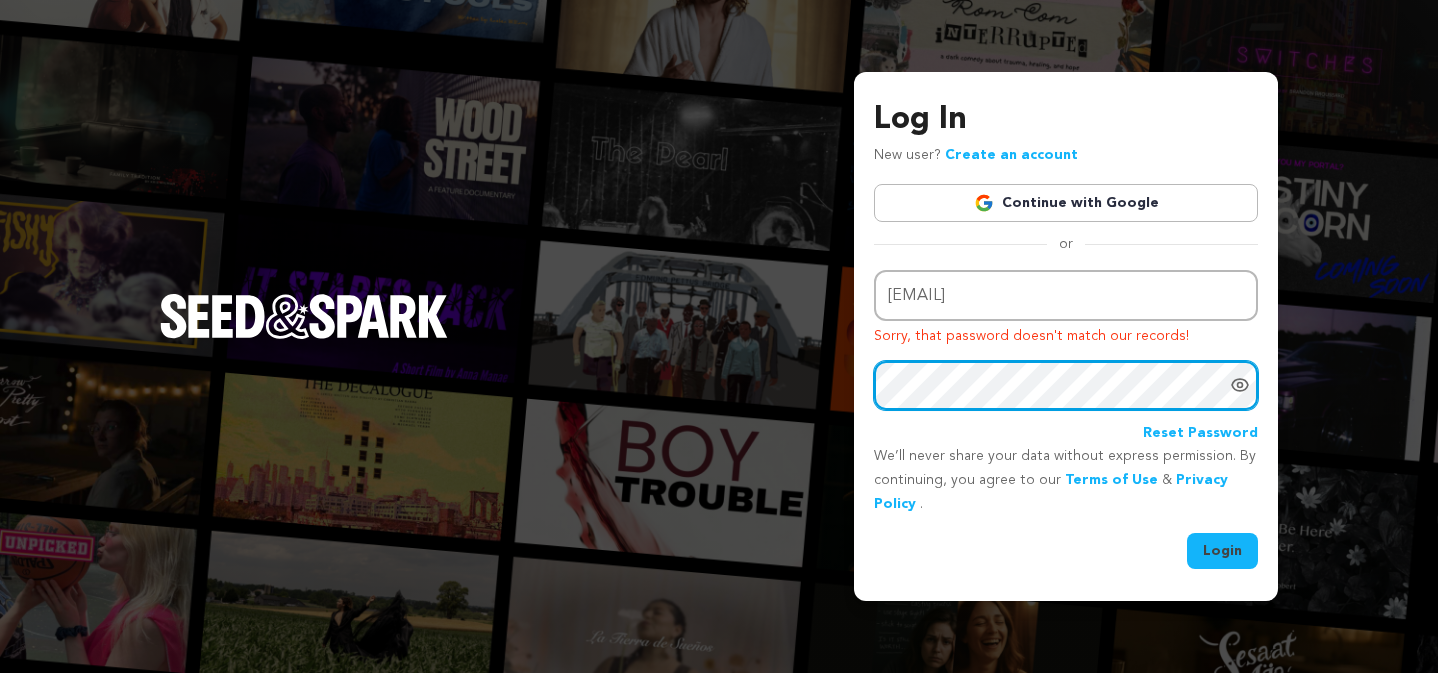 click on "Login" at bounding box center (1222, 551) 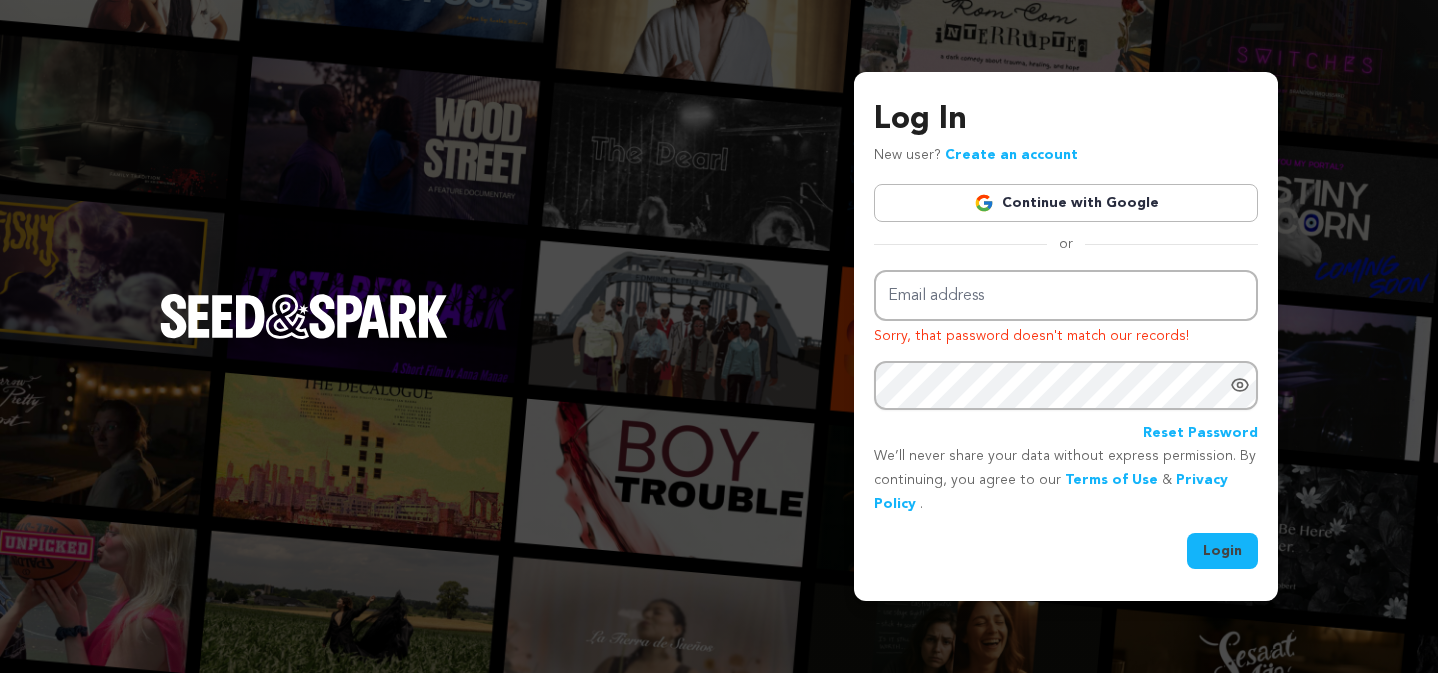 scroll, scrollTop: 0, scrollLeft: 0, axis: both 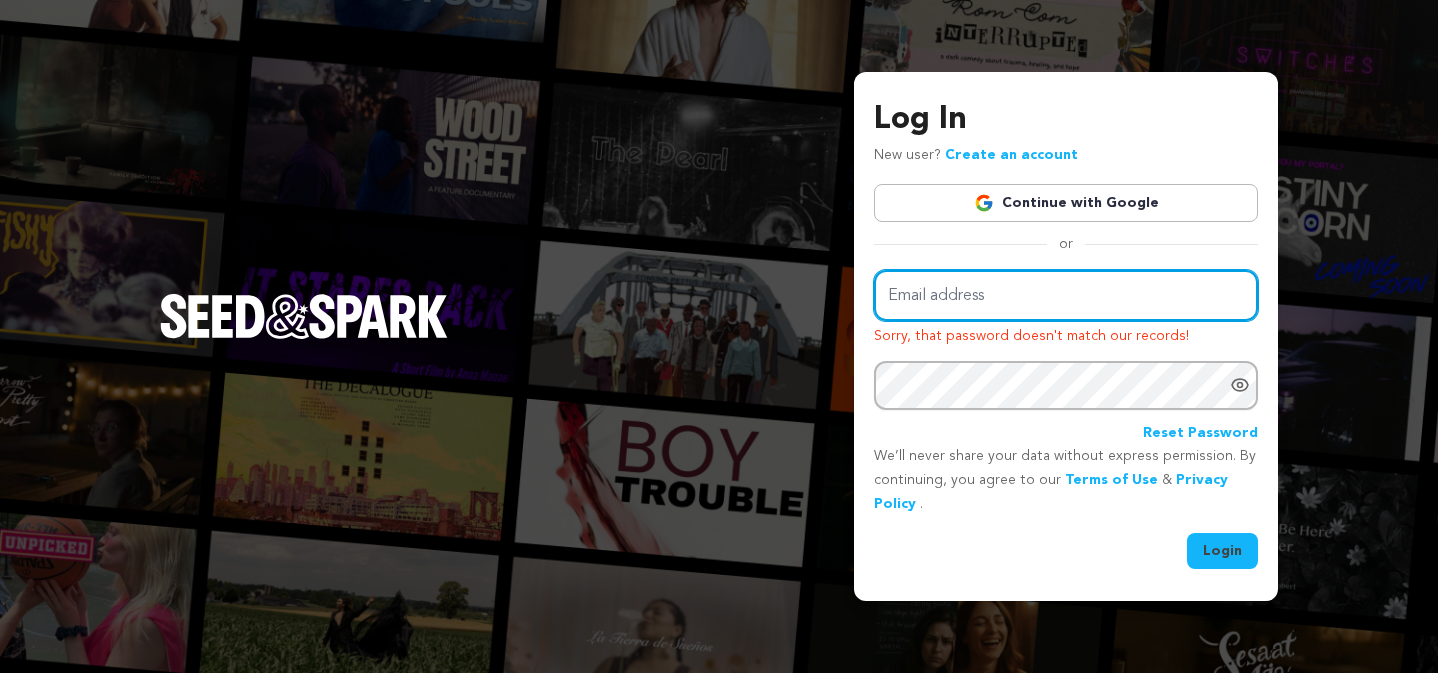 click on "Email address" at bounding box center (1066, 295) 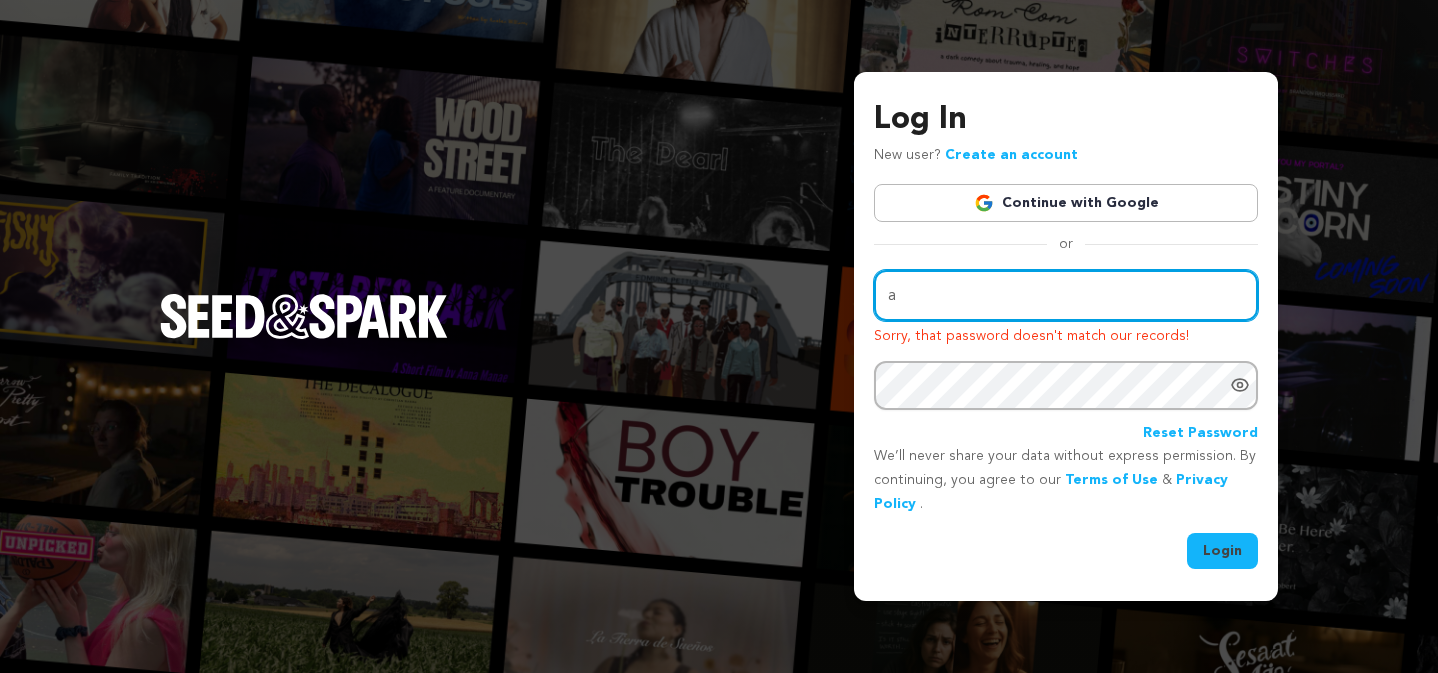 type on "[EMAIL]" 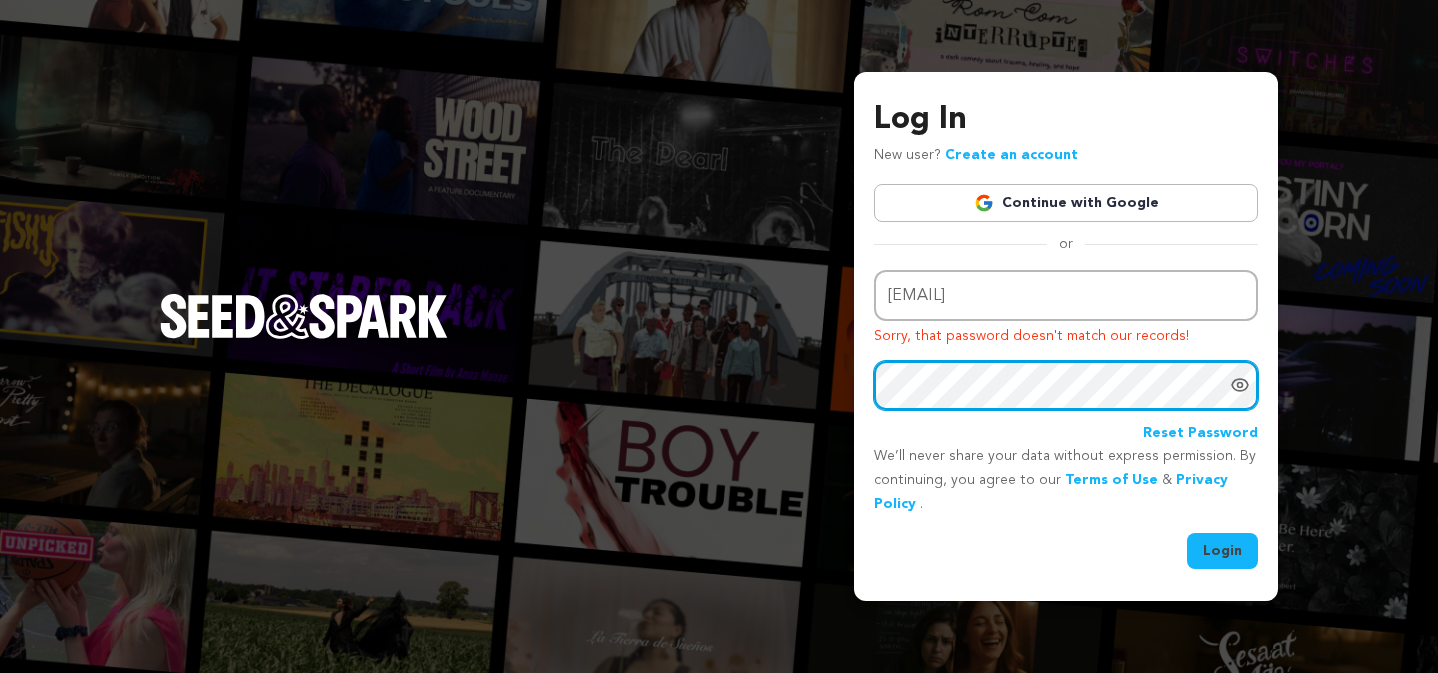 click on "Login" at bounding box center [1222, 551] 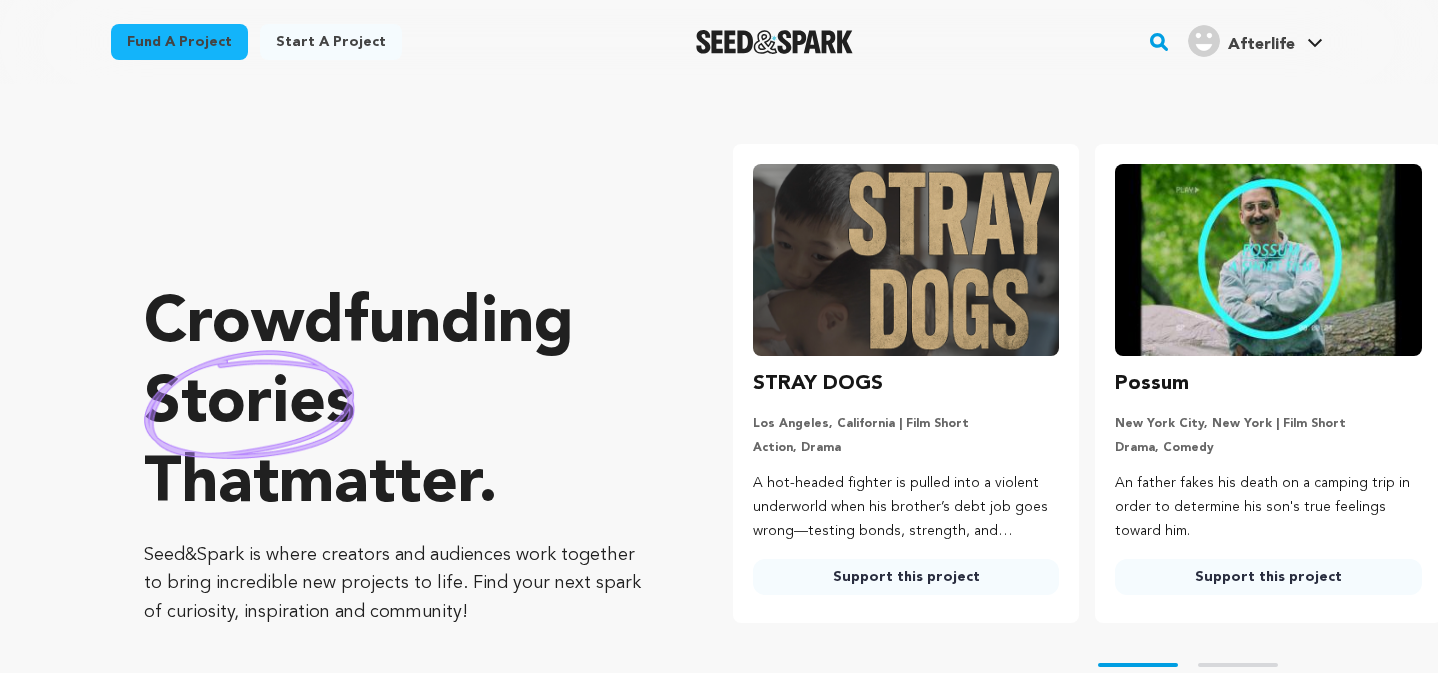 scroll, scrollTop: 0, scrollLeft: 0, axis: both 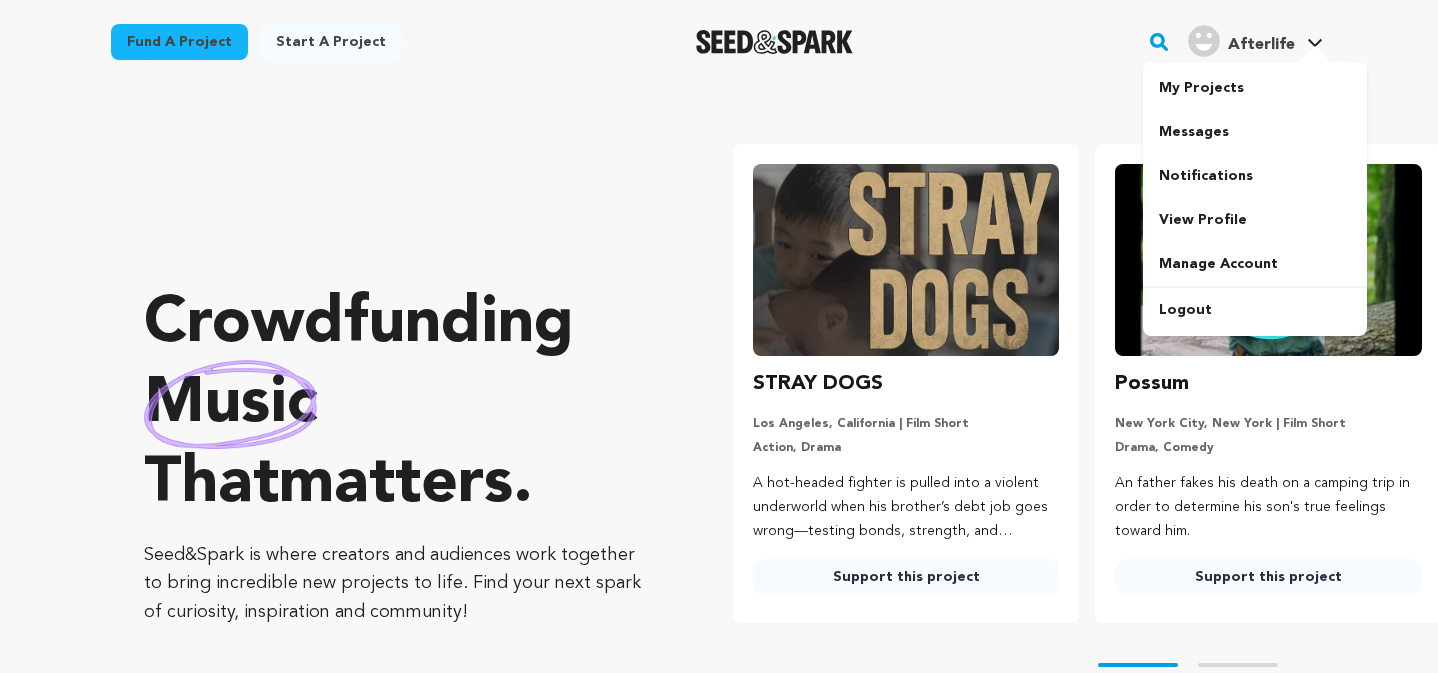 click on "Afterlife" at bounding box center (1261, 45) 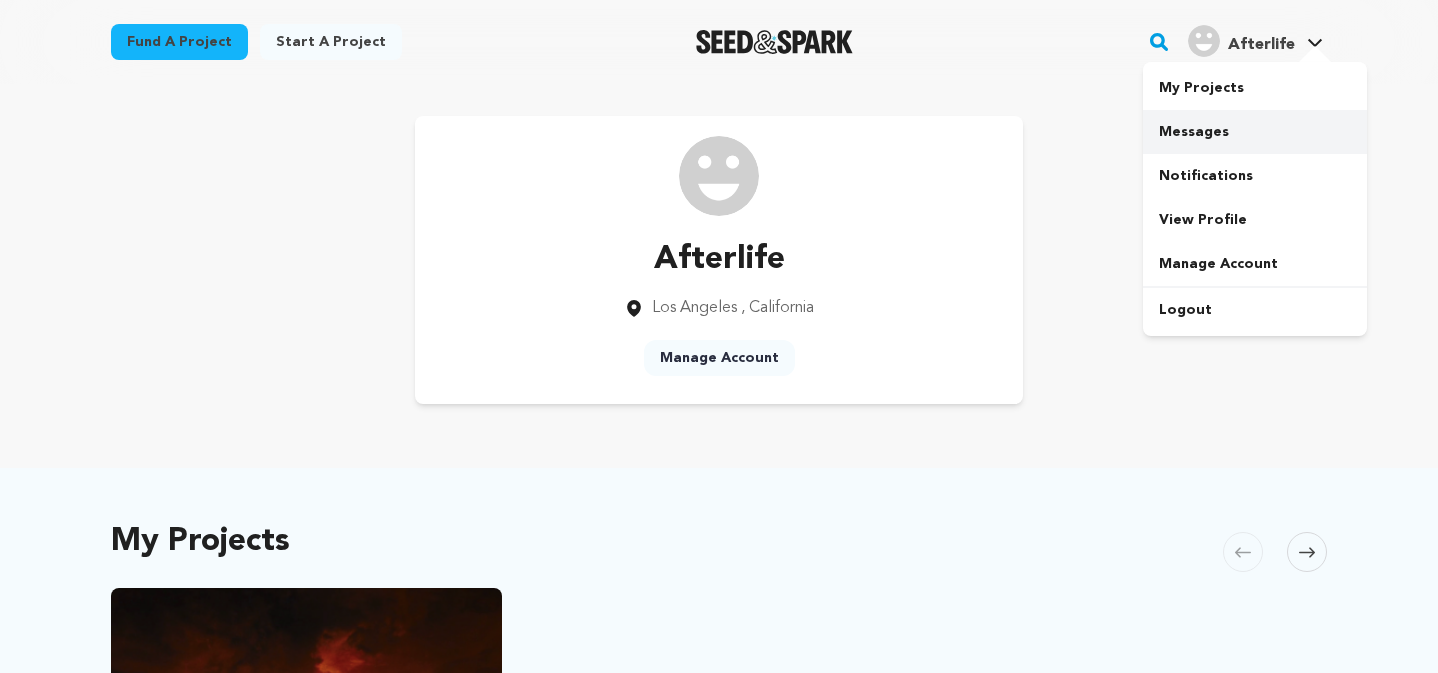 scroll, scrollTop: 0, scrollLeft: 0, axis: both 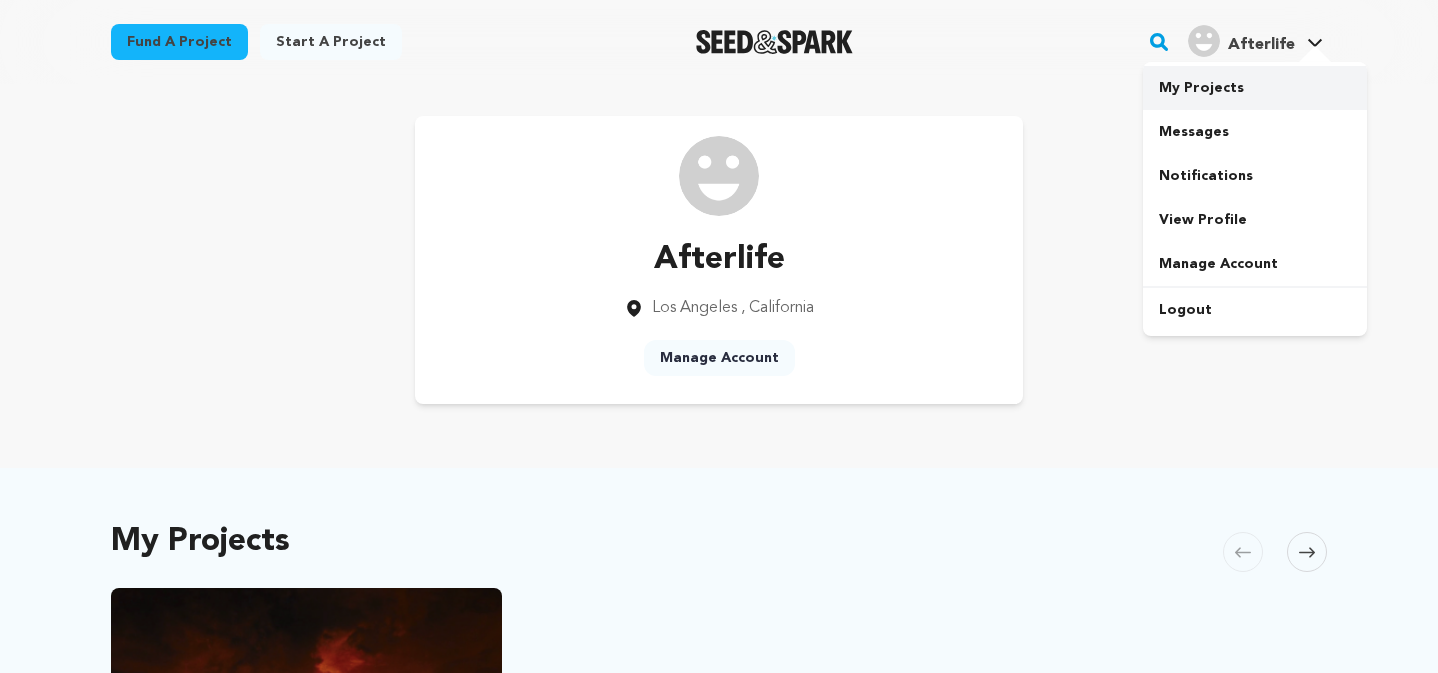 click on "My Projects" at bounding box center [1255, 88] 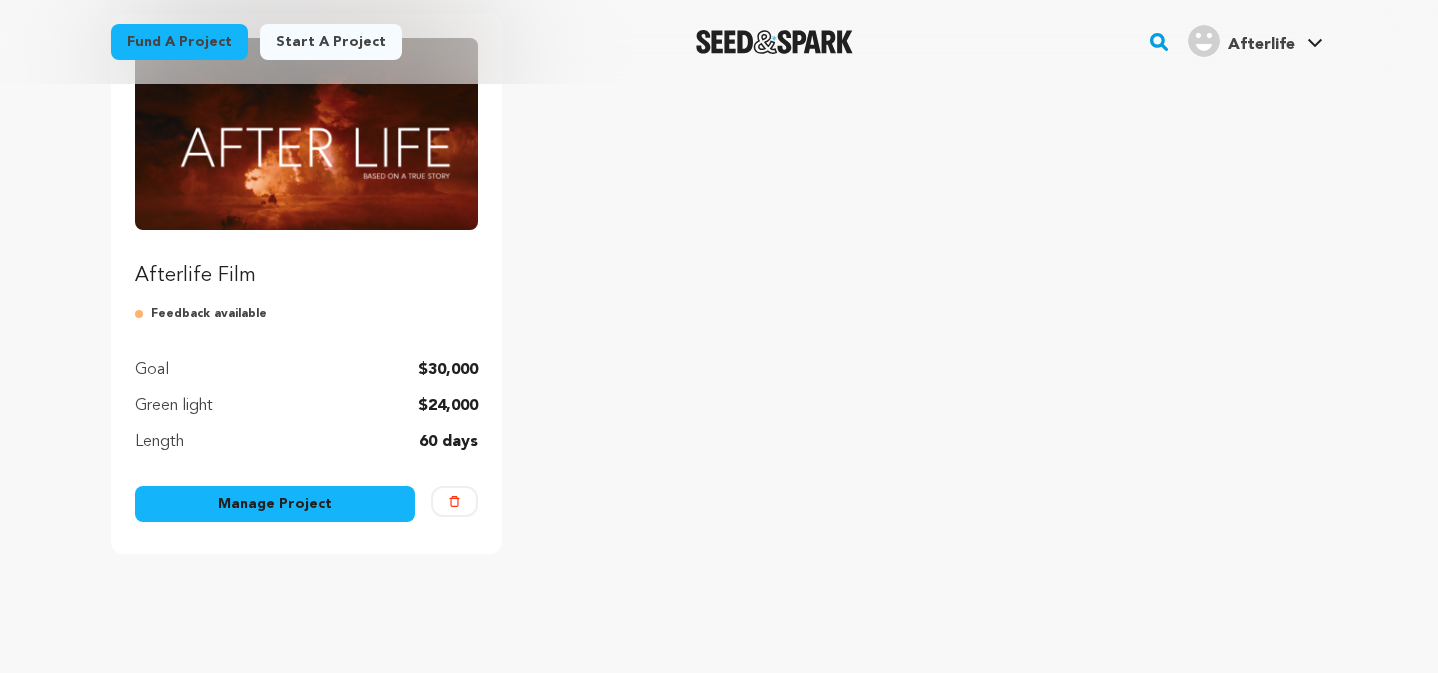 scroll, scrollTop: 217, scrollLeft: 0, axis: vertical 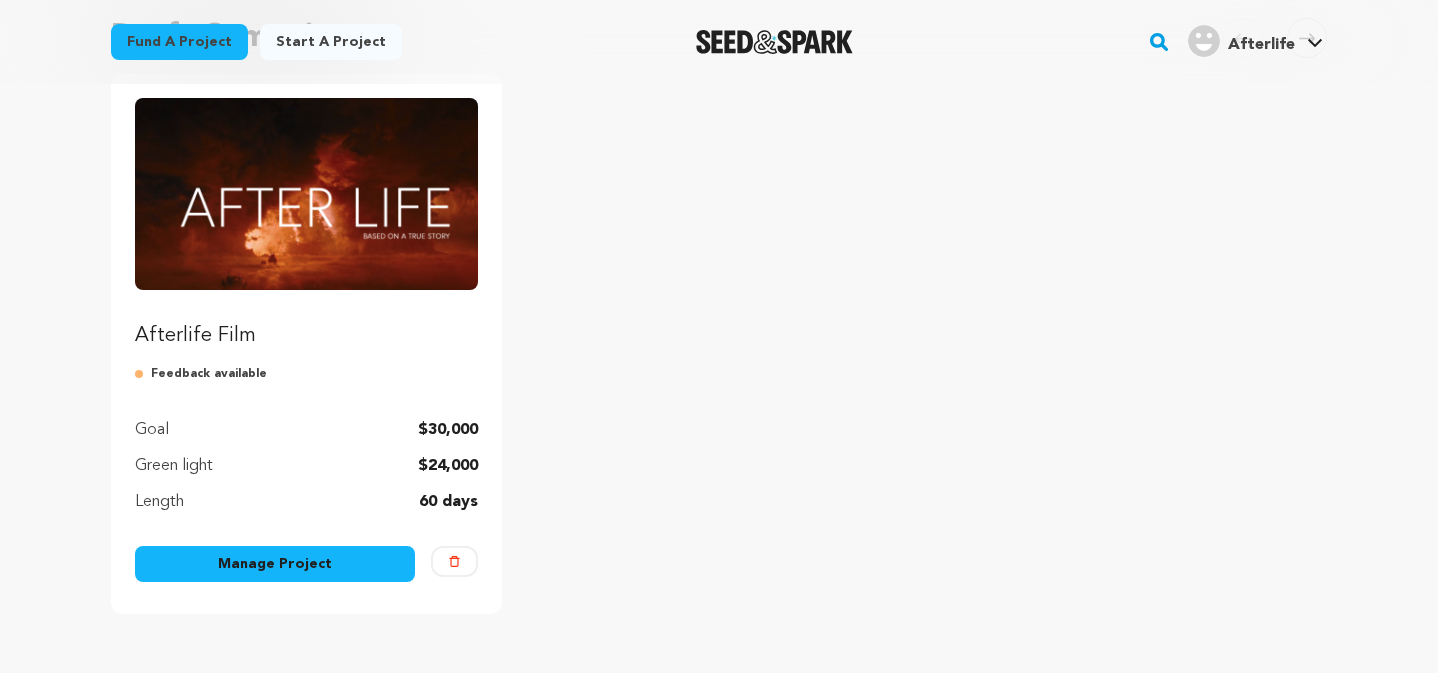 click on "Green light
$24,000" at bounding box center [306, 466] 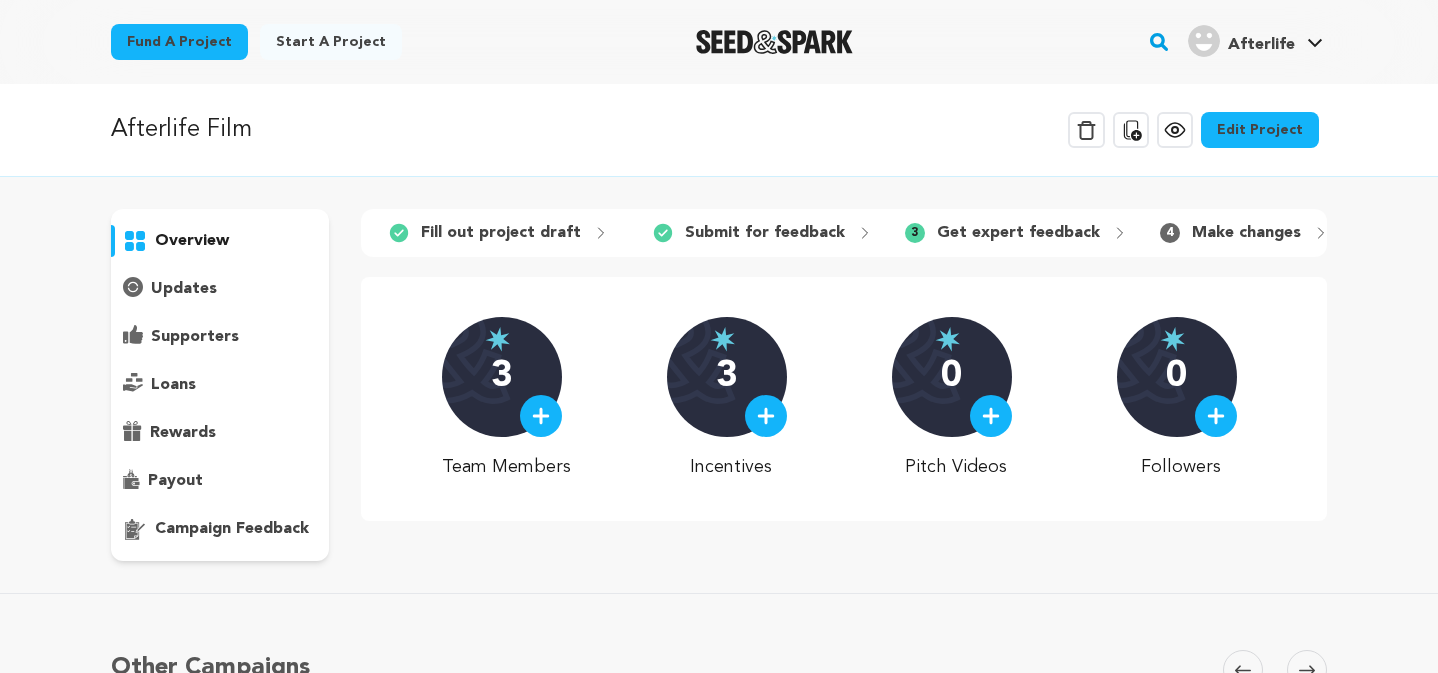 scroll, scrollTop: 0, scrollLeft: 0, axis: both 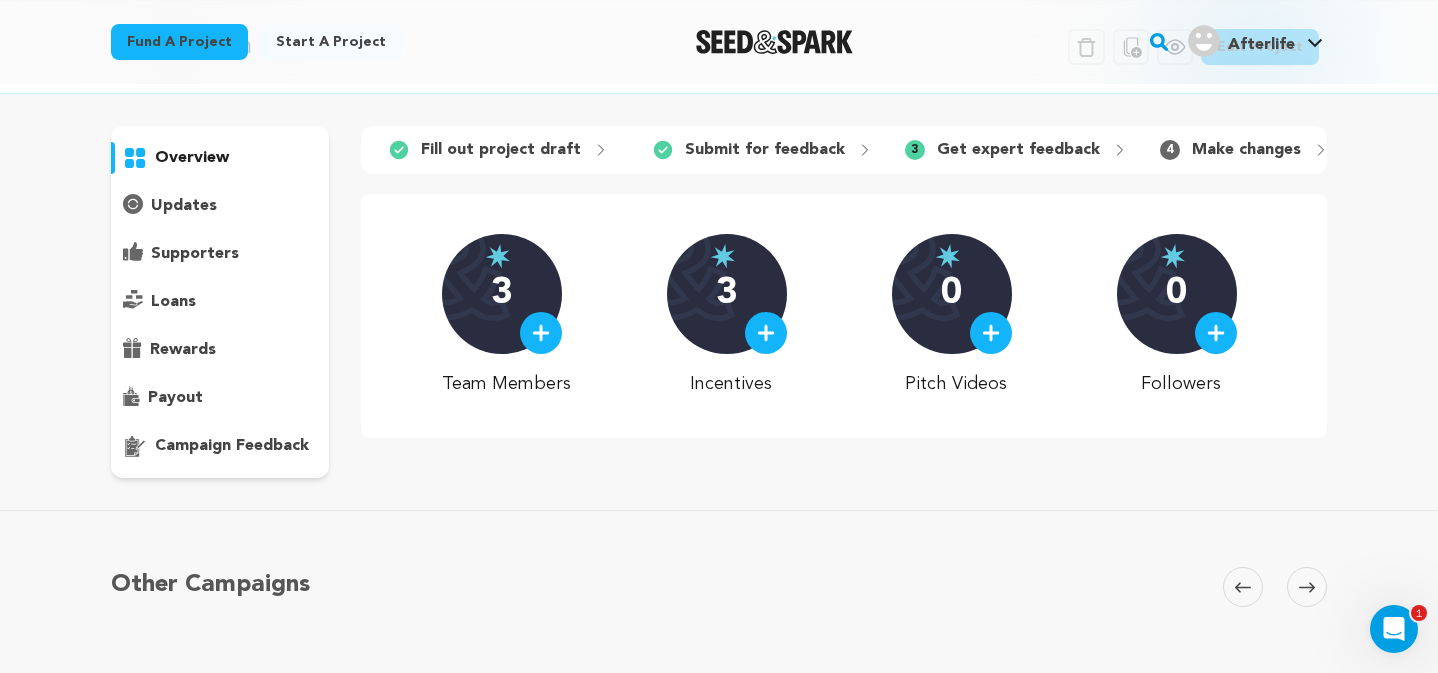click on "updates" at bounding box center [220, 206] 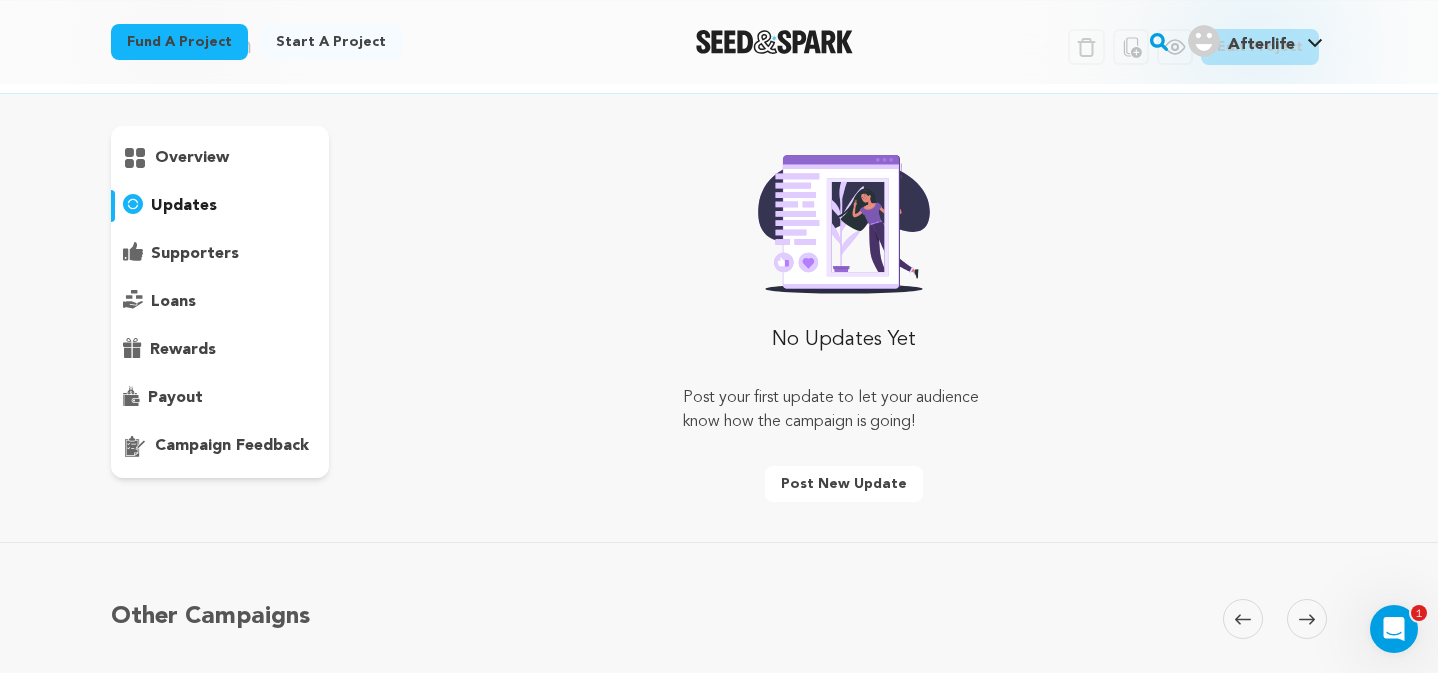 click on "supporters" at bounding box center [220, 254] 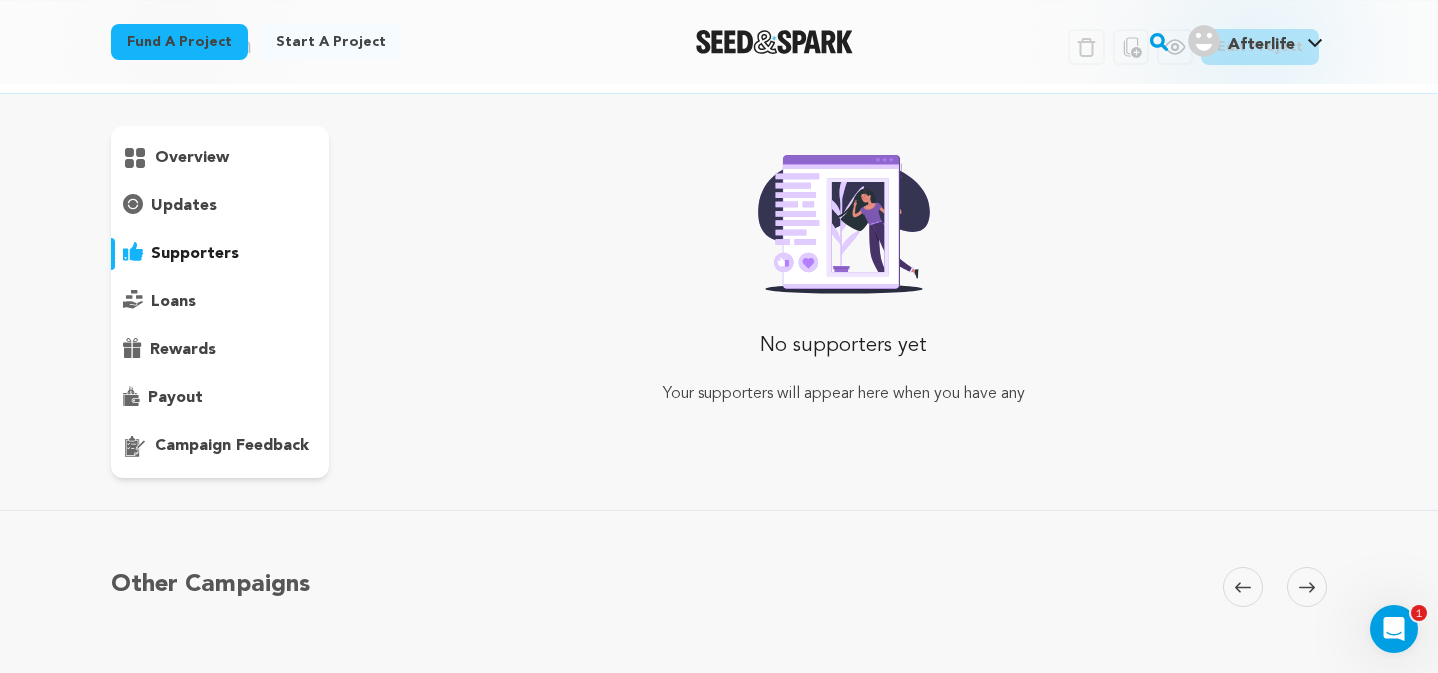 click on "updates" at bounding box center (220, 206) 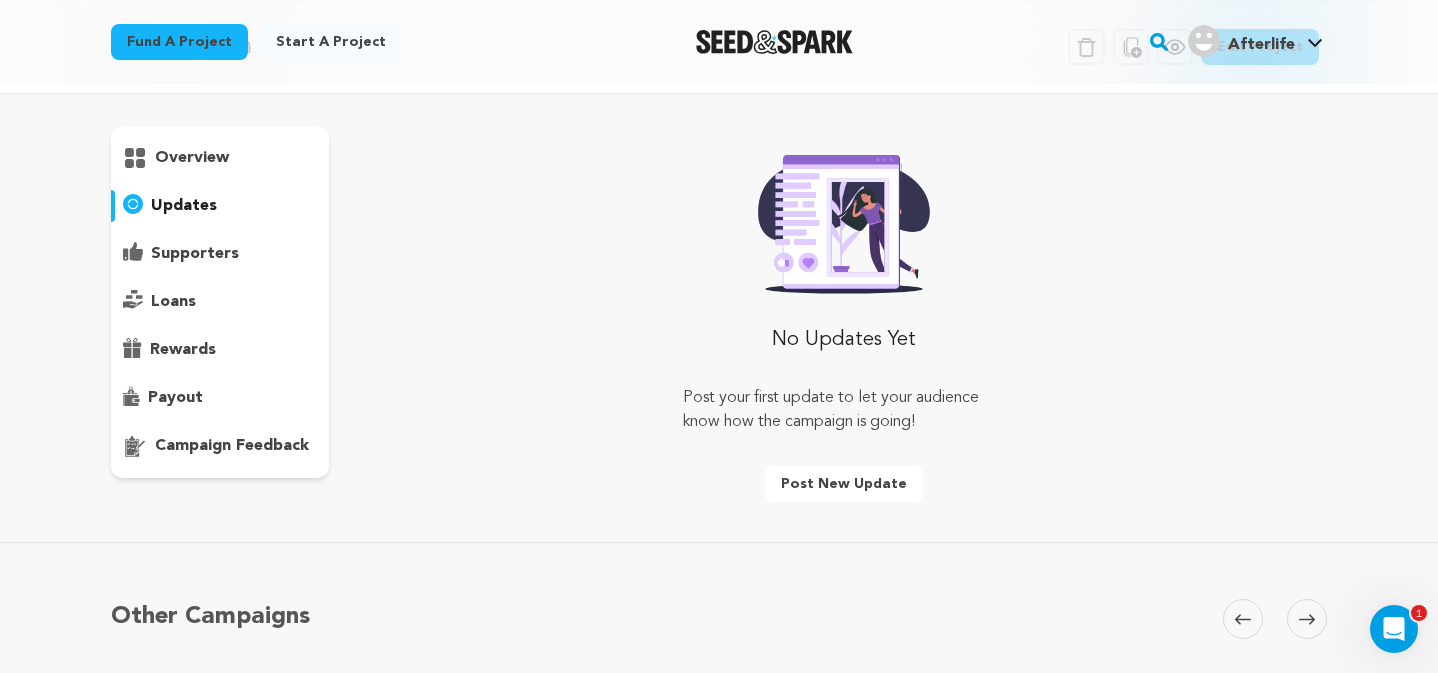 click on "overview" at bounding box center [192, 158] 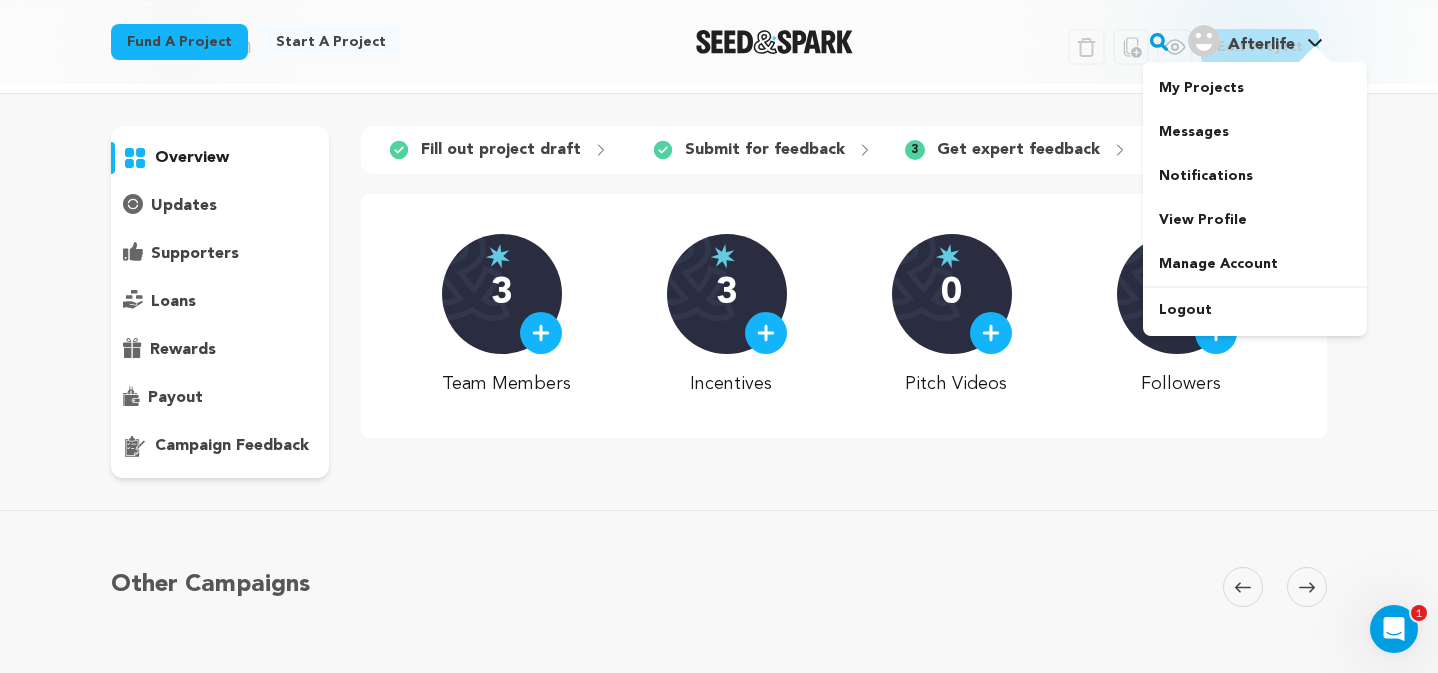 click at bounding box center (1315, 56) 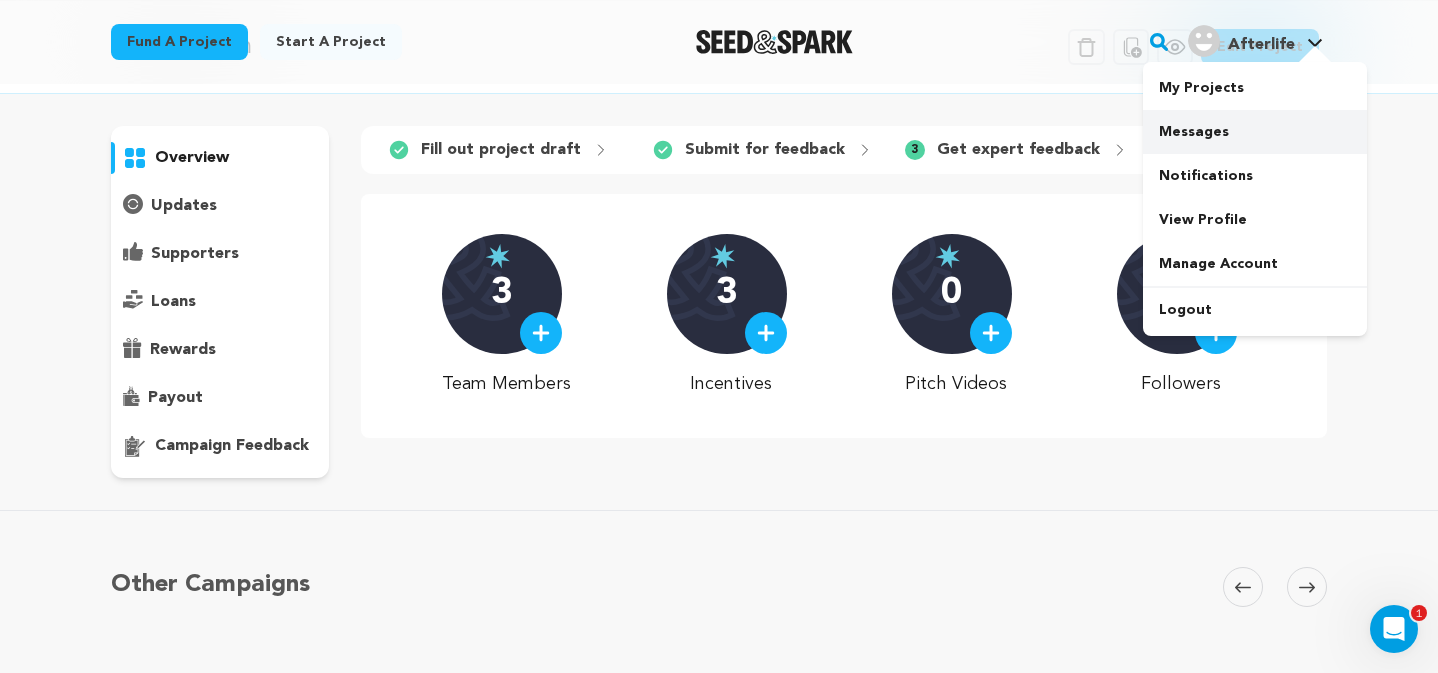 click on "Messages" at bounding box center [1255, 132] 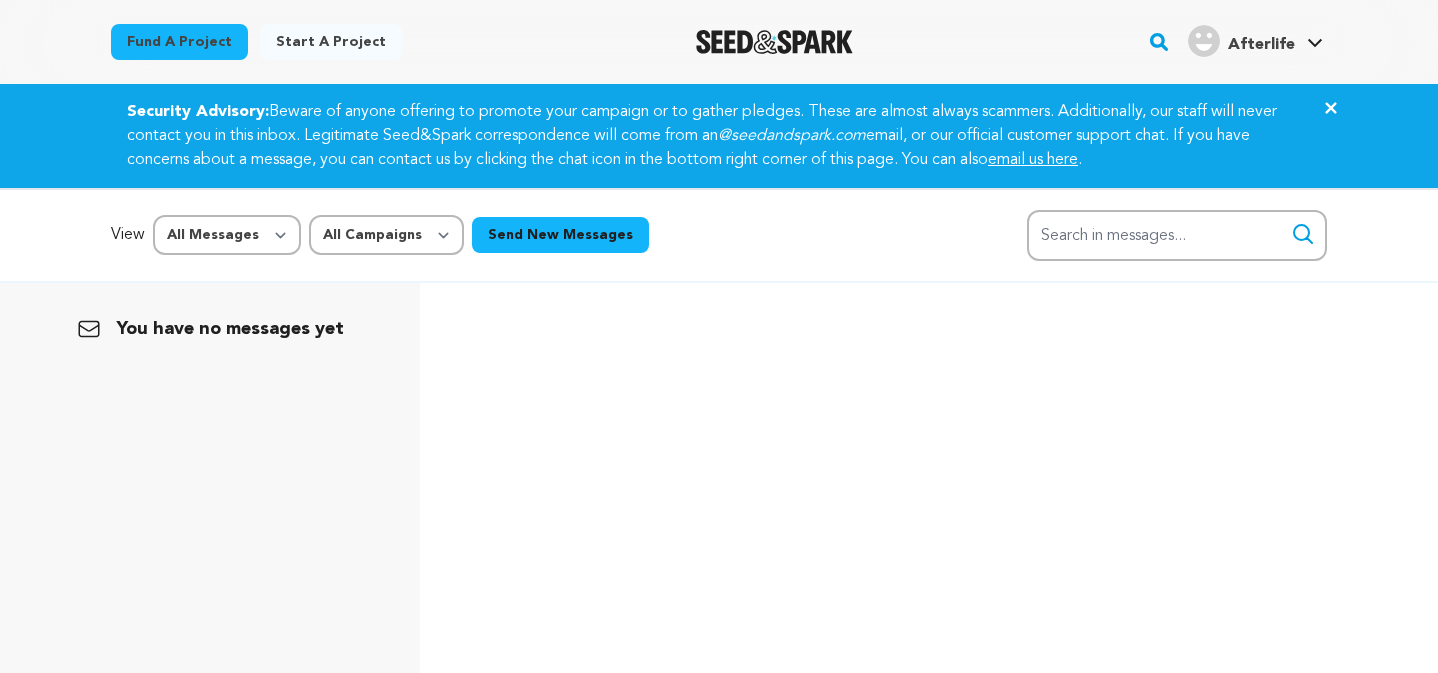 scroll, scrollTop: 0, scrollLeft: 0, axis: both 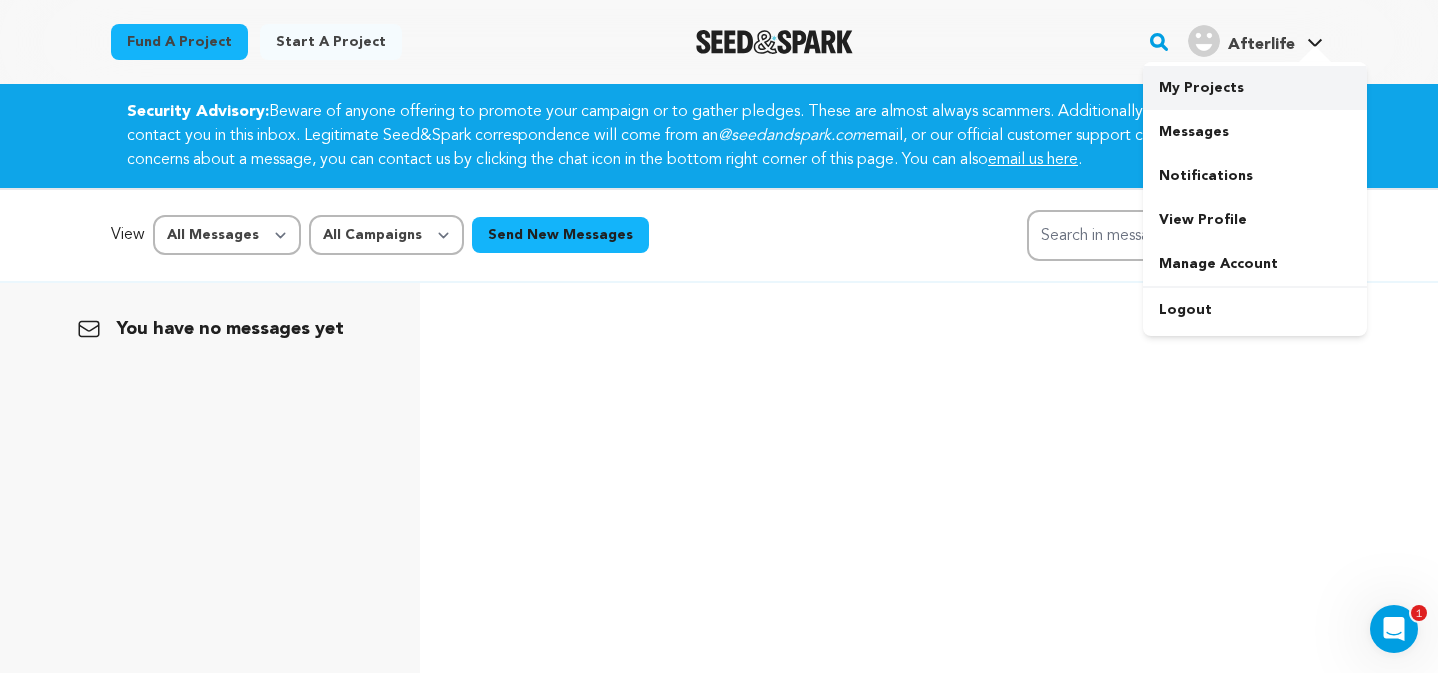 click on "My Projects" at bounding box center (1255, 88) 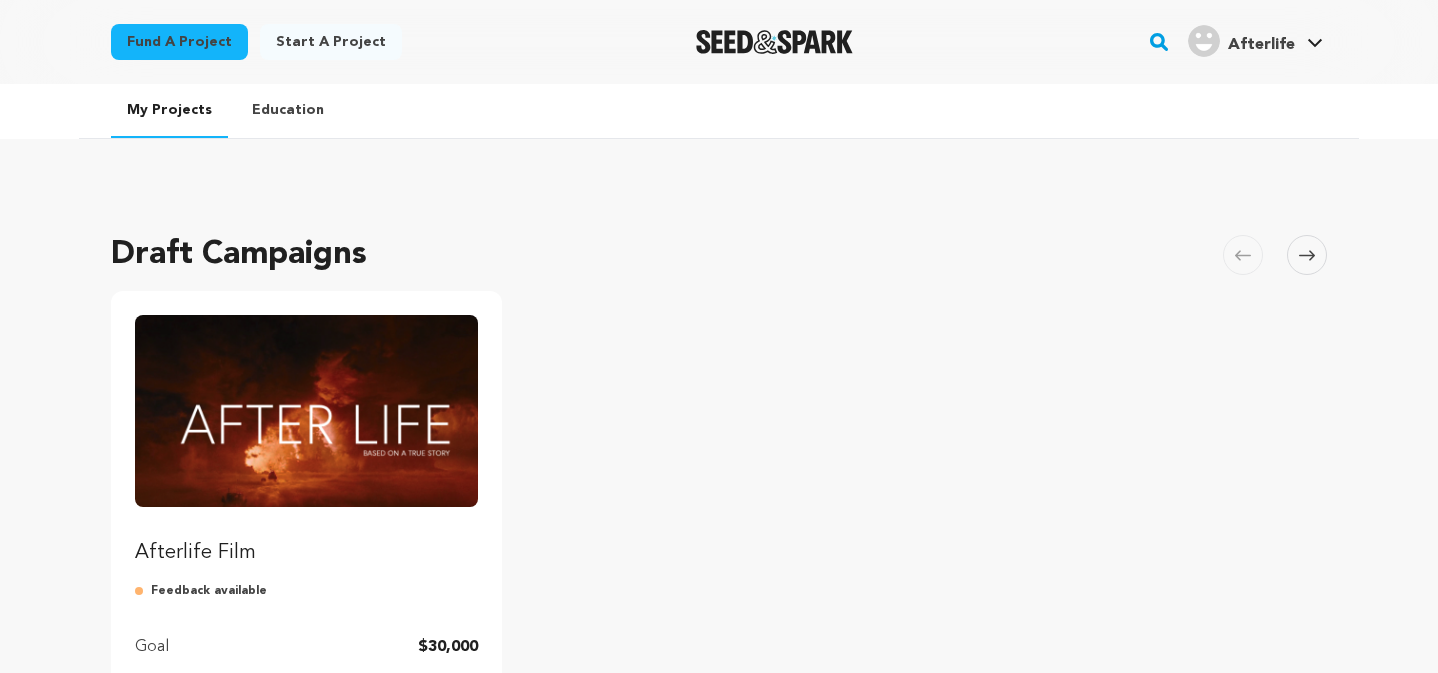 scroll, scrollTop: 0, scrollLeft: 0, axis: both 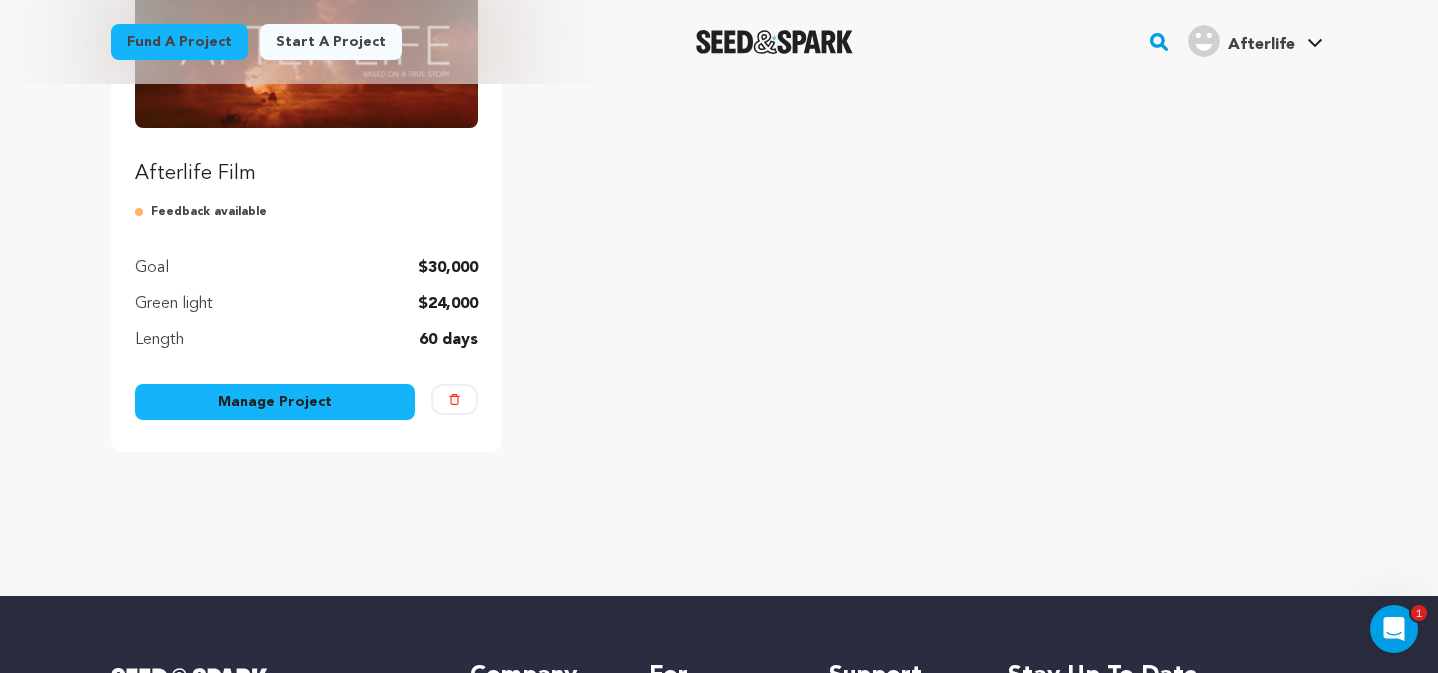 click on "Feedback available" at bounding box center (306, 212) 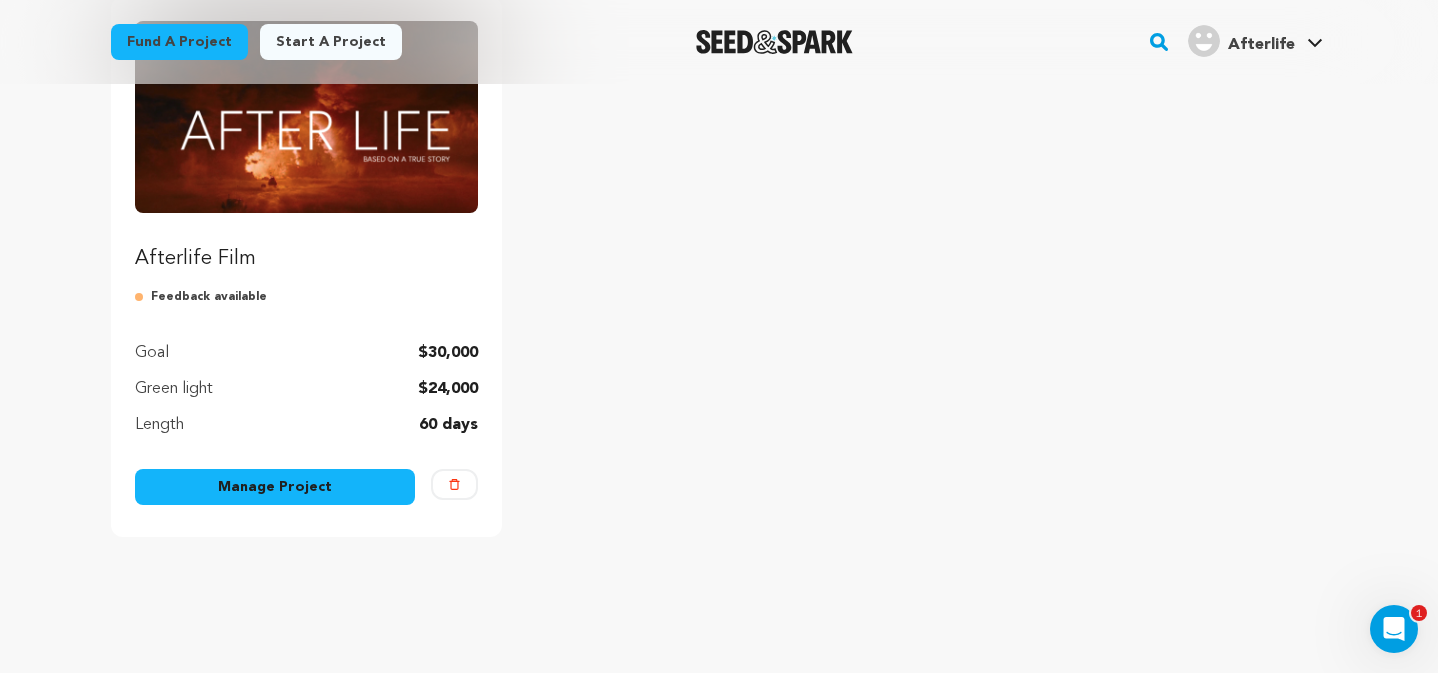 scroll, scrollTop: 232, scrollLeft: 0, axis: vertical 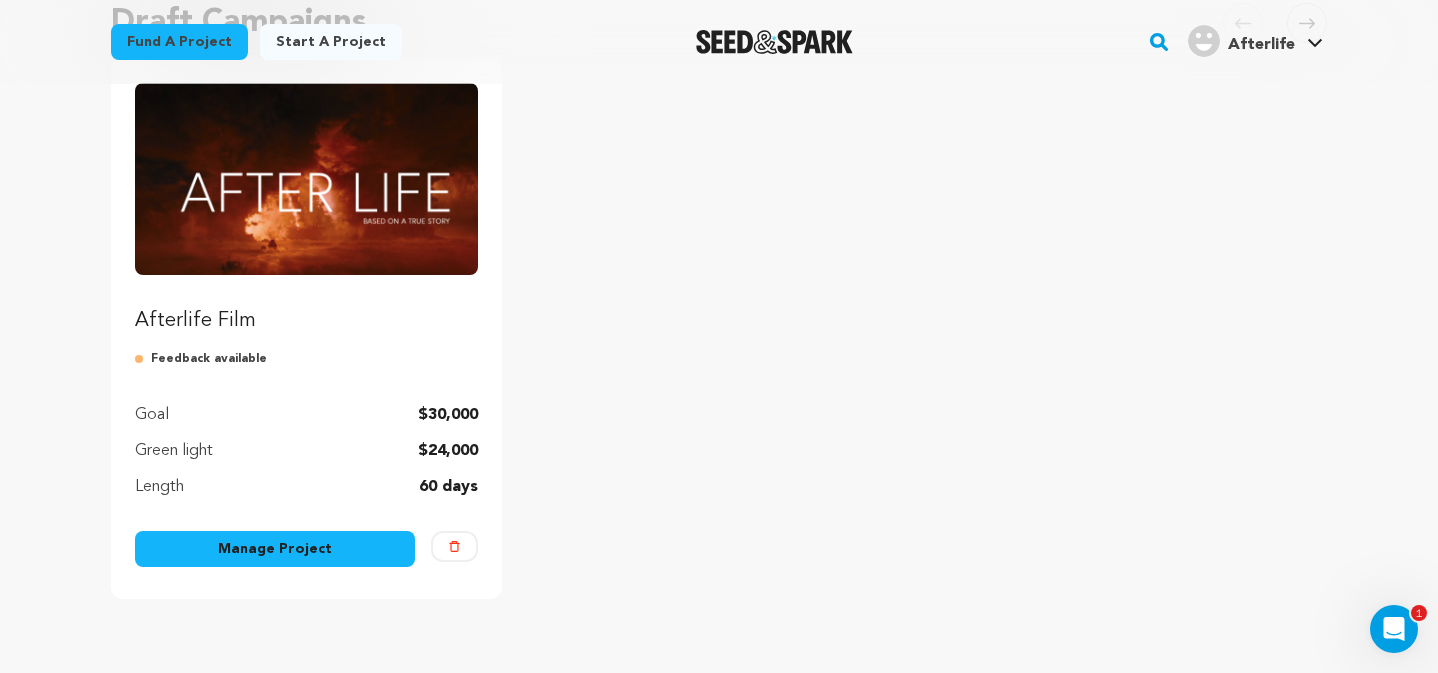 click at bounding box center [306, 179] 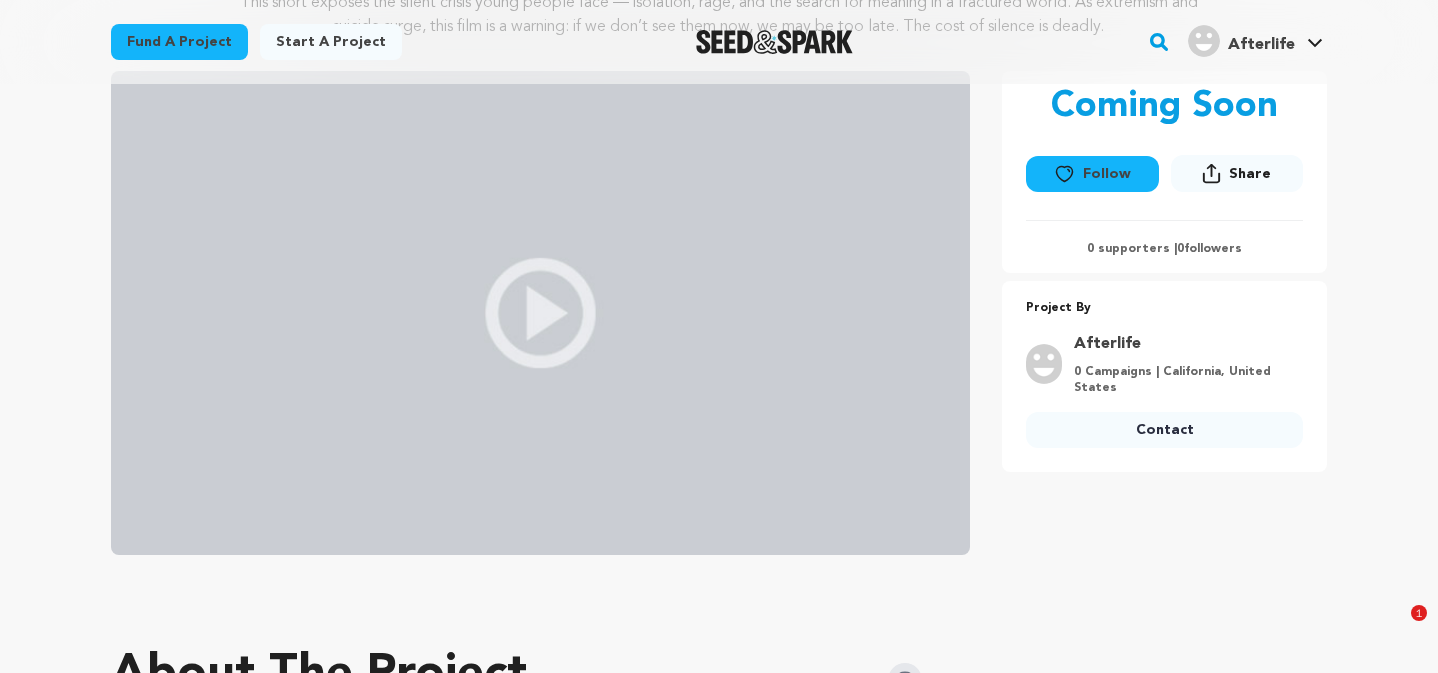 scroll, scrollTop: 323, scrollLeft: 0, axis: vertical 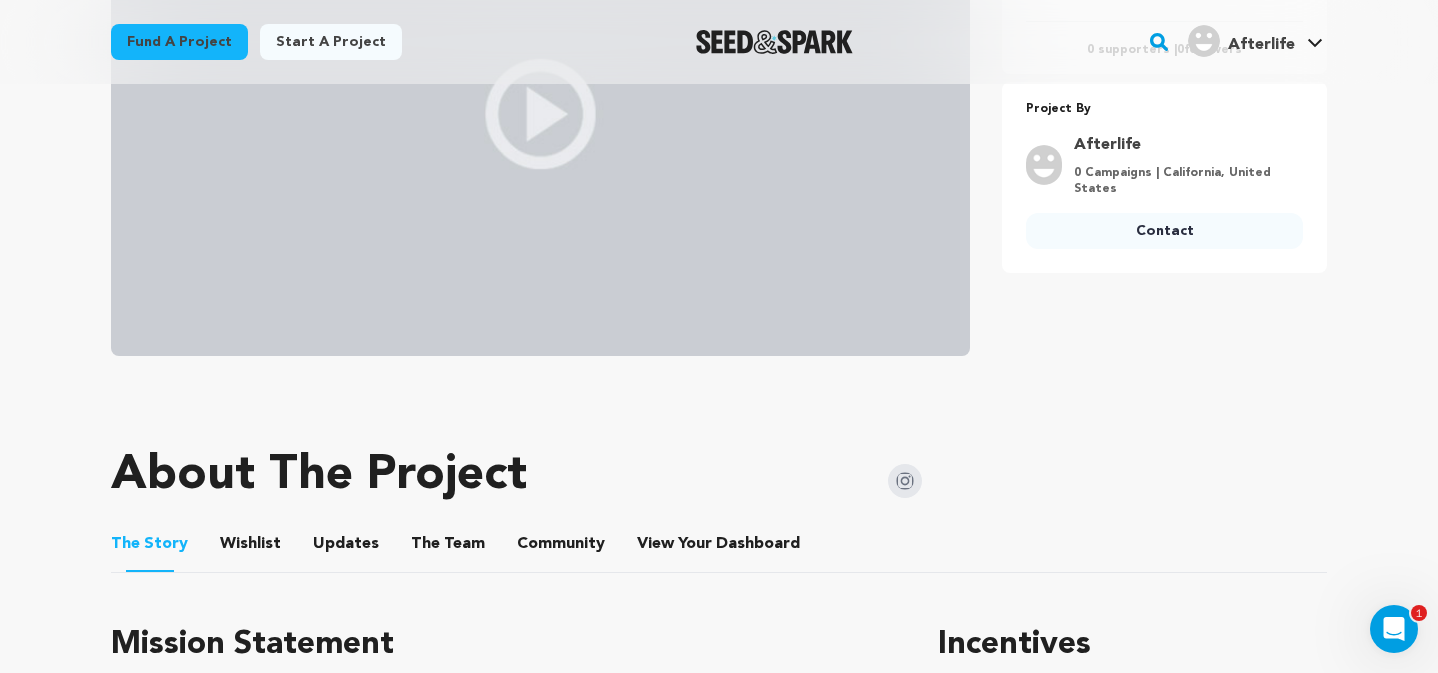 click 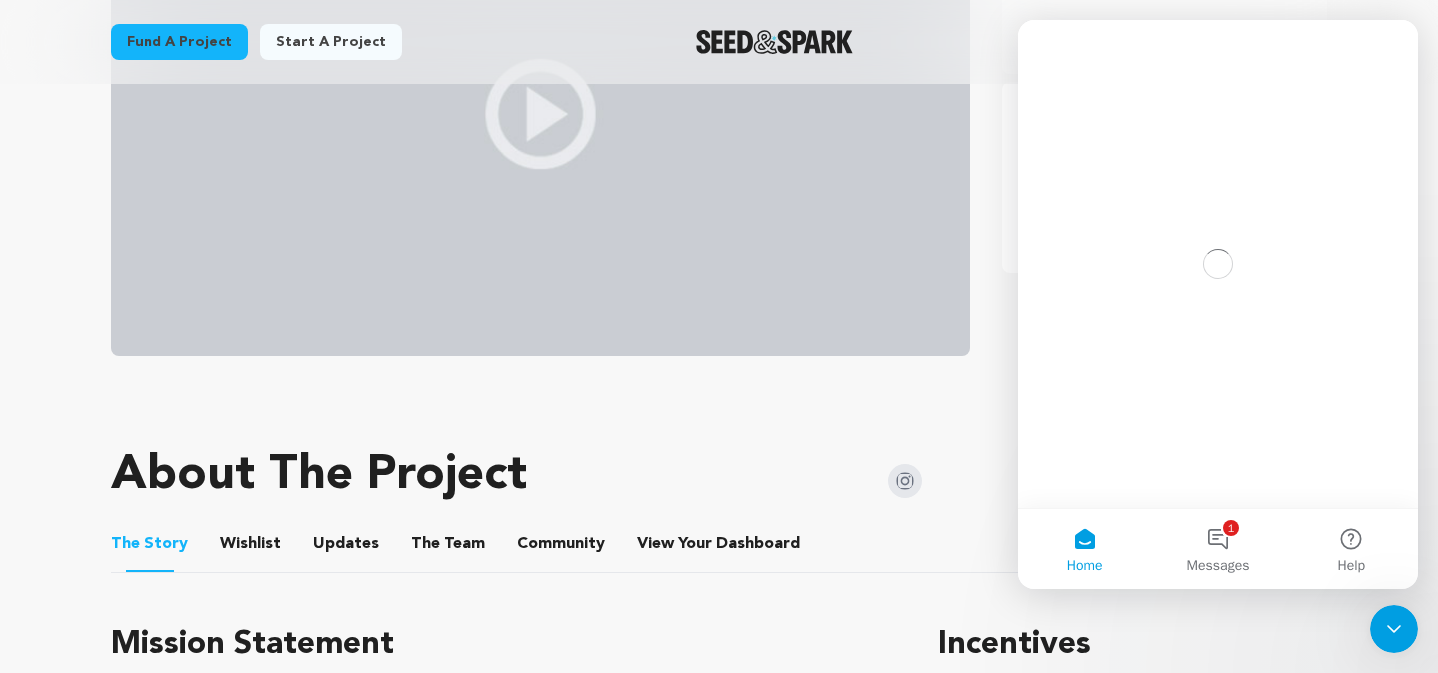 scroll, scrollTop: 0, scrollLeft: 0, axis: both 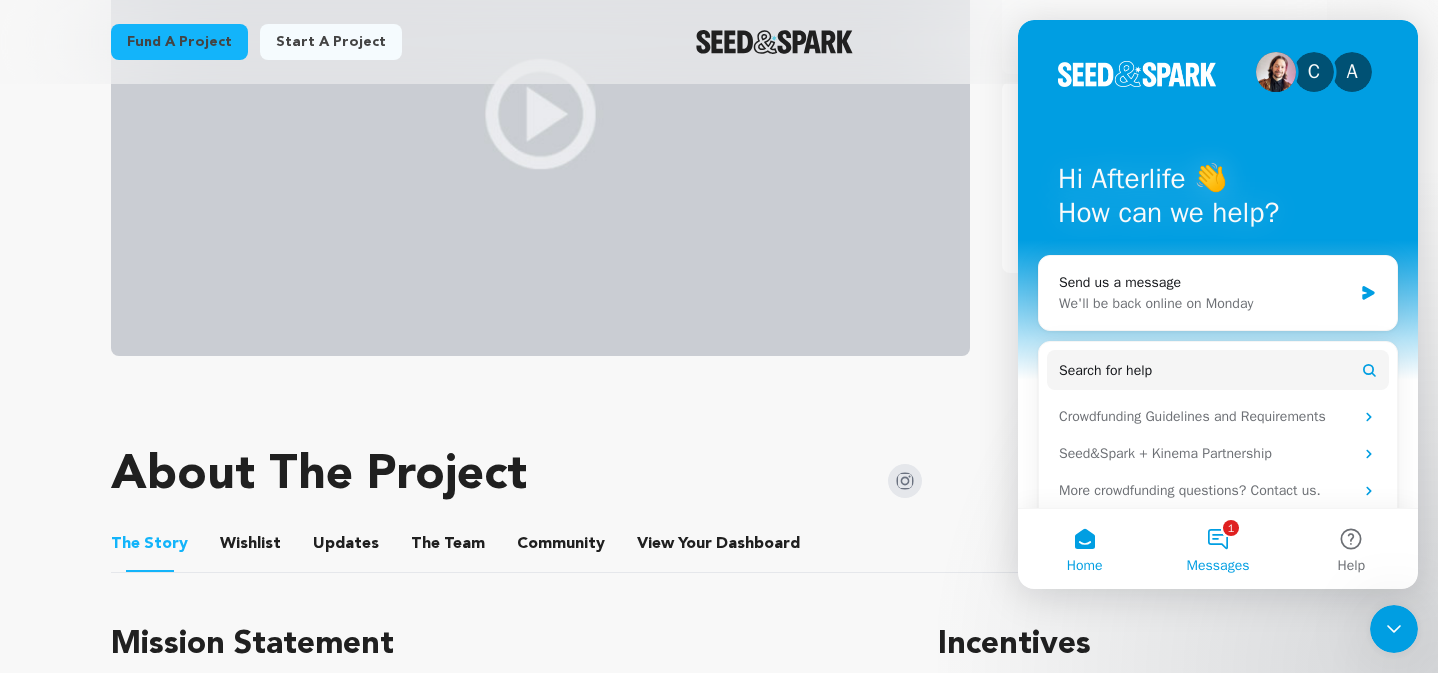 click on "1 Messages" at bounding box center [1217, 549] 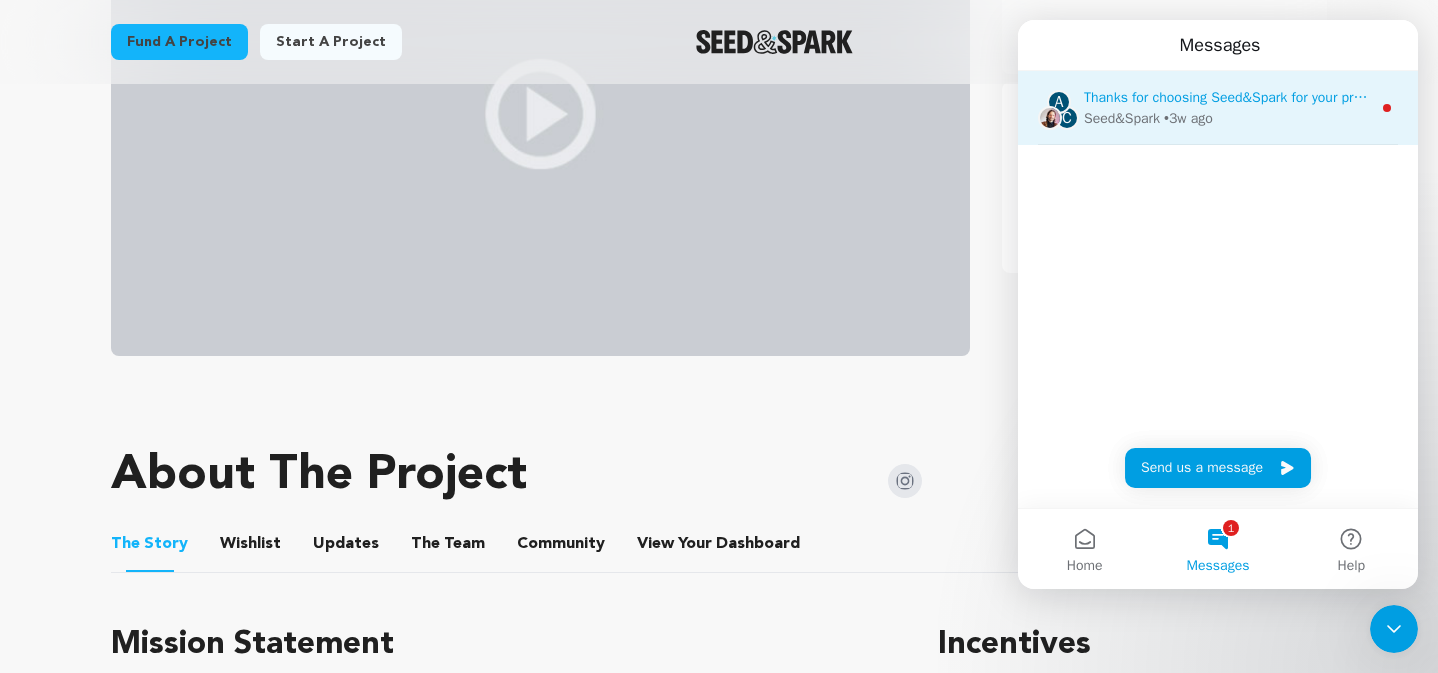 click on "Thanks for choosing Seed&Spark for your project! If you have any questions as you go, just let us know.  A gentle reminder Seed&Spark is a small (and mighty!) team of lovely humans. As of May 2, 2022, Seed&Spark transitioned to a 4 Day Work Week, working Monday through Thursday, with Fridays off." at bounding box center (2014, 97) 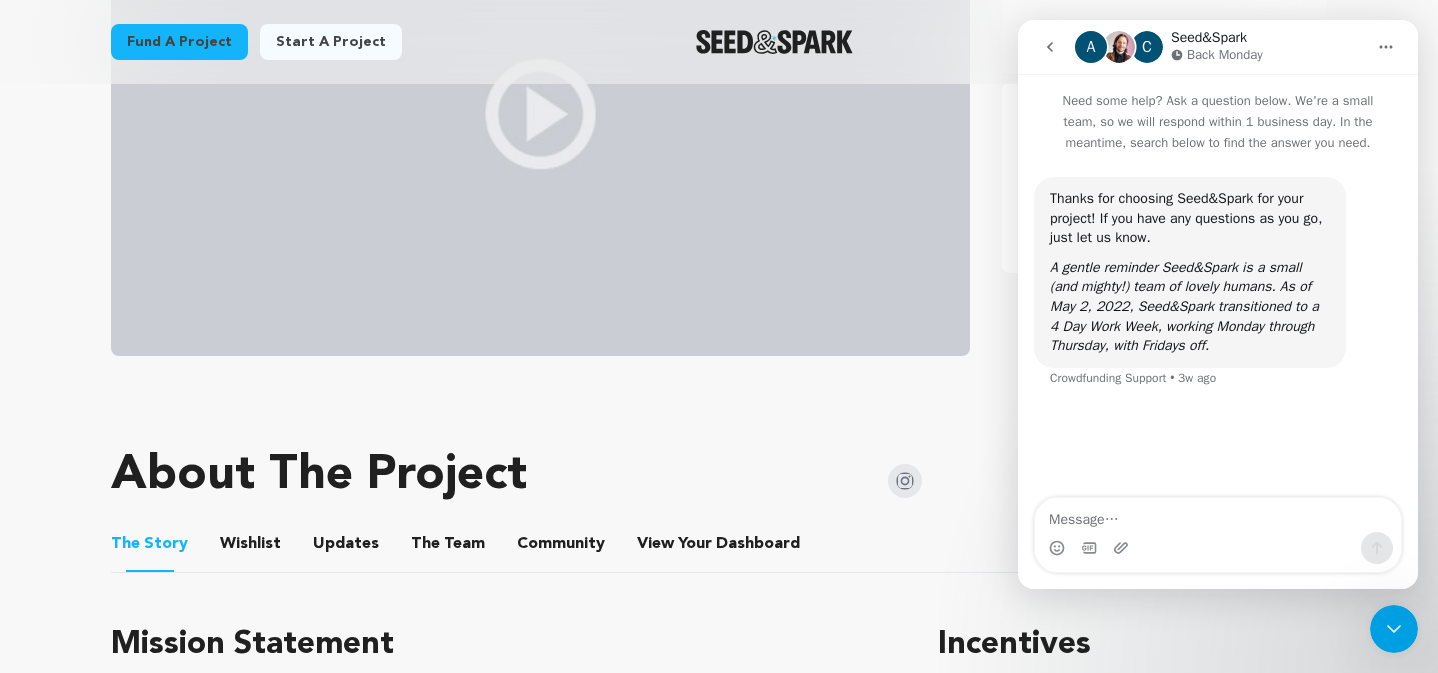 click on "Fund a project
Project details
Afterlife Film
Los Angeles, California |                                 Film Short
Drama,
Other" at bounding box center [719, 2174] 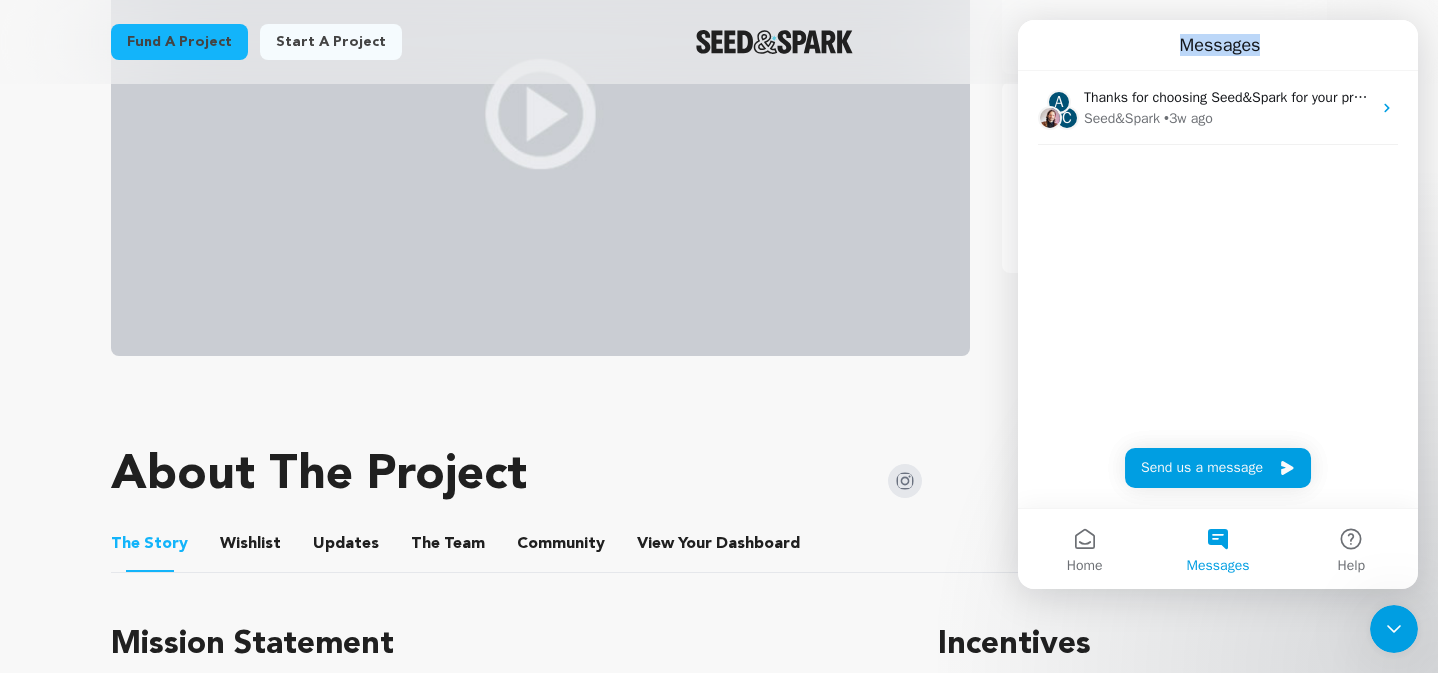 click on "Messages" at bounding box center (1218, 45) 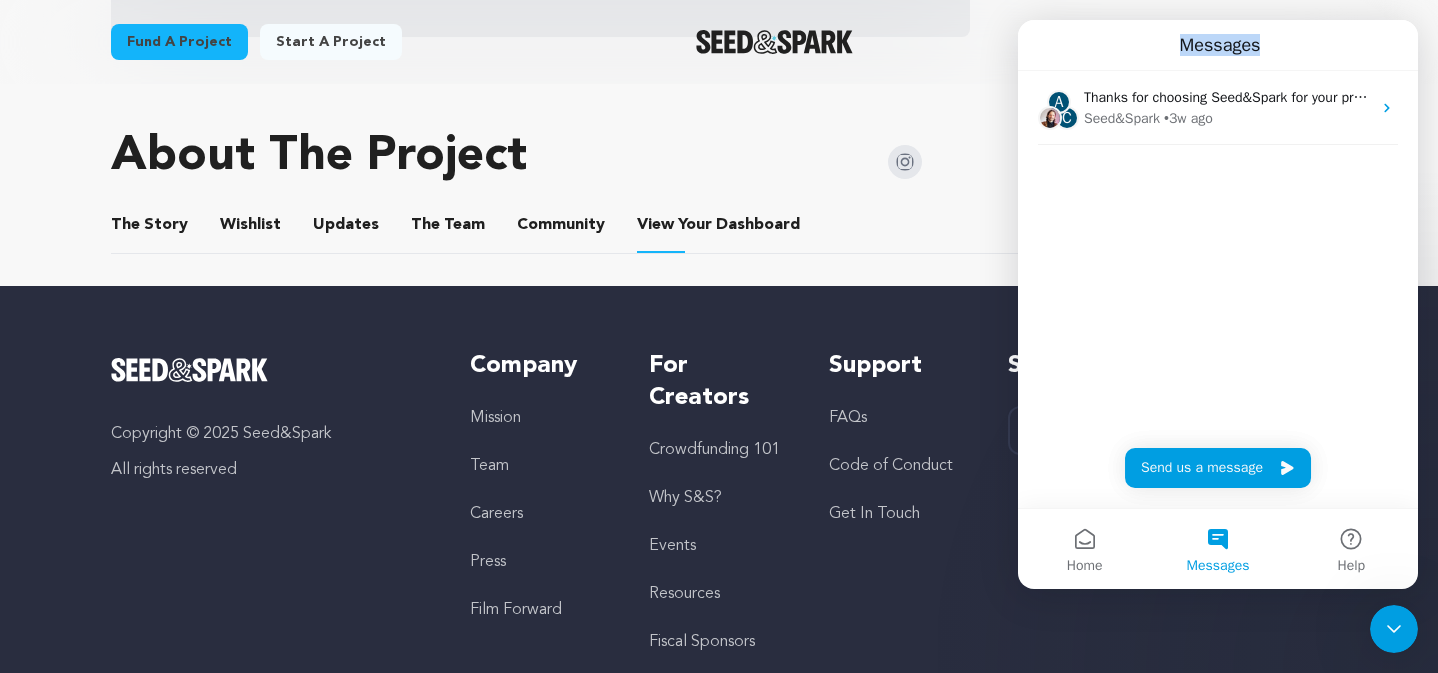 scroll, scrollTop: 887, scrollLeft: 0, axis: vertical 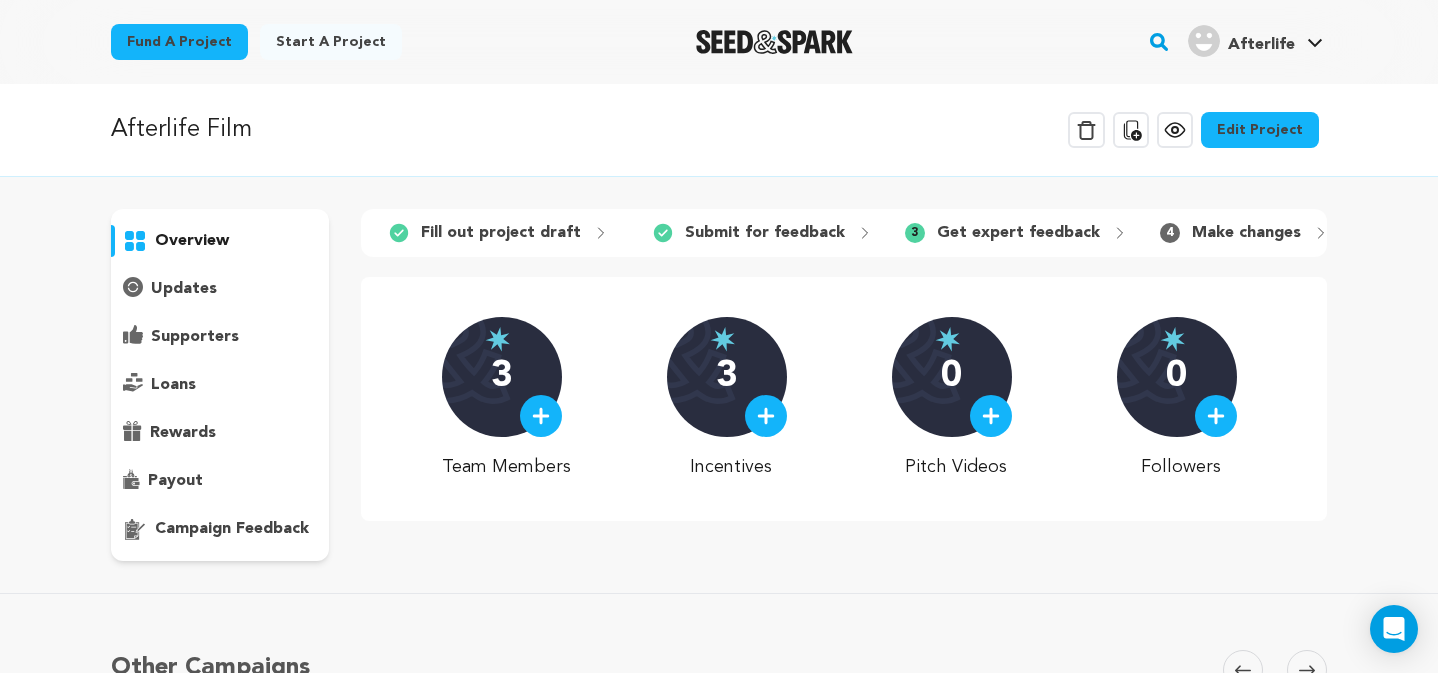 click on "Make changes" at bounding box center (1246, 233) 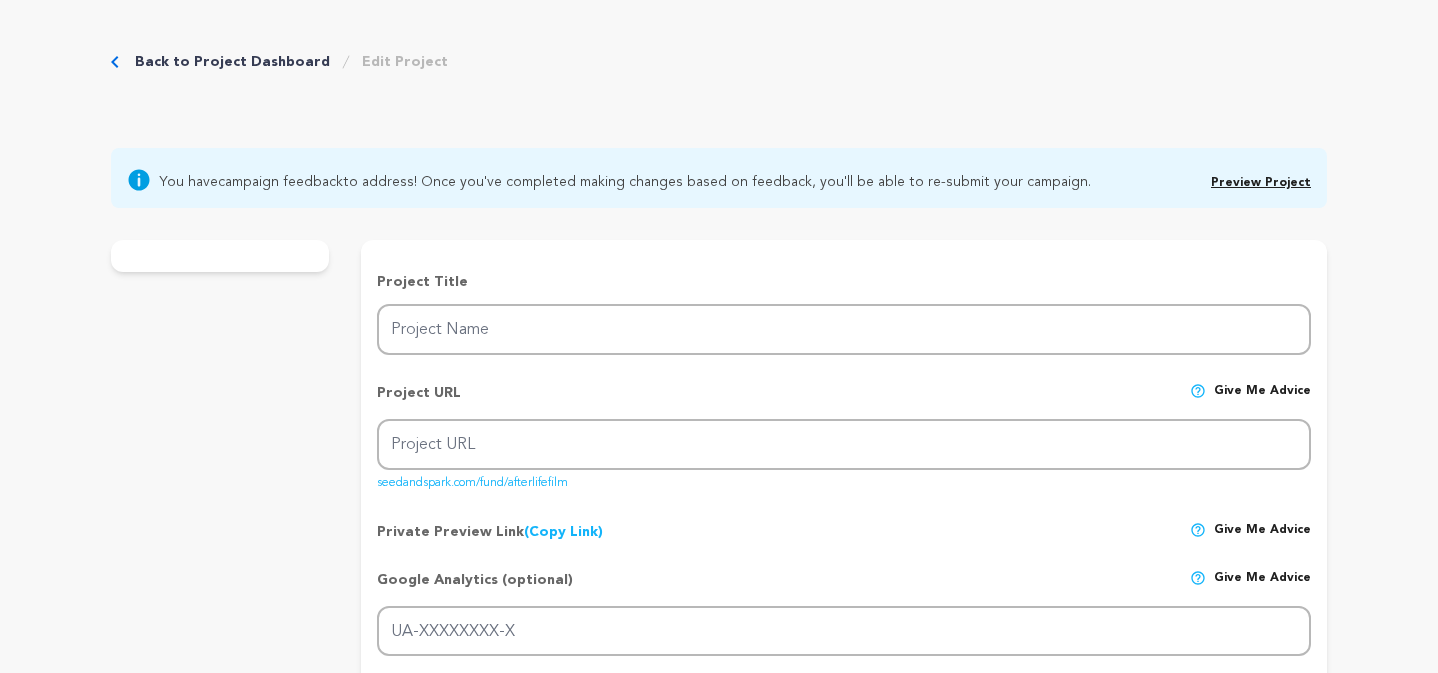 type on "Afterlife Film" 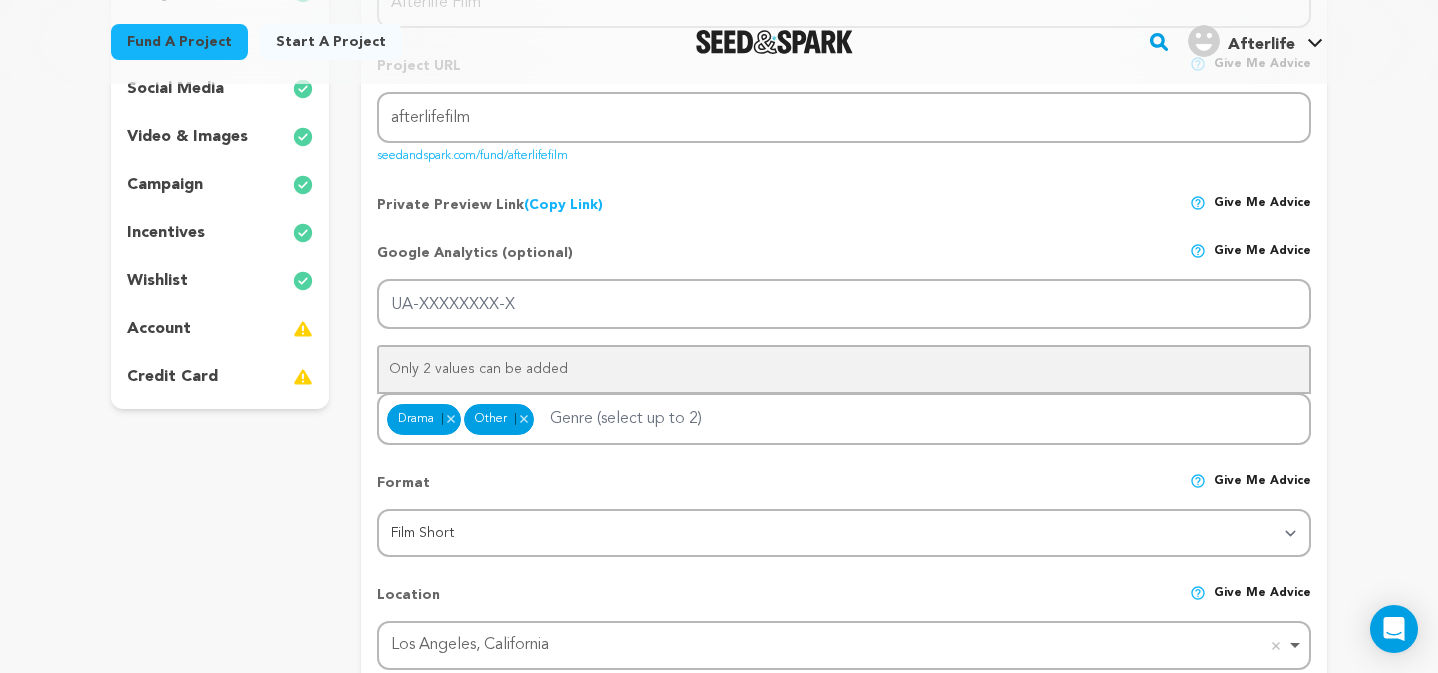 scroll, scrollTop: 219, scrollLeft: 0, axis: vertical 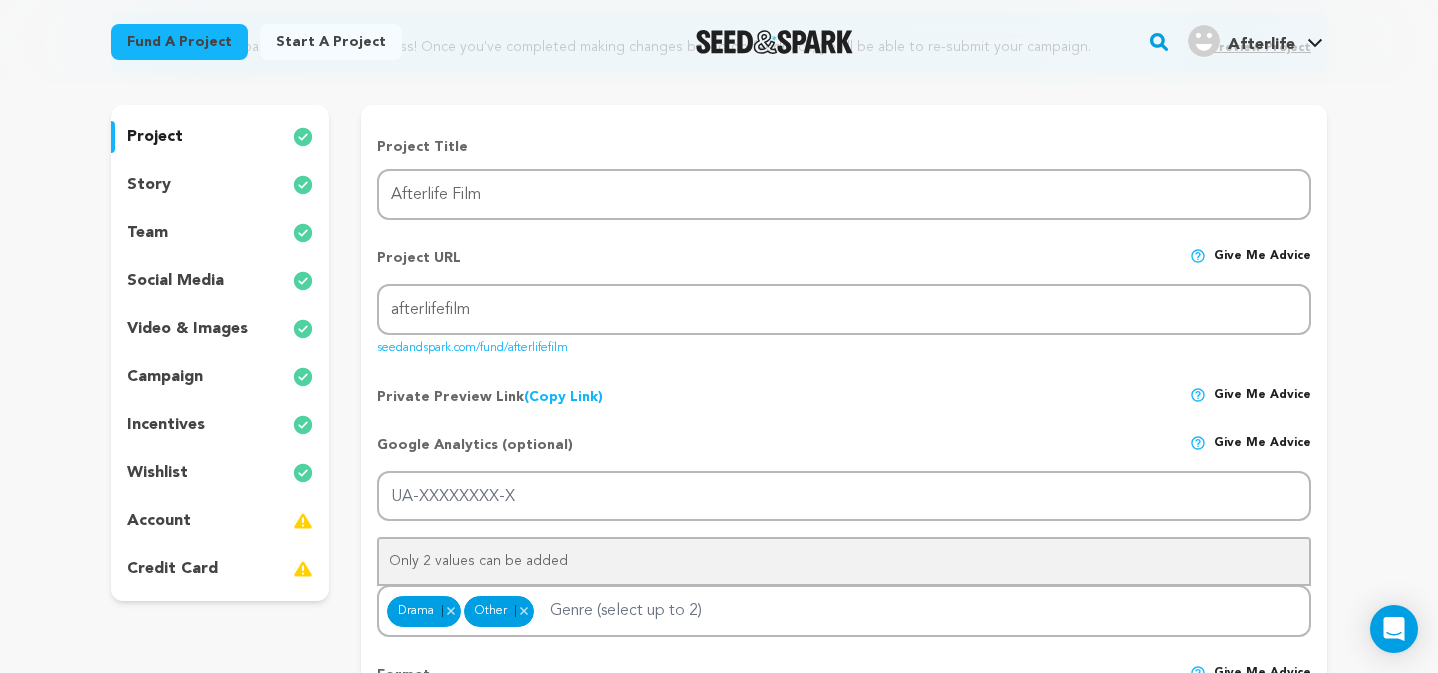 click on "account" at bounding box center [220, 521] 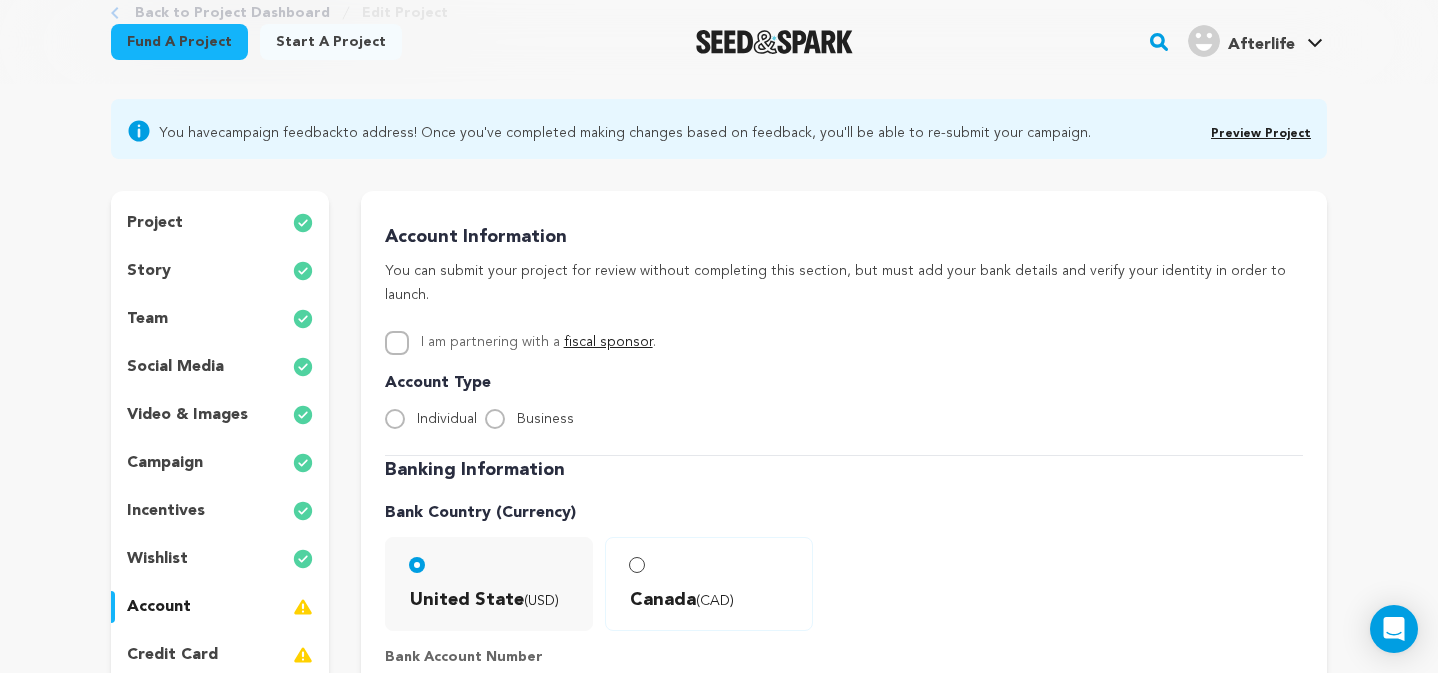 scroll, scrollTop: 70, scrollLeft: 0, axis: vertical 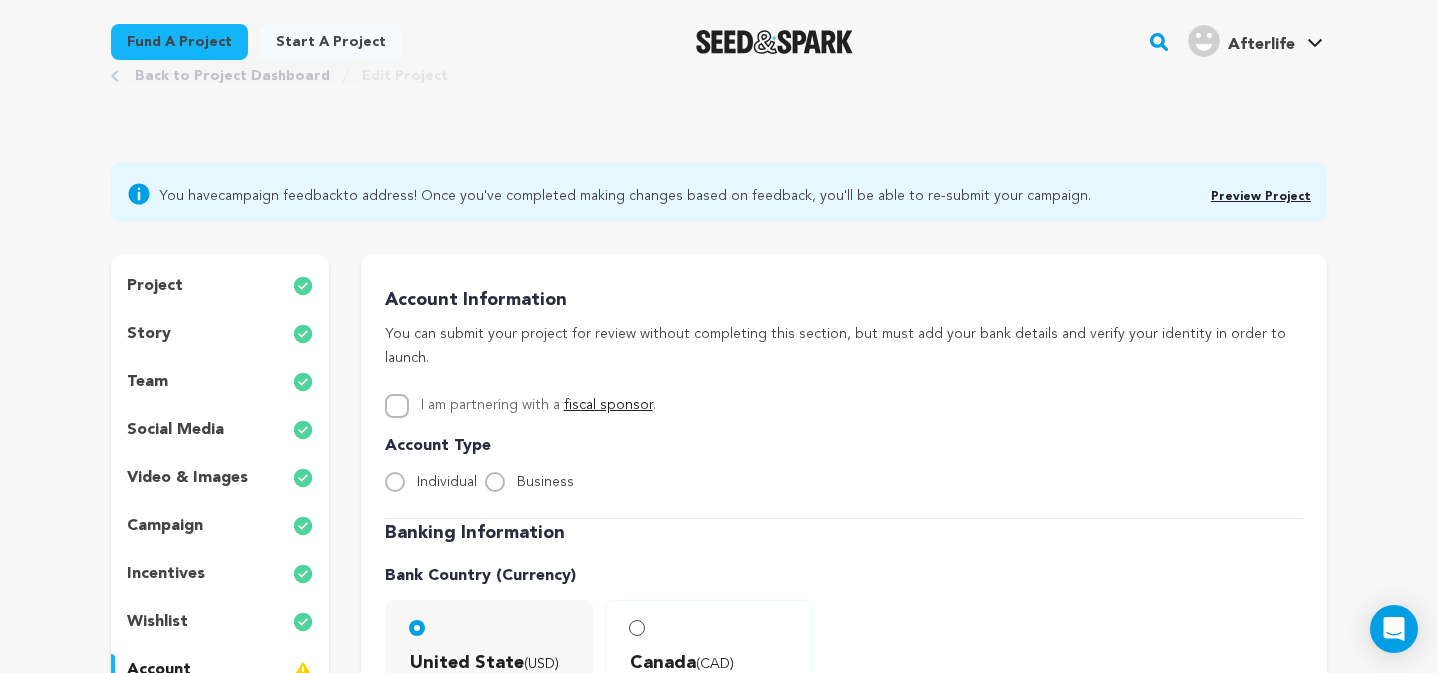 click on "Preview Project" at bounding box center [1261, 197] 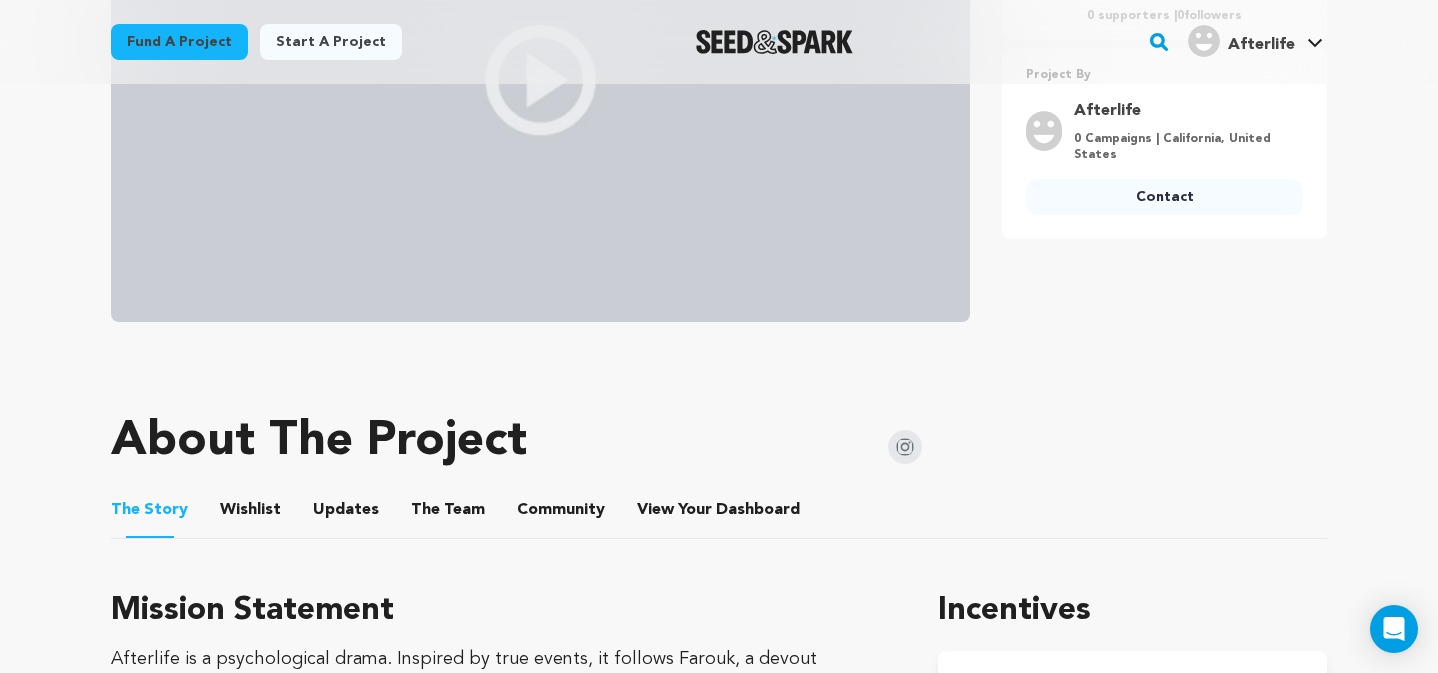 scroll, scrollTop: 542, scrollLeft: 0, axis: vertical 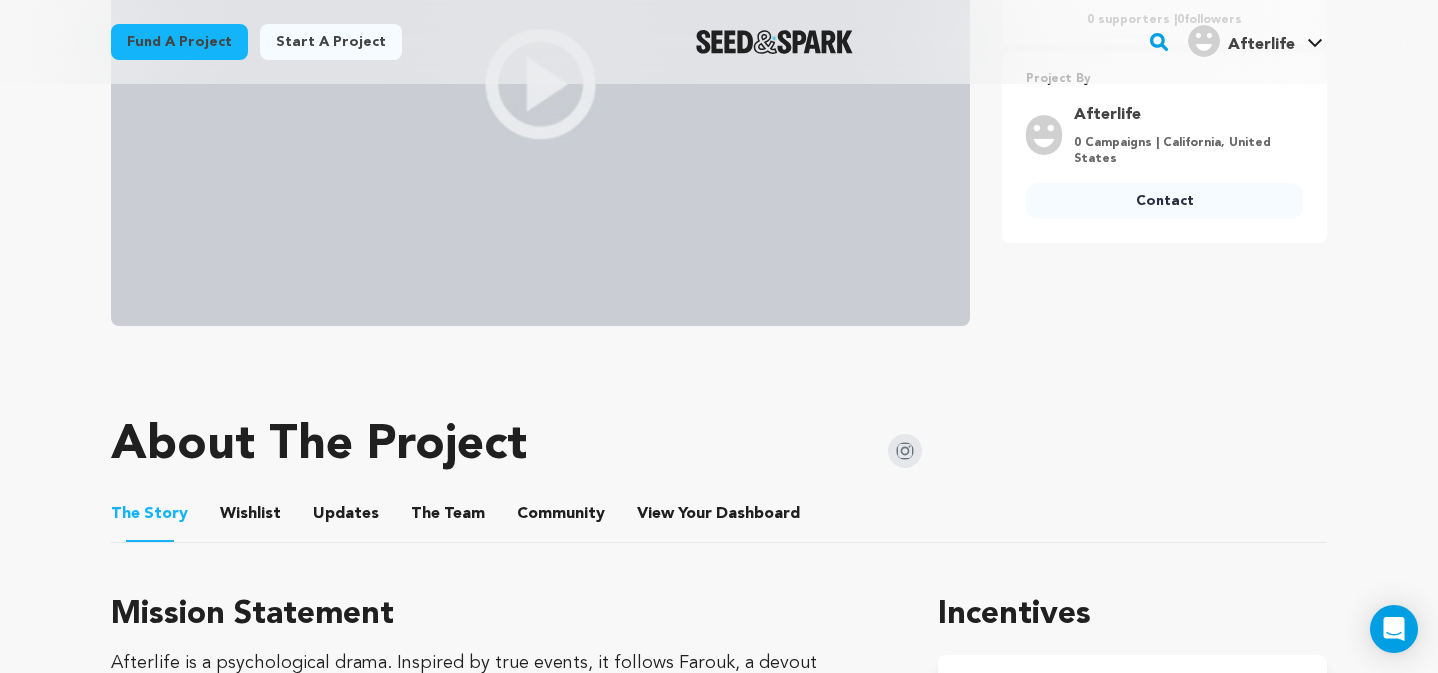 click on "Updates" at bounding box center (346, 518) 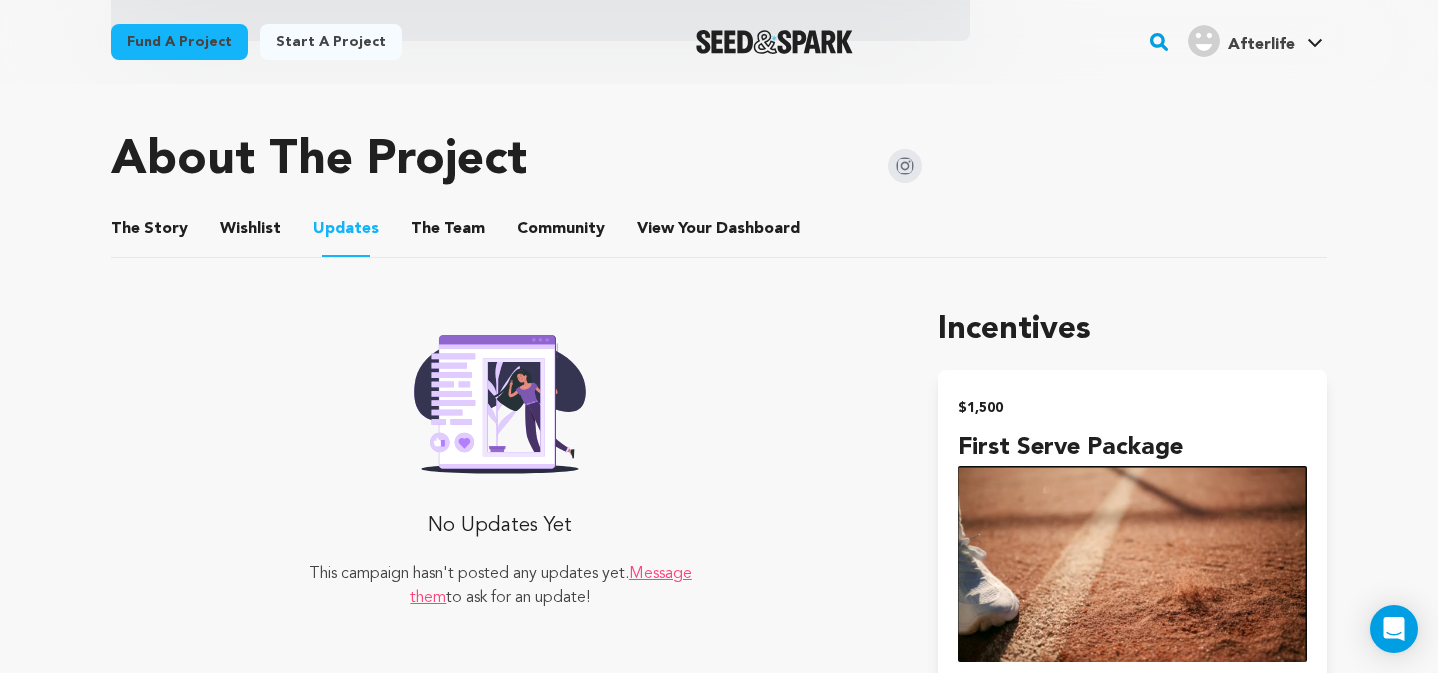 scroll, scrollTop: 835, scrollLeft: 0, axis: vertical 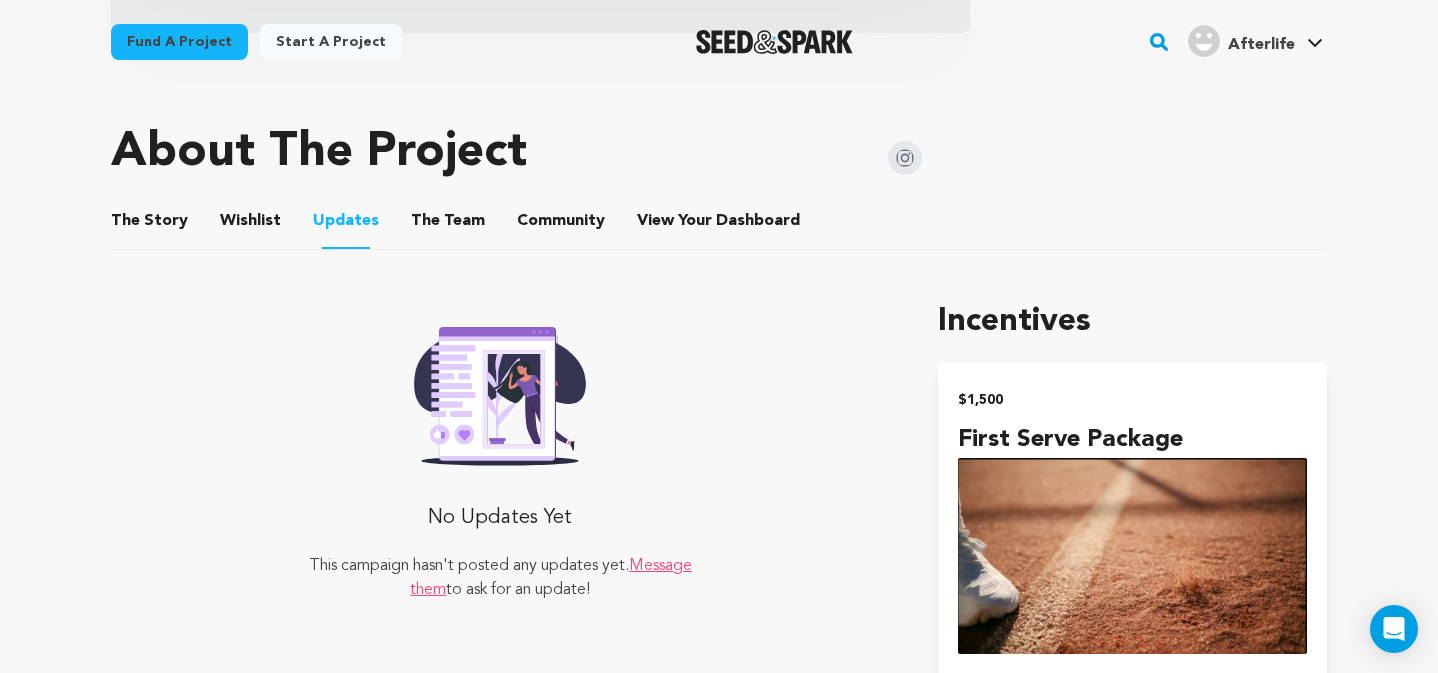 click on "The Team" at bounding box center [448, 225] 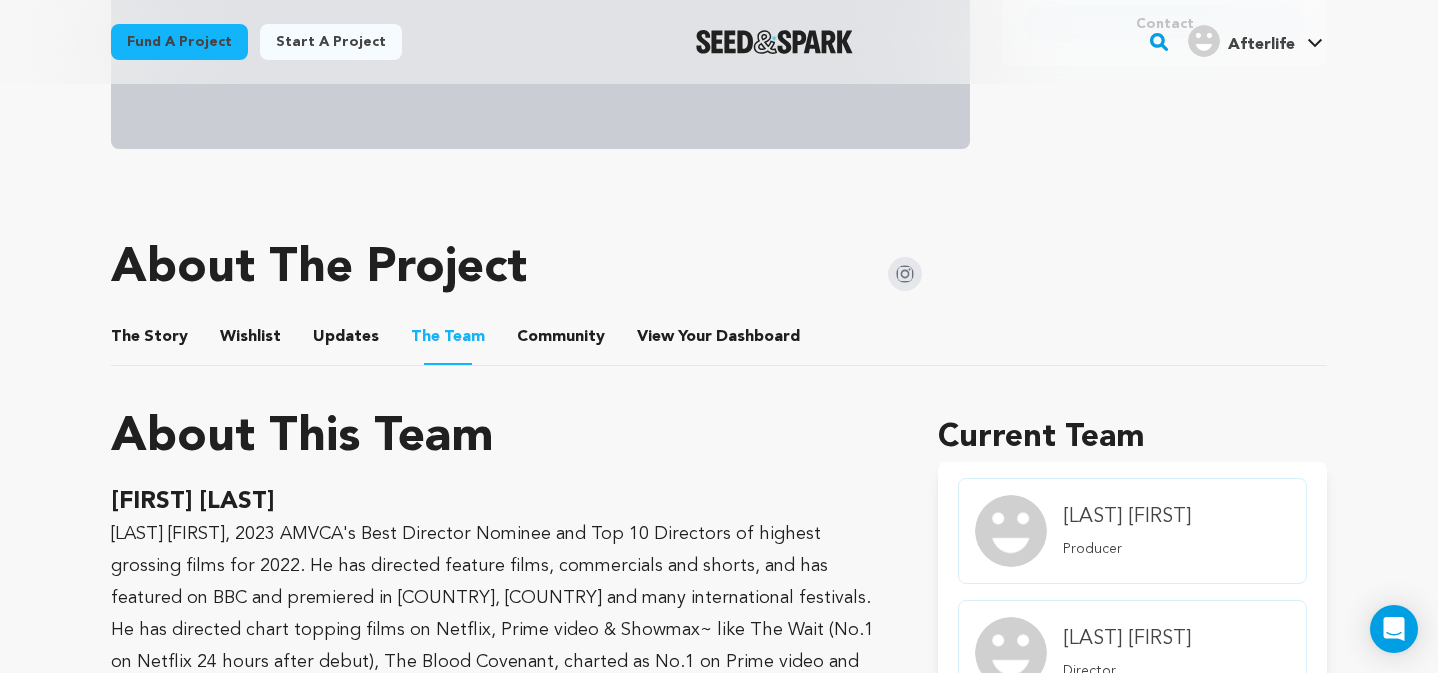 scroll, scrollTop: 655, scrollLeft: 0, axis: vertical 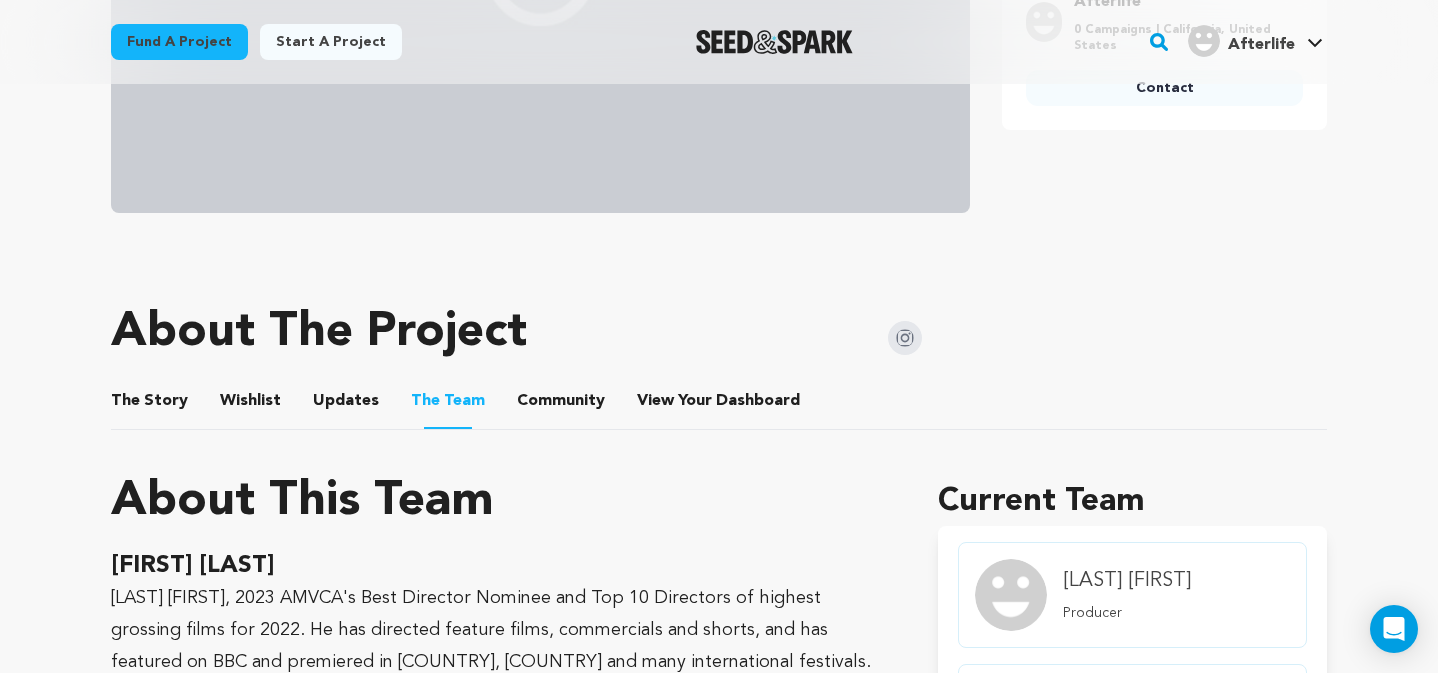 click on "Wishlist" at bounding box center (251, 405) 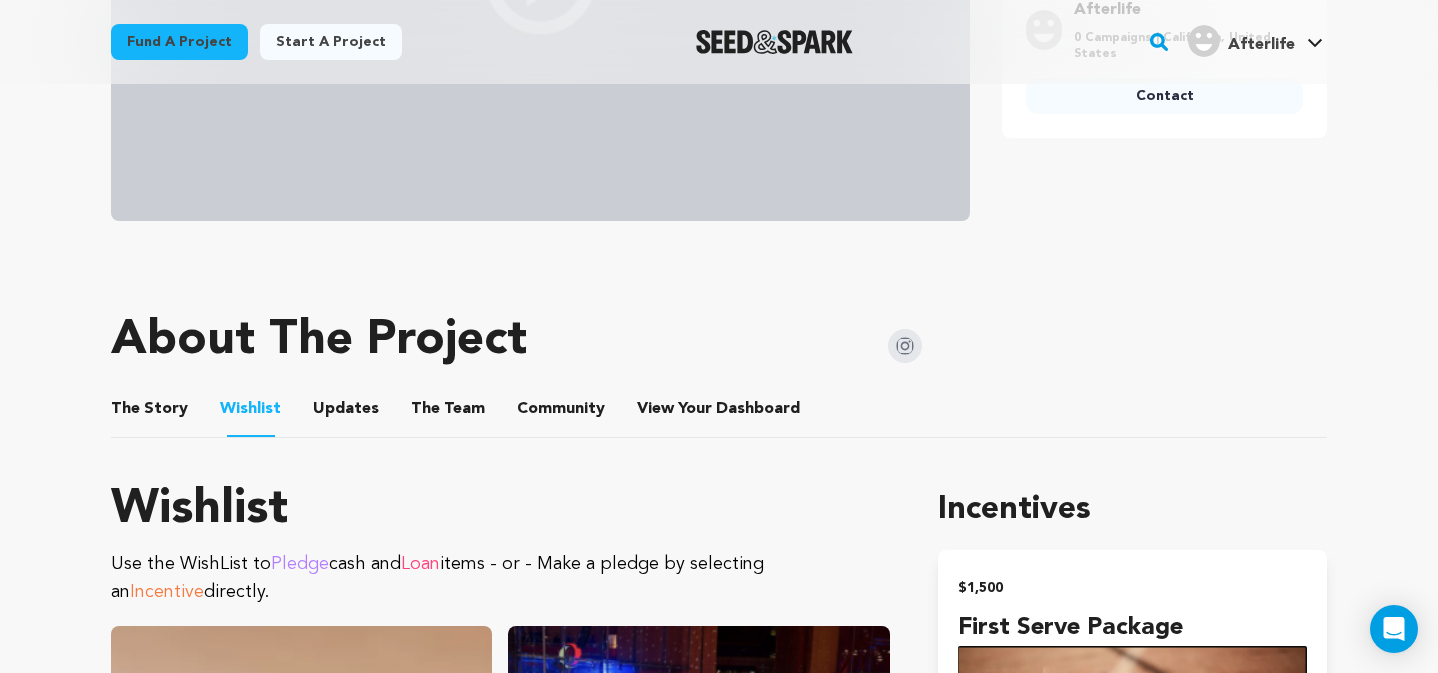 scroll, scrollTop: 649, scrollLeft: 0, axis: vertical 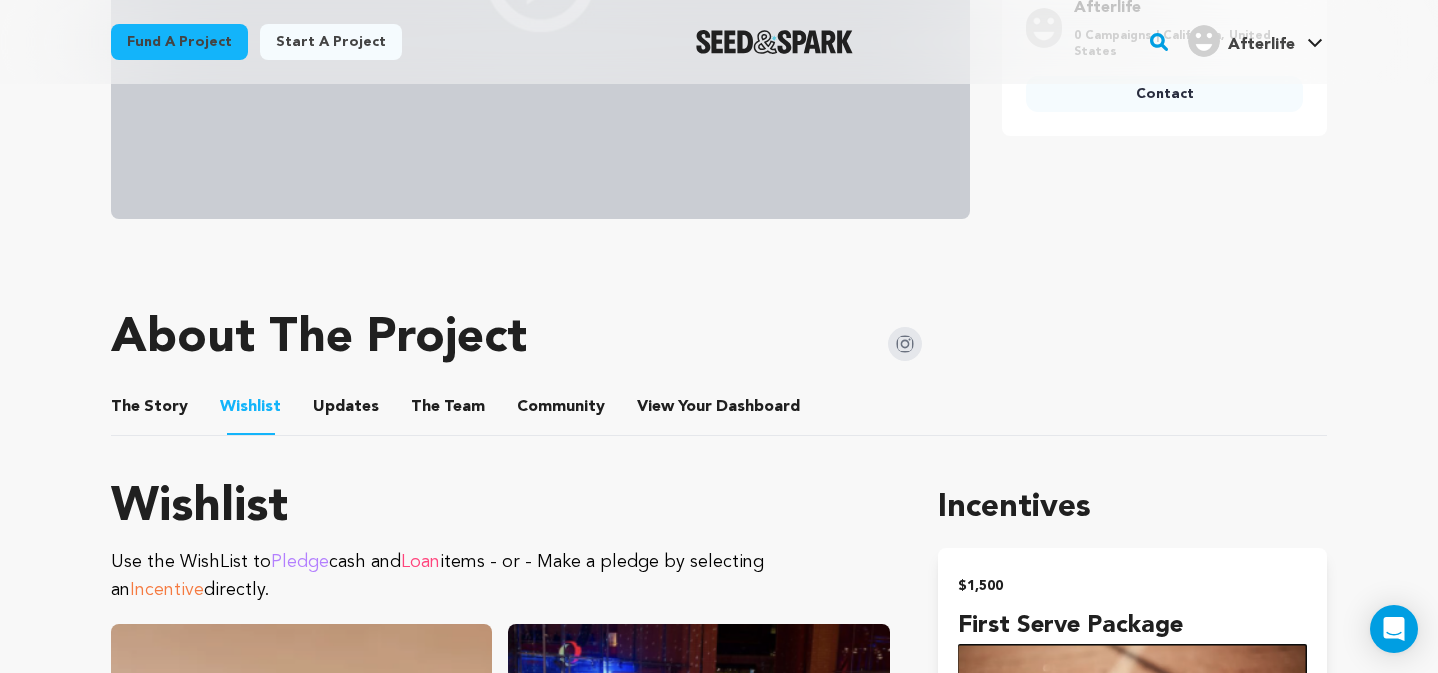 click on "The Team" at bounding box center [448, 411] 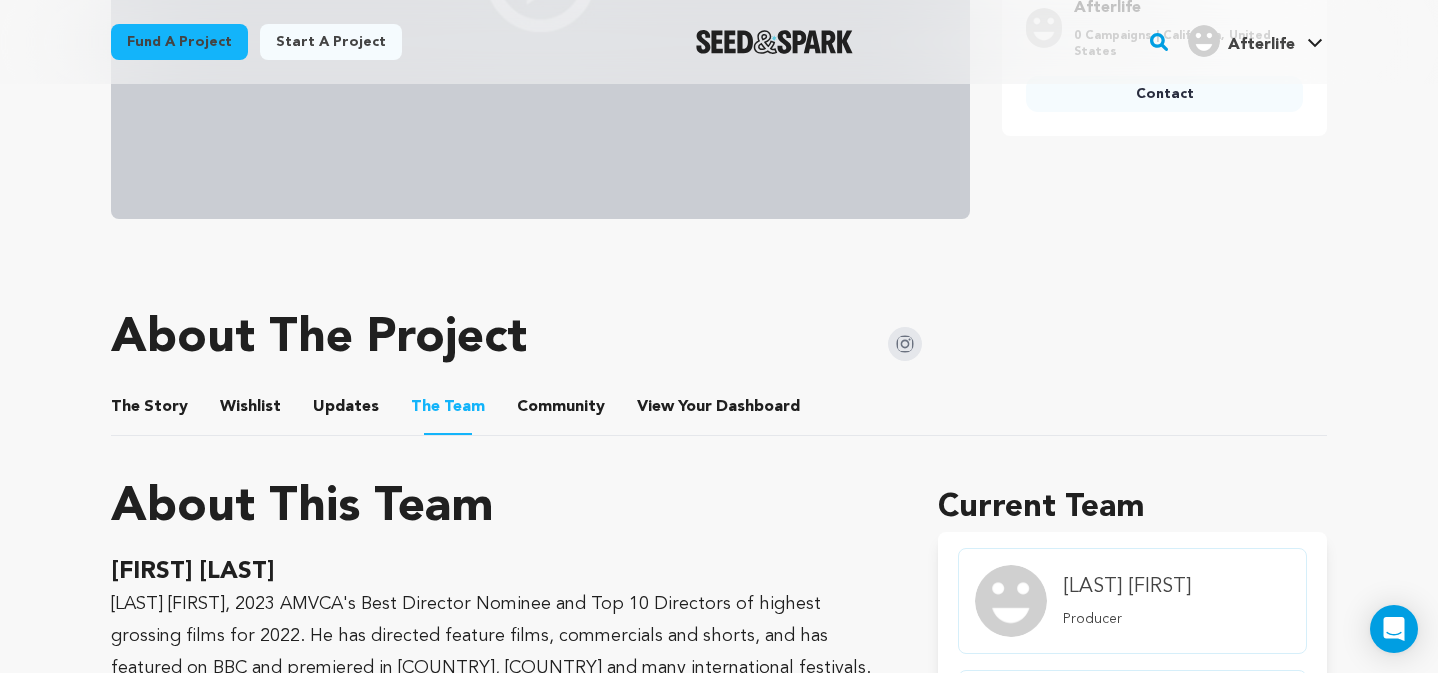 click on "Community" at bounding box center (561, 411) 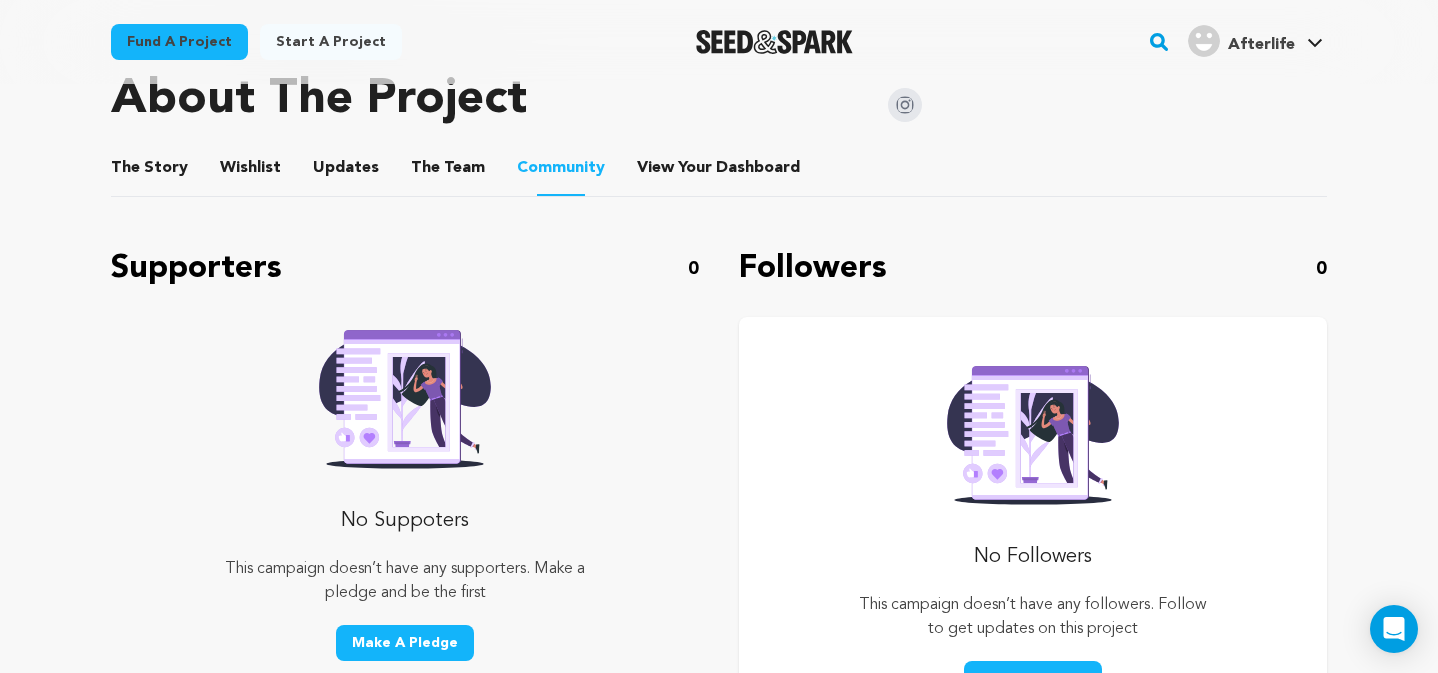 scroll, scrollTop: 883, scrollLeft: 0, axis: vertical 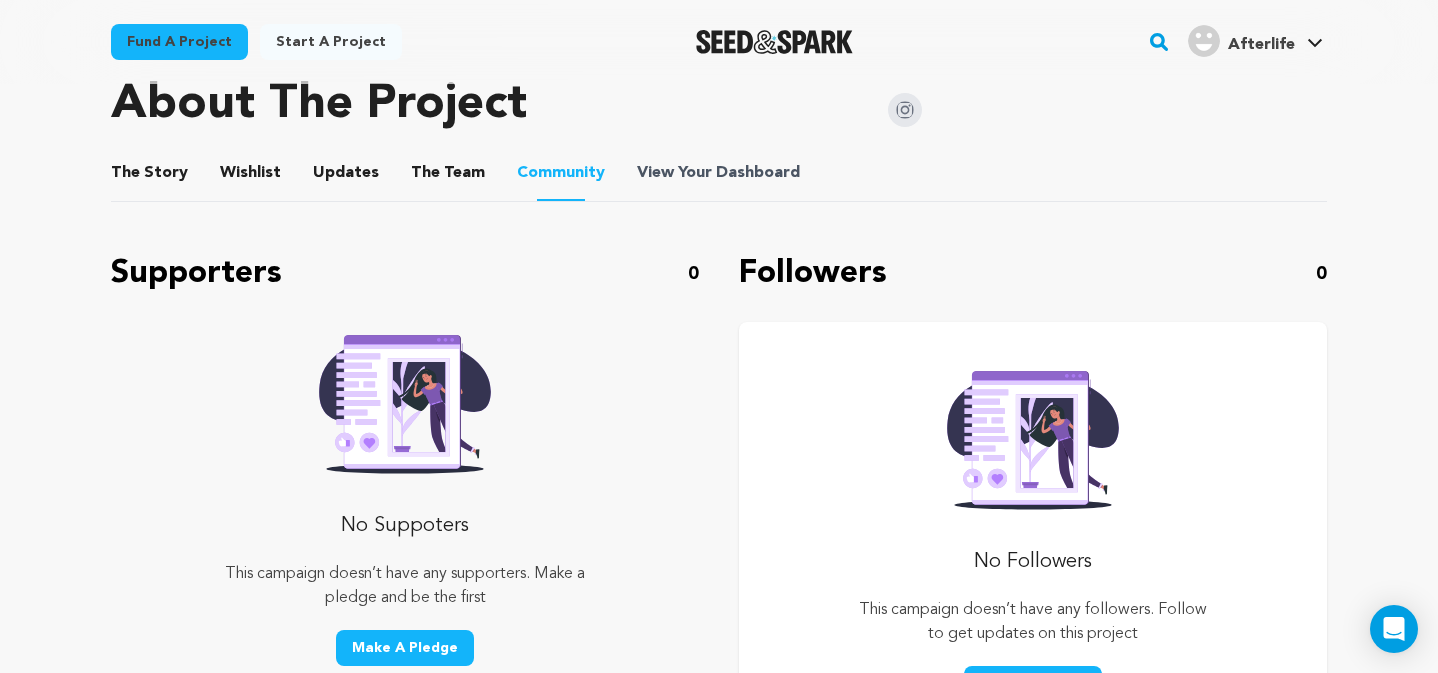 click on "View   Your   Dashboard" at bounding box center (720, 173) 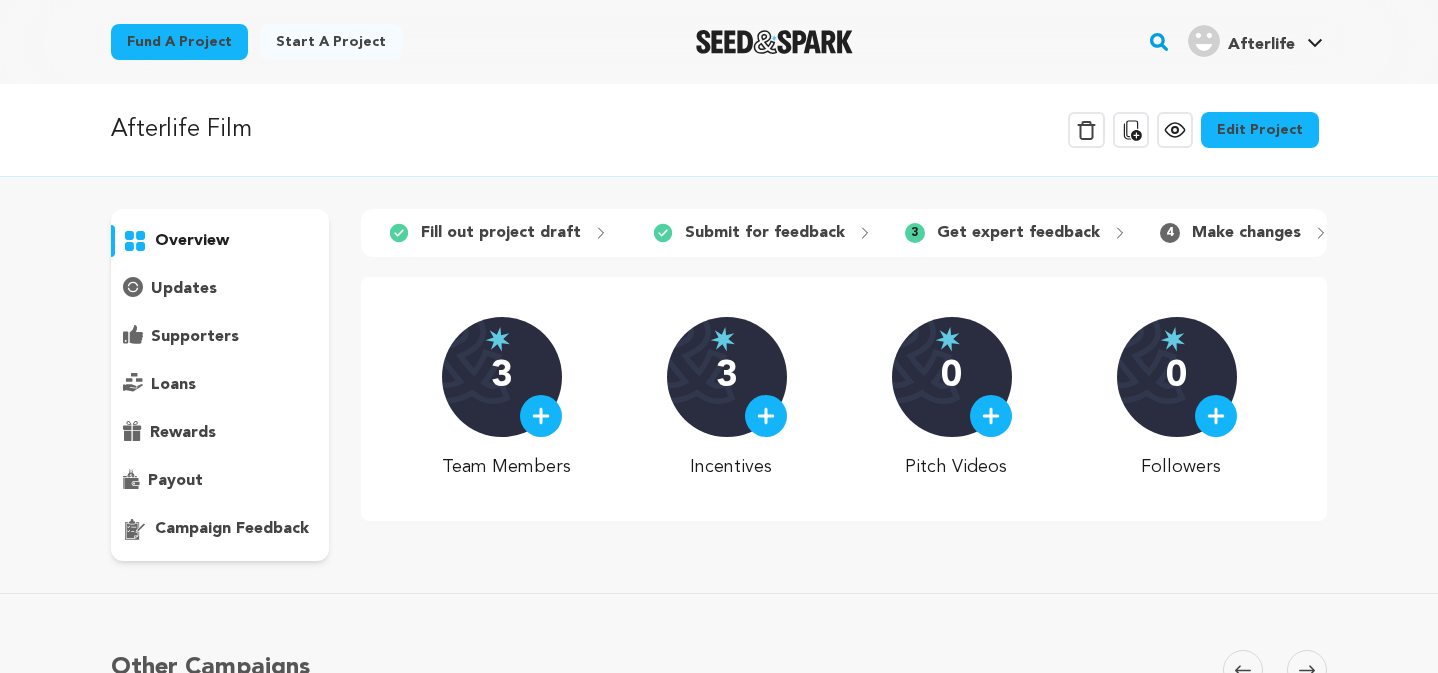scroll, scrollTop: 0, scrollLeft: 0, axis: both 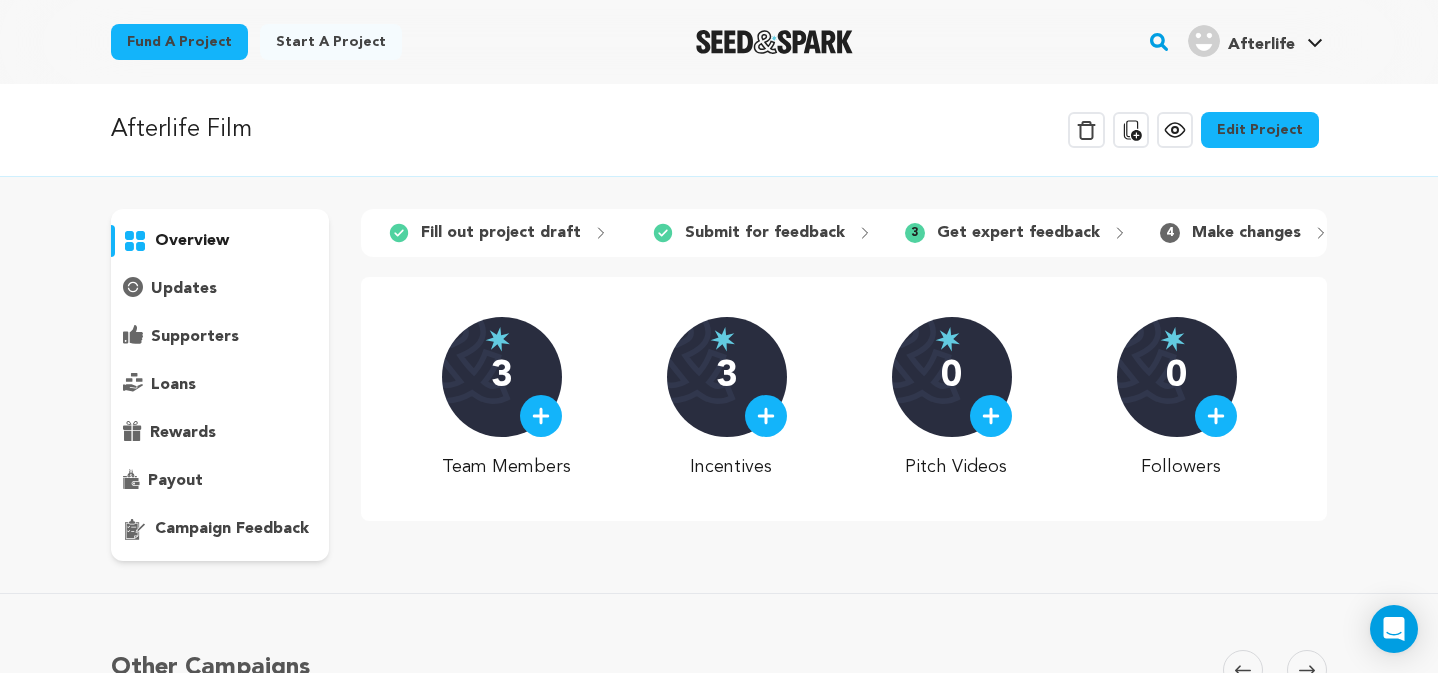 click on "Edit Project" at bounding box center (1260, 130) 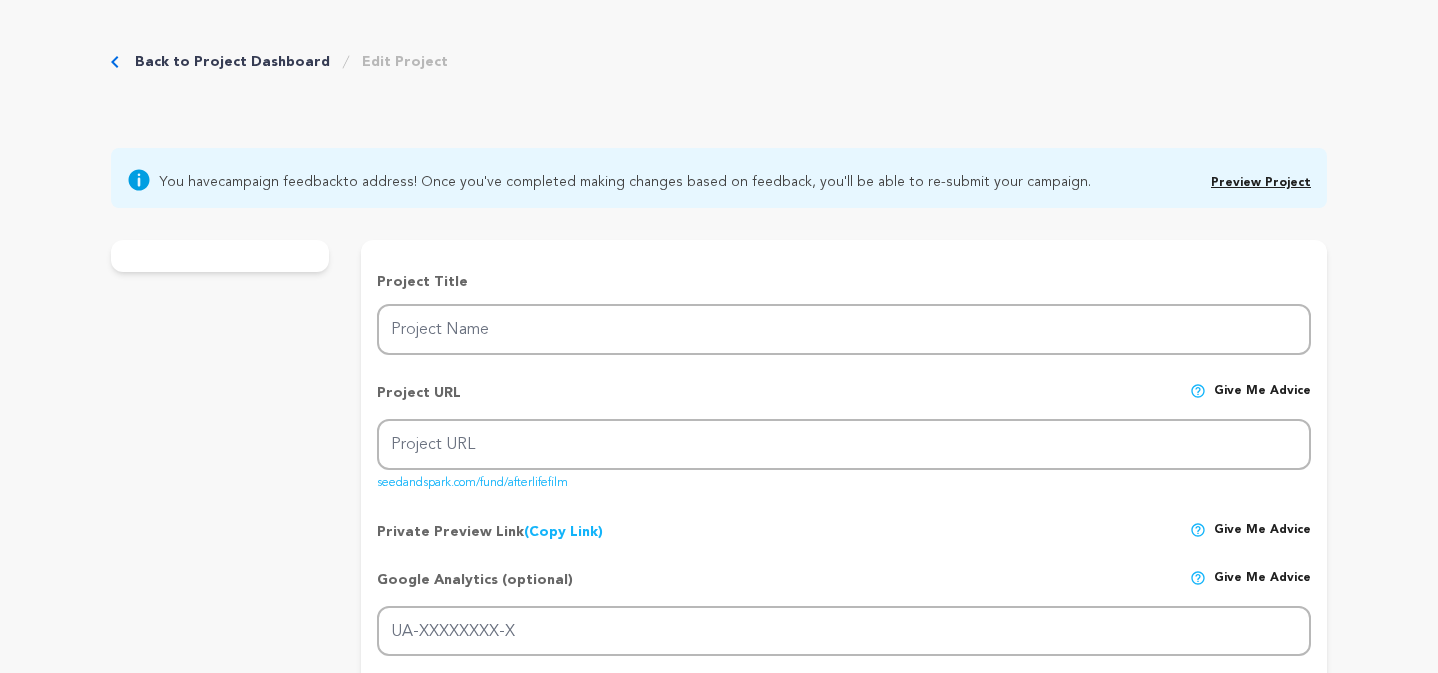 type on "Afterlife Film" 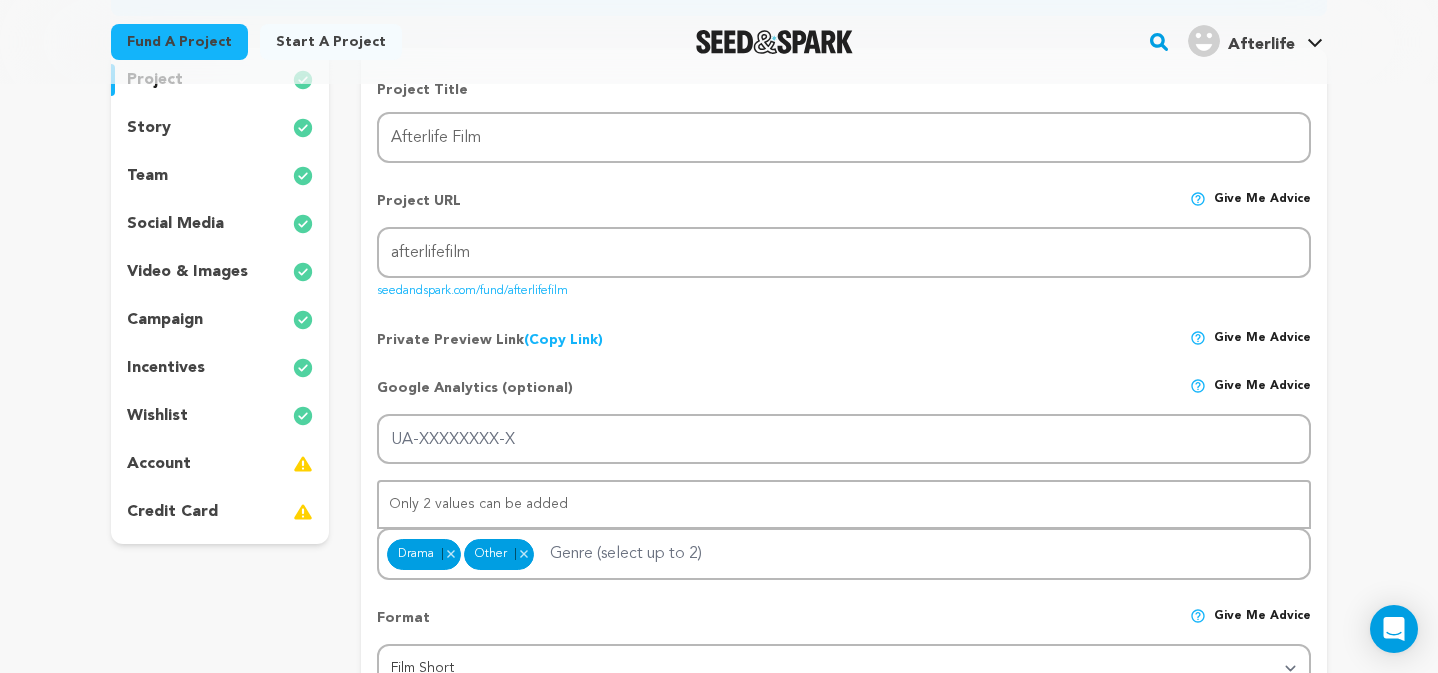 scroll, scrollTop: 282, scrollLeft: 0, axis: vertical 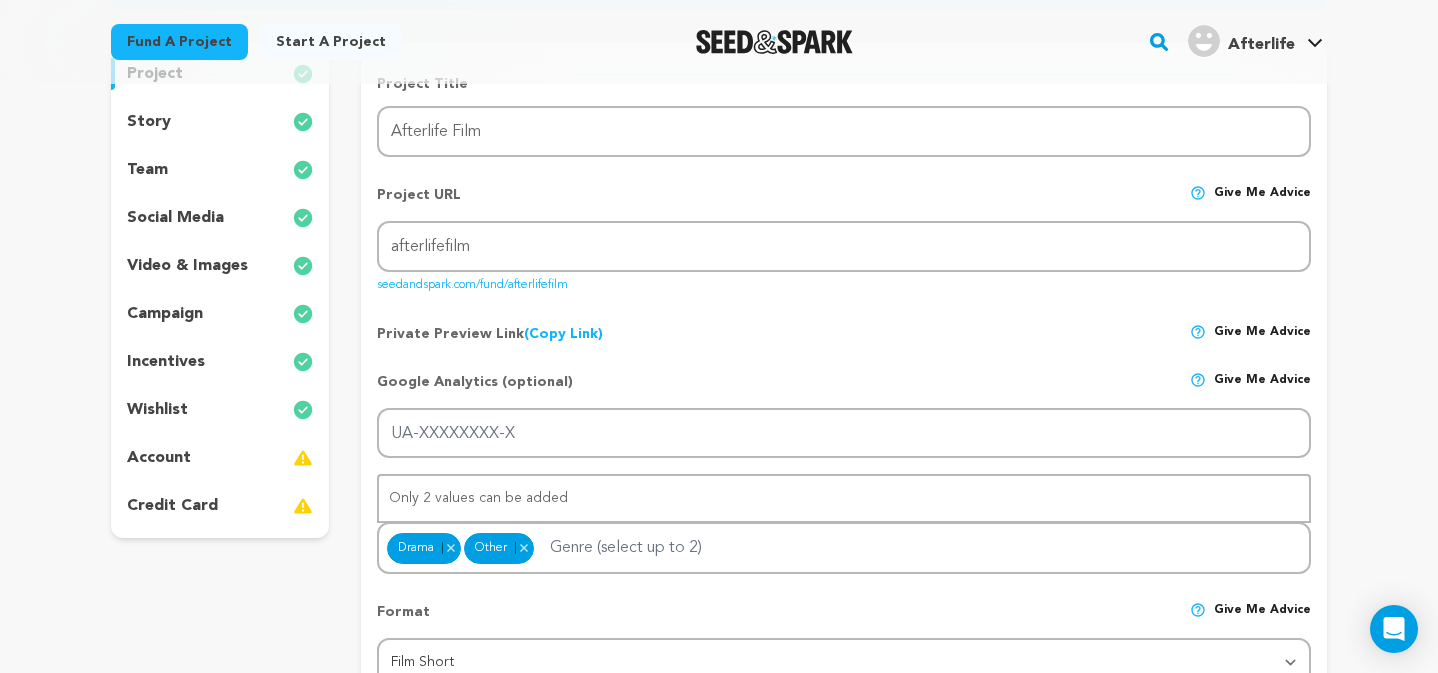 click on "project
story
team
social media
video & images
campaign
incentives
wishlist account" at bounding box center (220, 290) 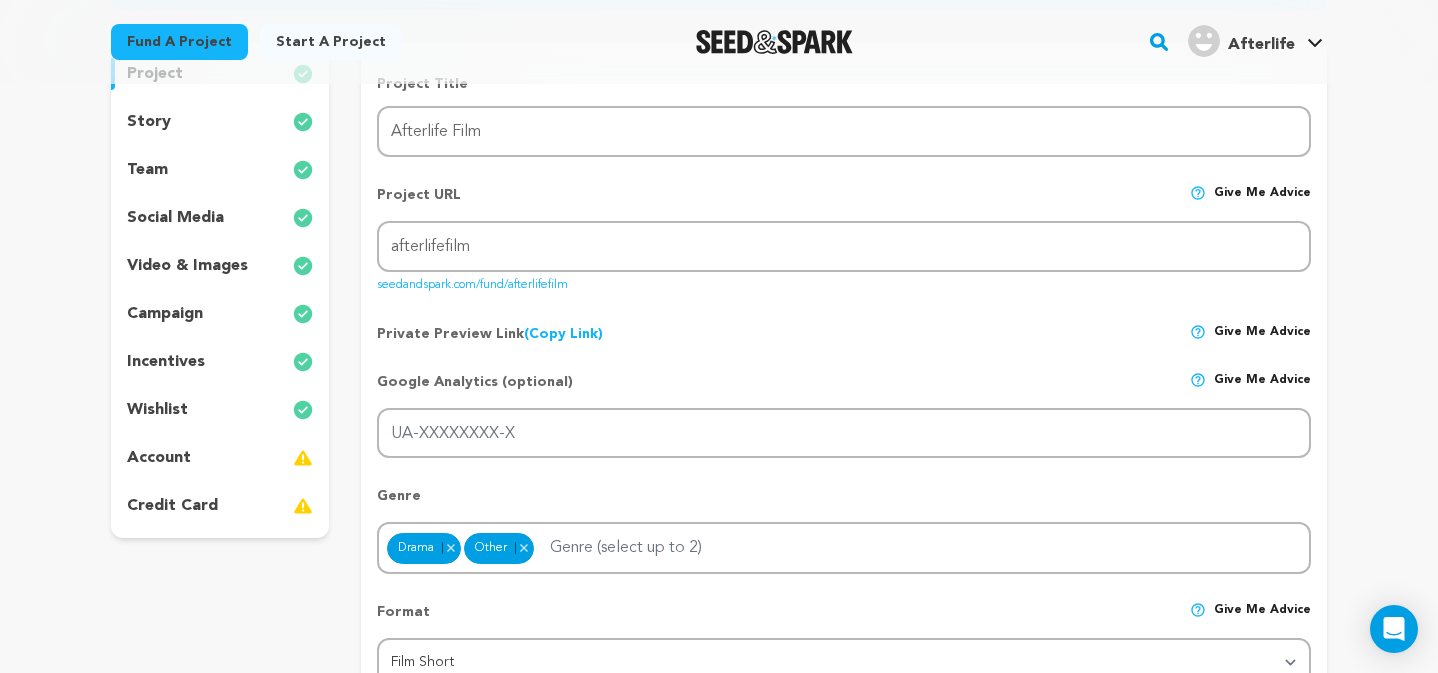 click on "account" at bounding box center [220, 458] 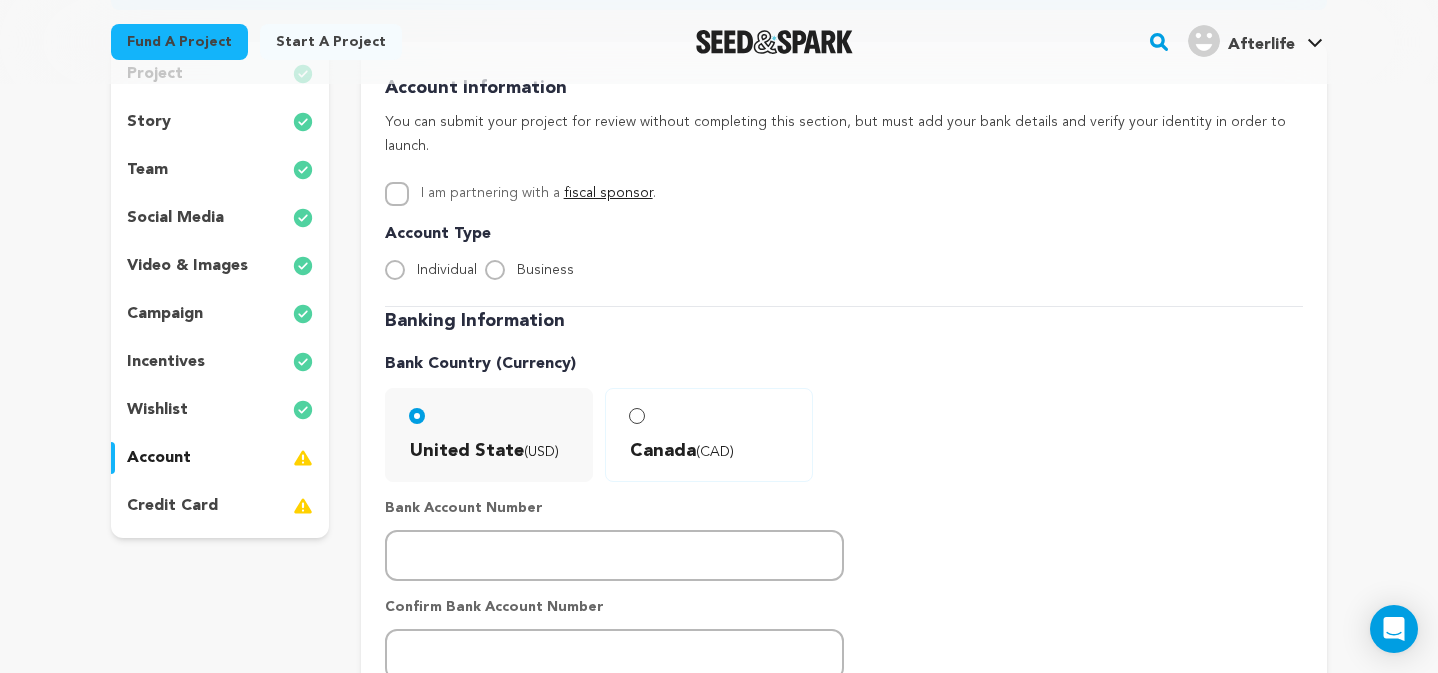 click on "video & images" at bounding box center (187, 266) 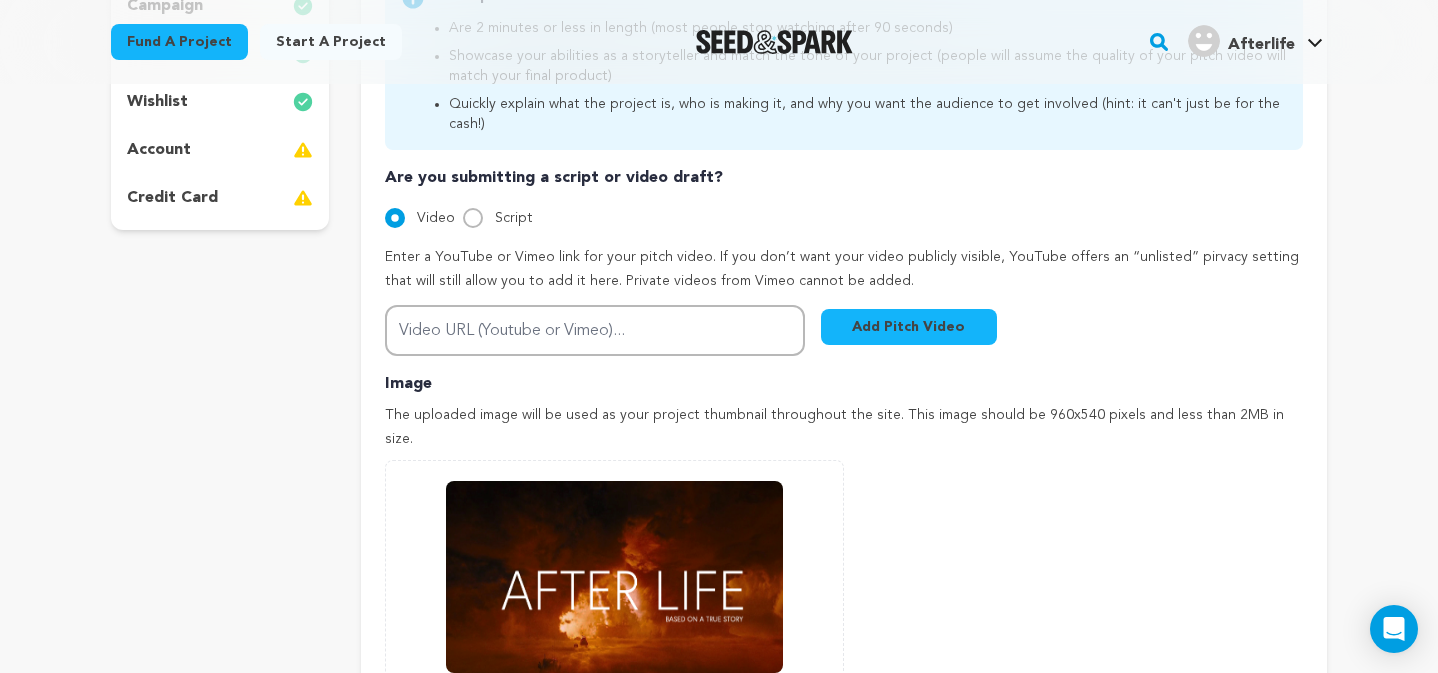 scroll, scrollTop: 565, scrollLeft: 0, axis: vertical 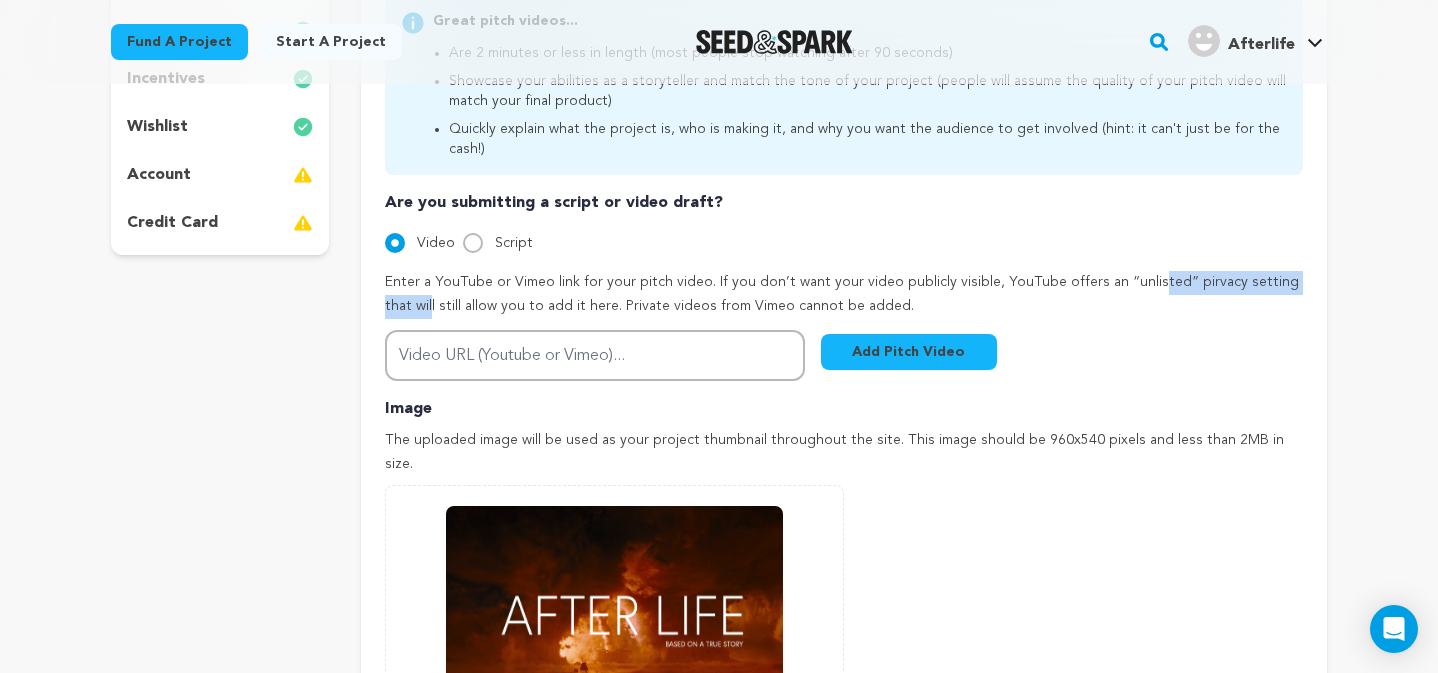 drag, startPoint x: 981, startPoint y: 263, endPoint x: 1161, endPoint y: 260, distance: 180.025 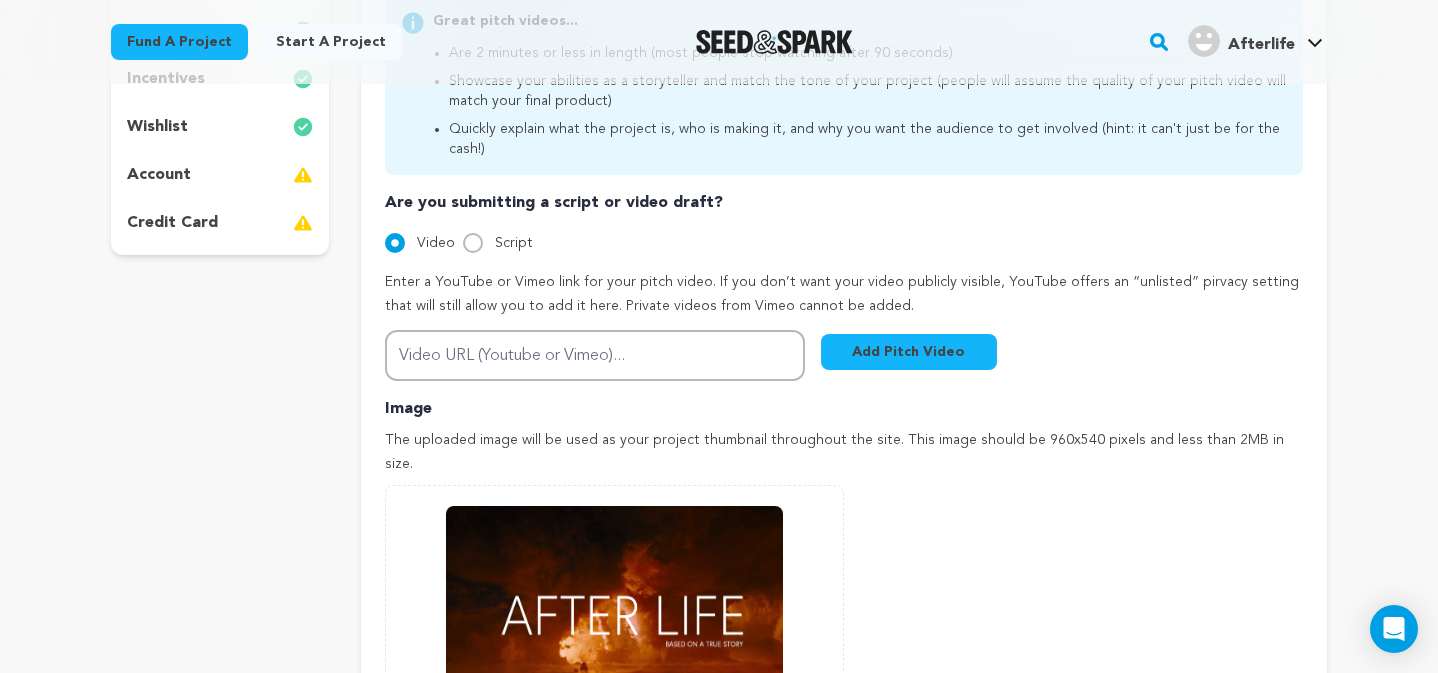 click on "Video
Script" at bounding box center (844, 243) 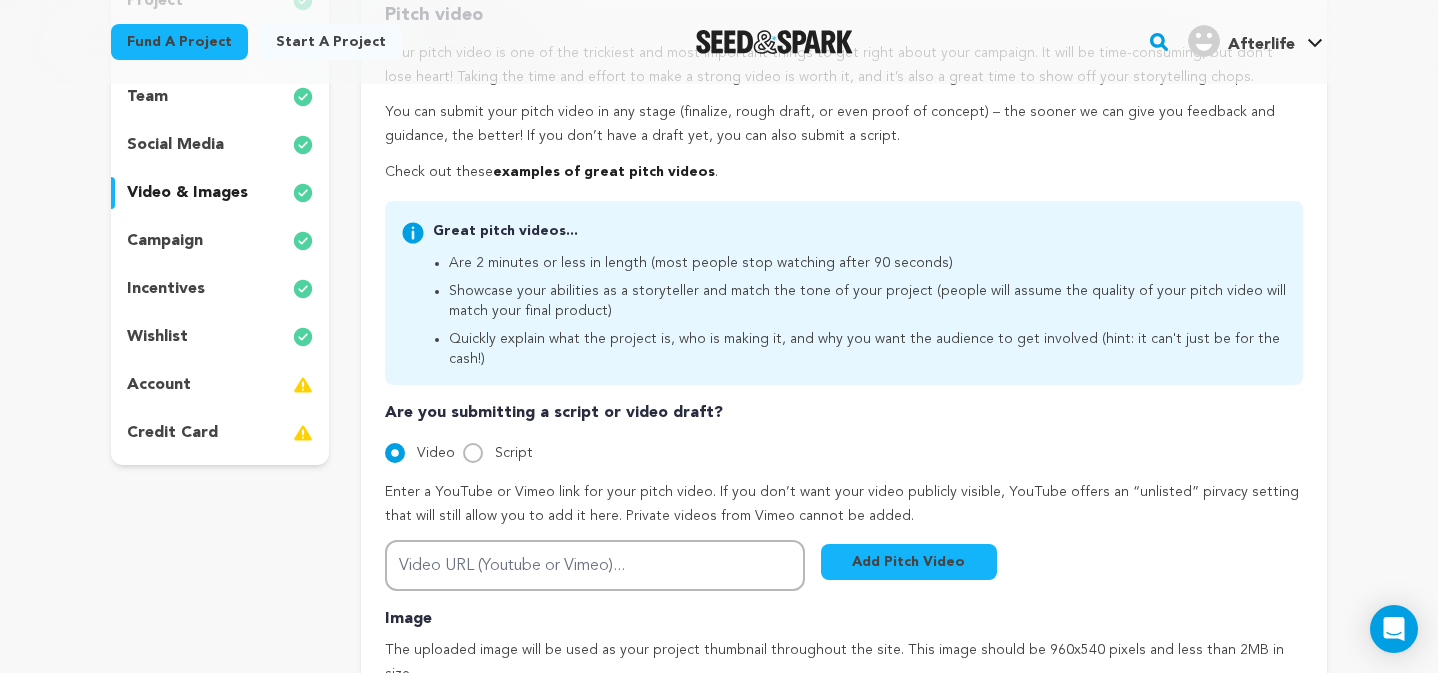 scroll, scrollTop: 349, scrollLeft: 0, axis: vertical 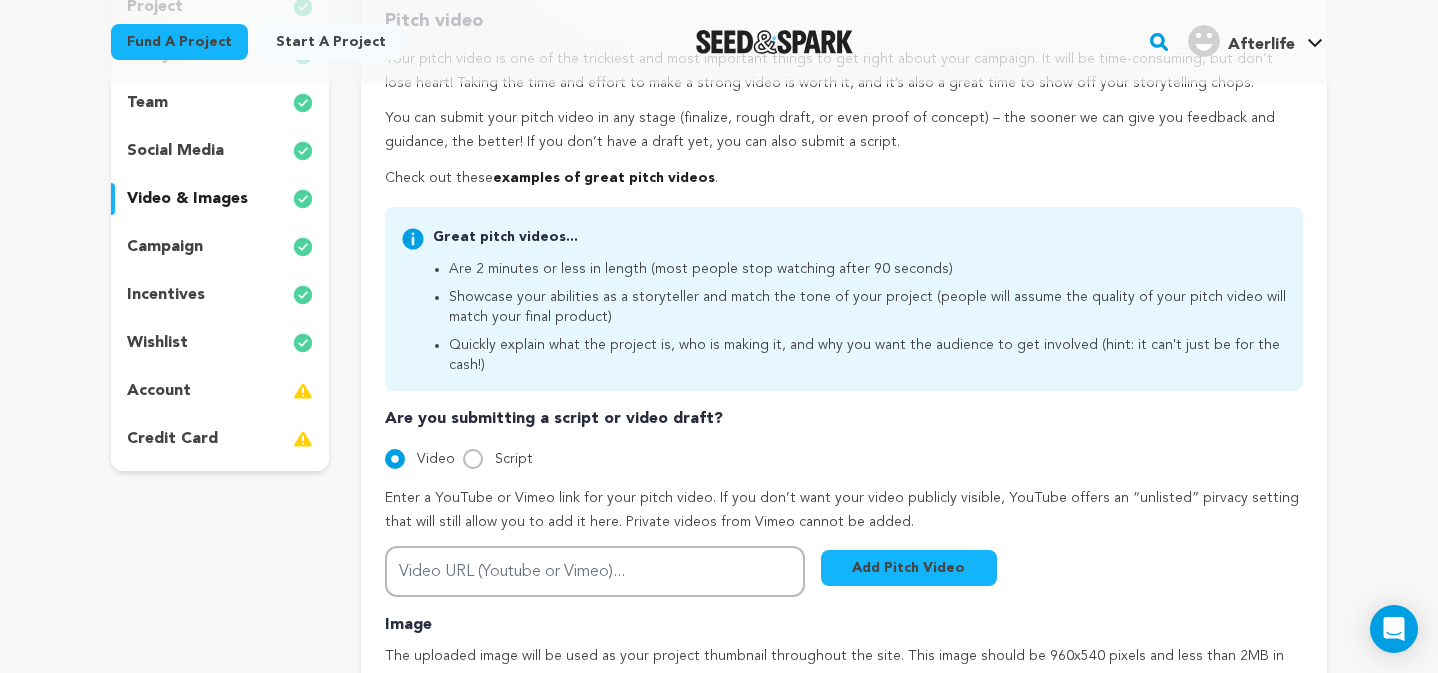 drag, startPoint x: 451, startPoint y: 341, endPoint x: 1317, endPoint y: 349, distance: 866.0369 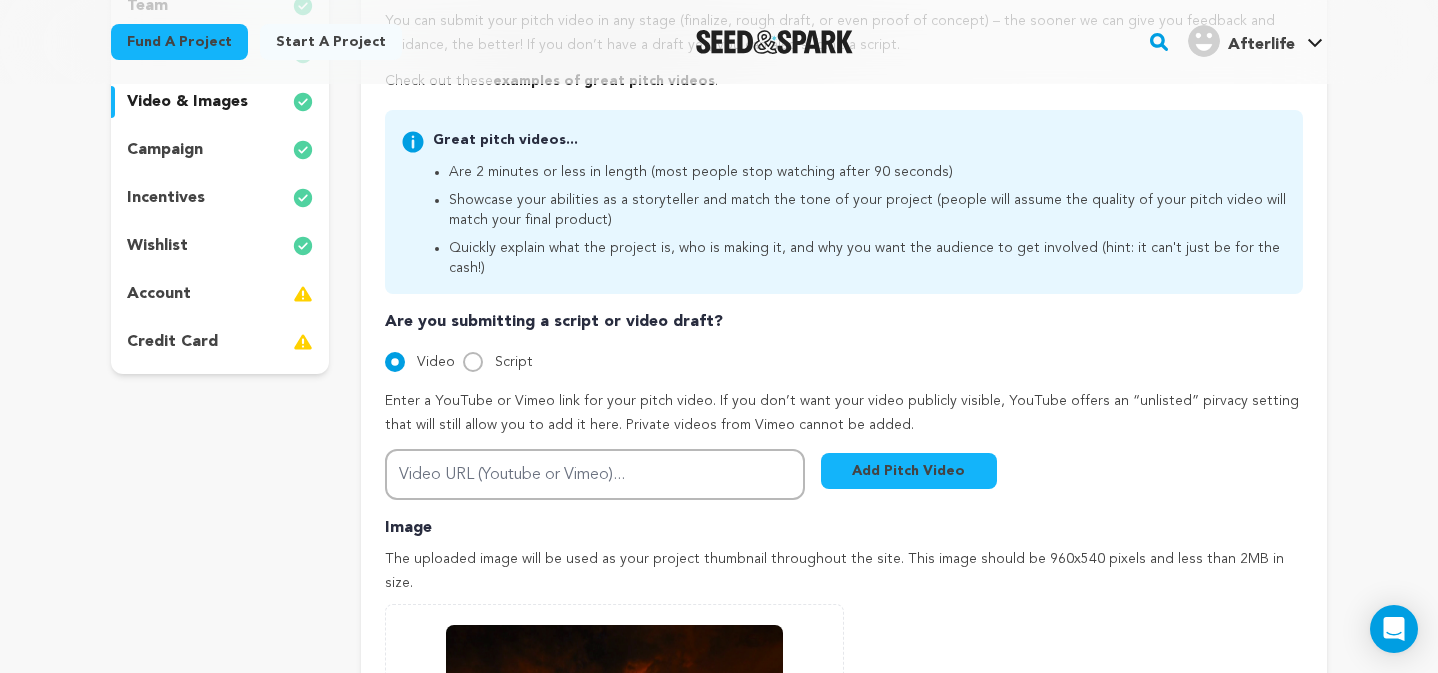 scroll, scrollTop: 416, scrollLeft: 0, axis: vertical 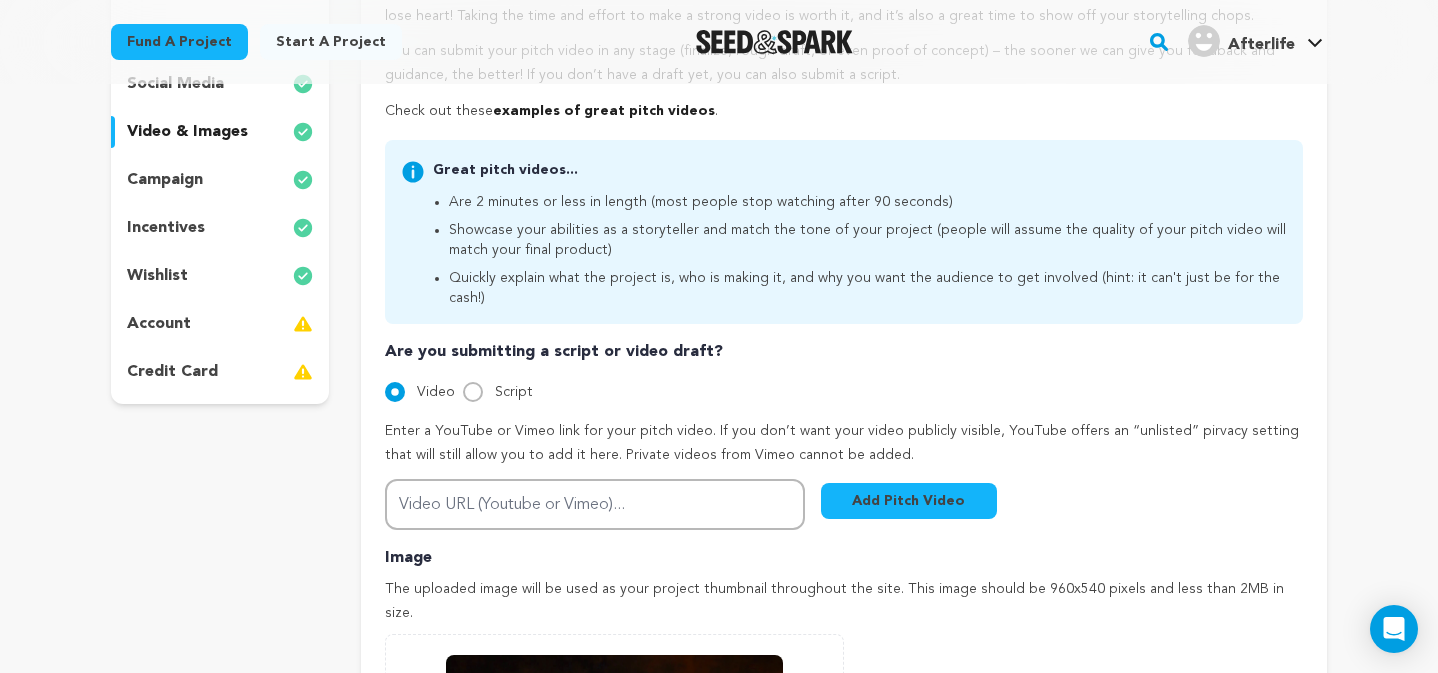 click on "account" at bounding box center [159, 324] 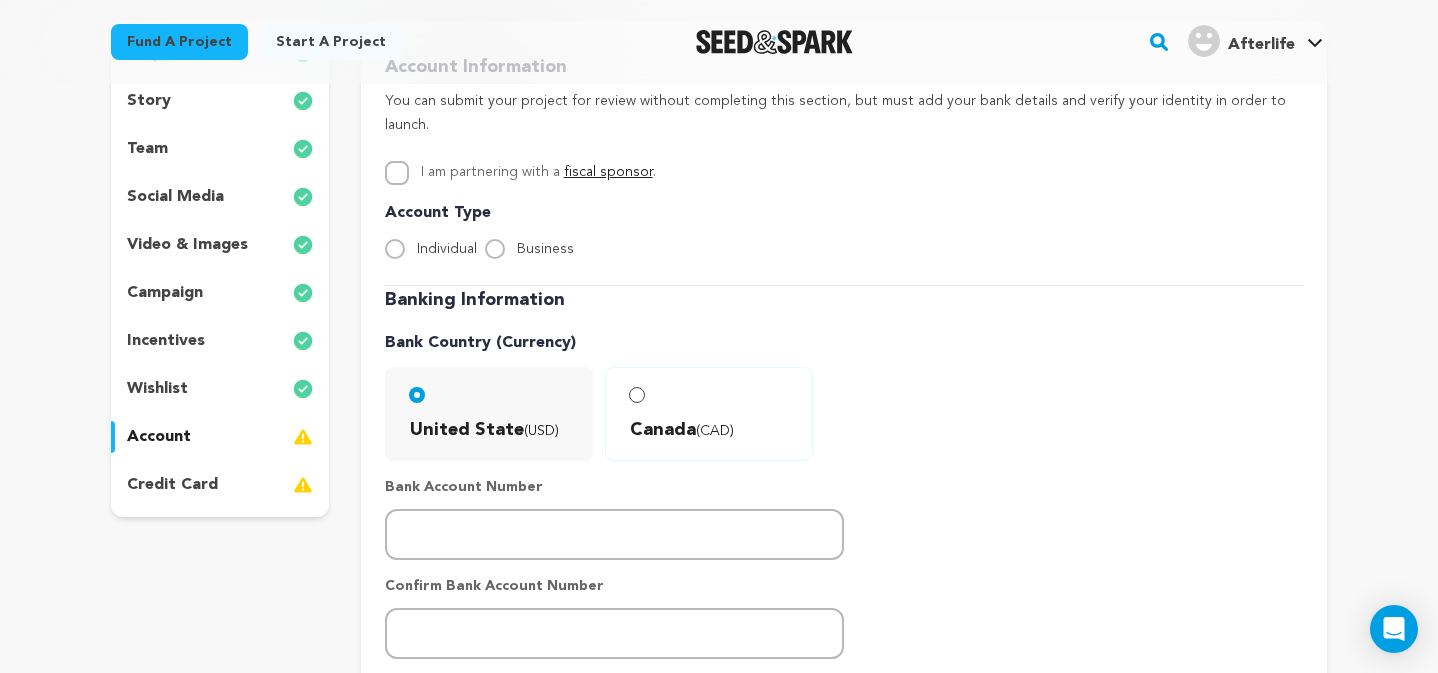 scroll, scrollTop: 280, scrollLeft: 0, axis: vertical 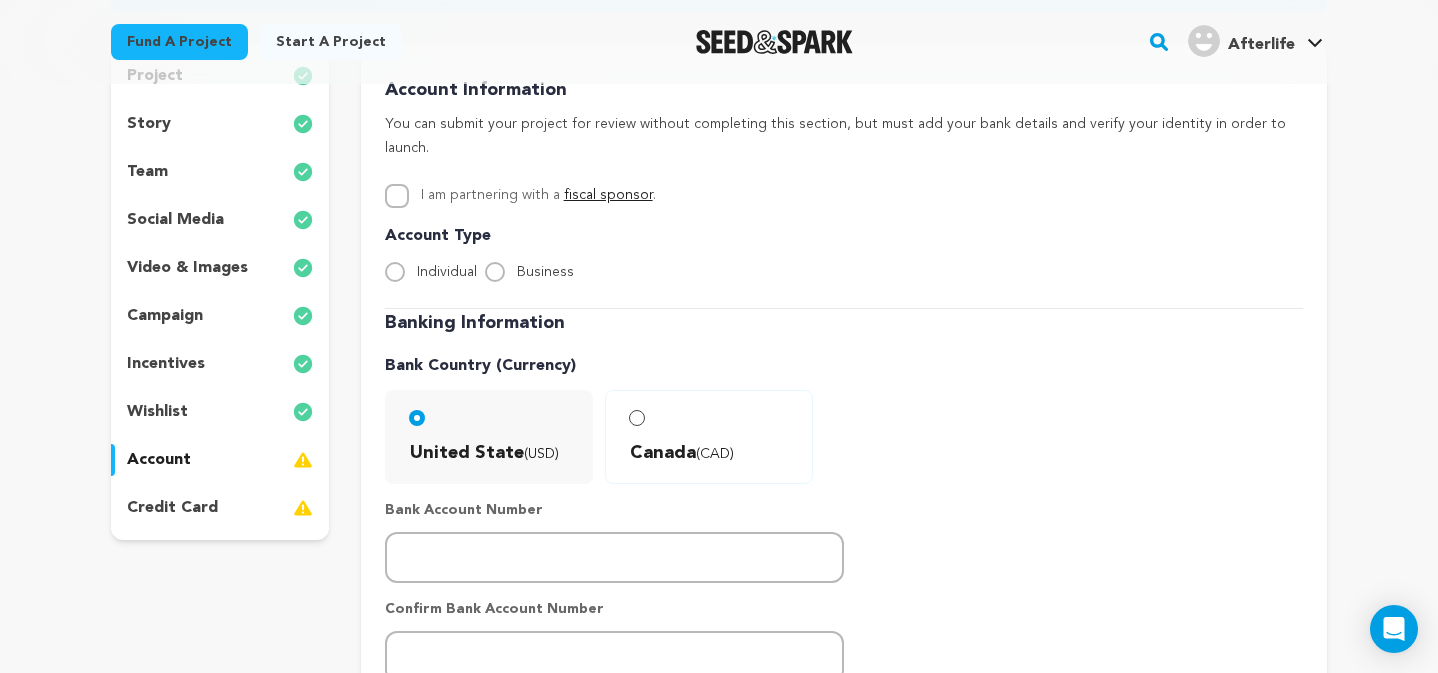 click on "story" at bounding box center [220, 124] 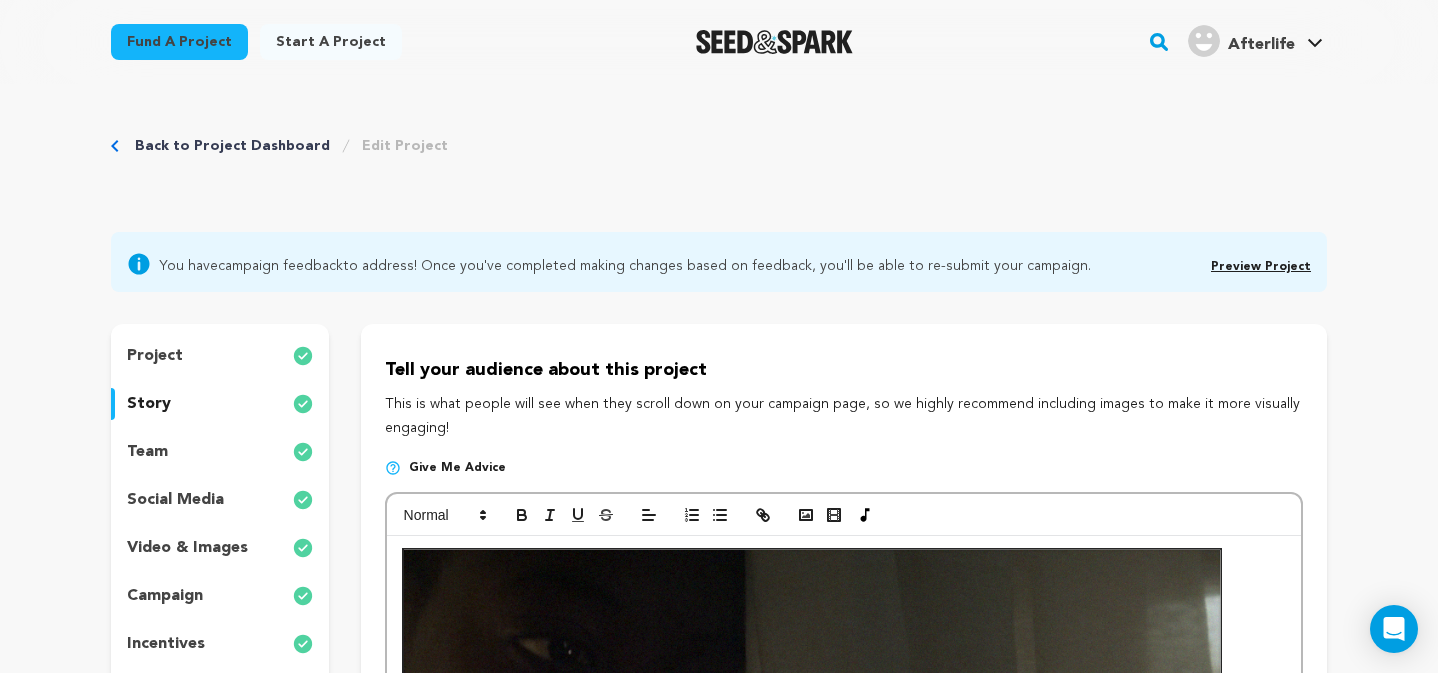 scroll, scrollTop: 0, scrollLeft: 0, axis: both 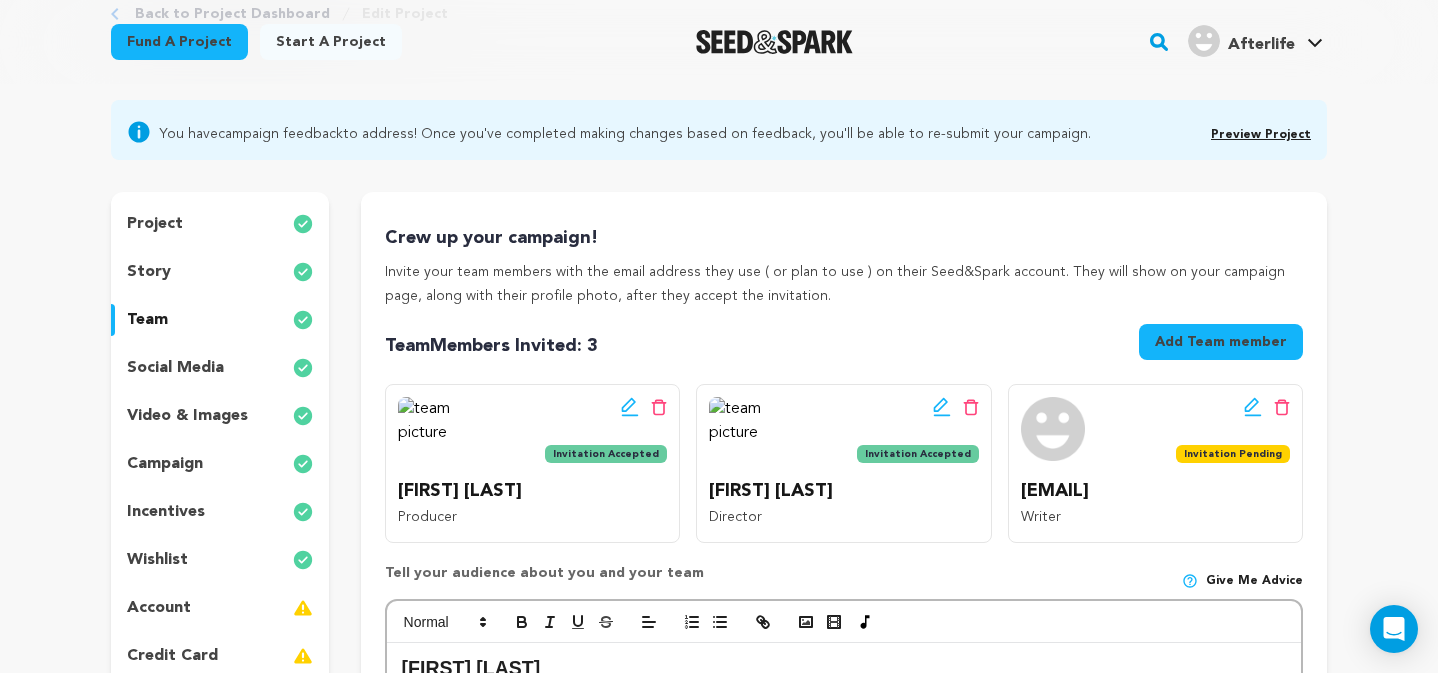 click at bounding box center (430, 429) 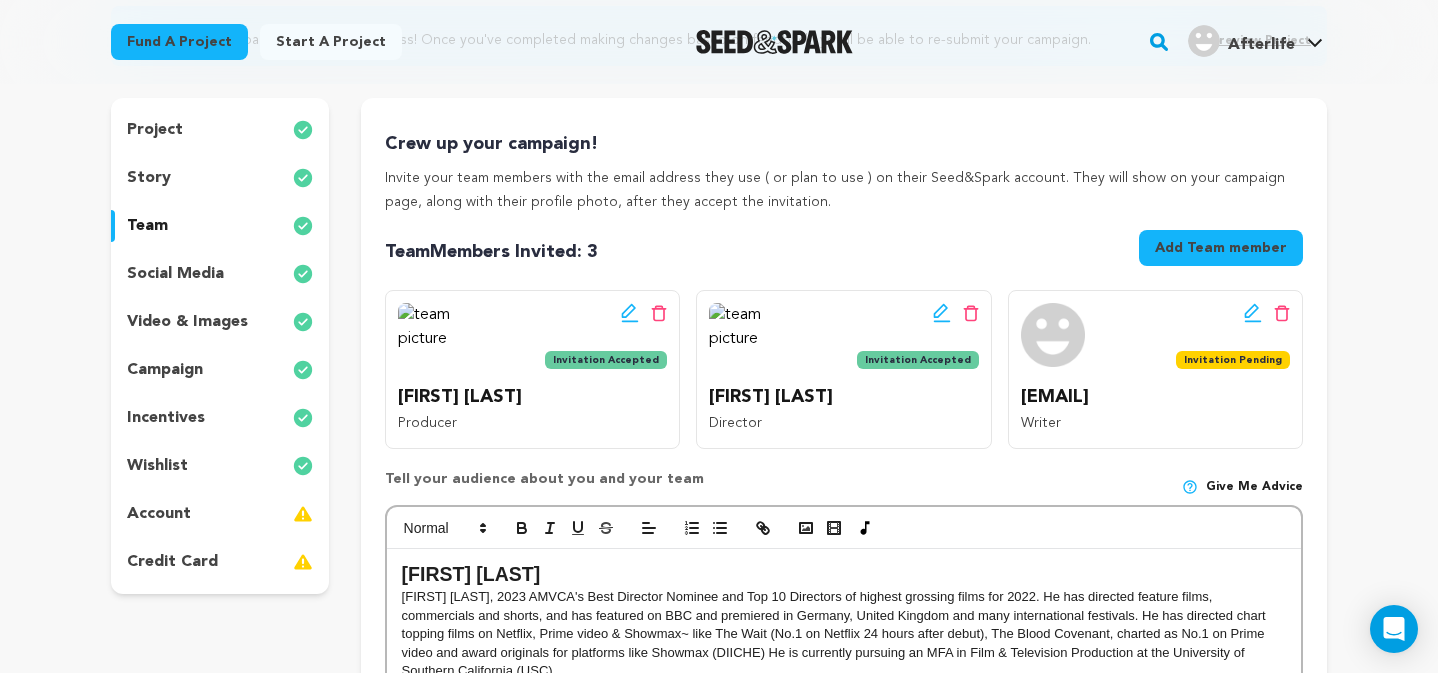 scroll, scrollTop: 251, scrollLeft: 0, axis: vertical 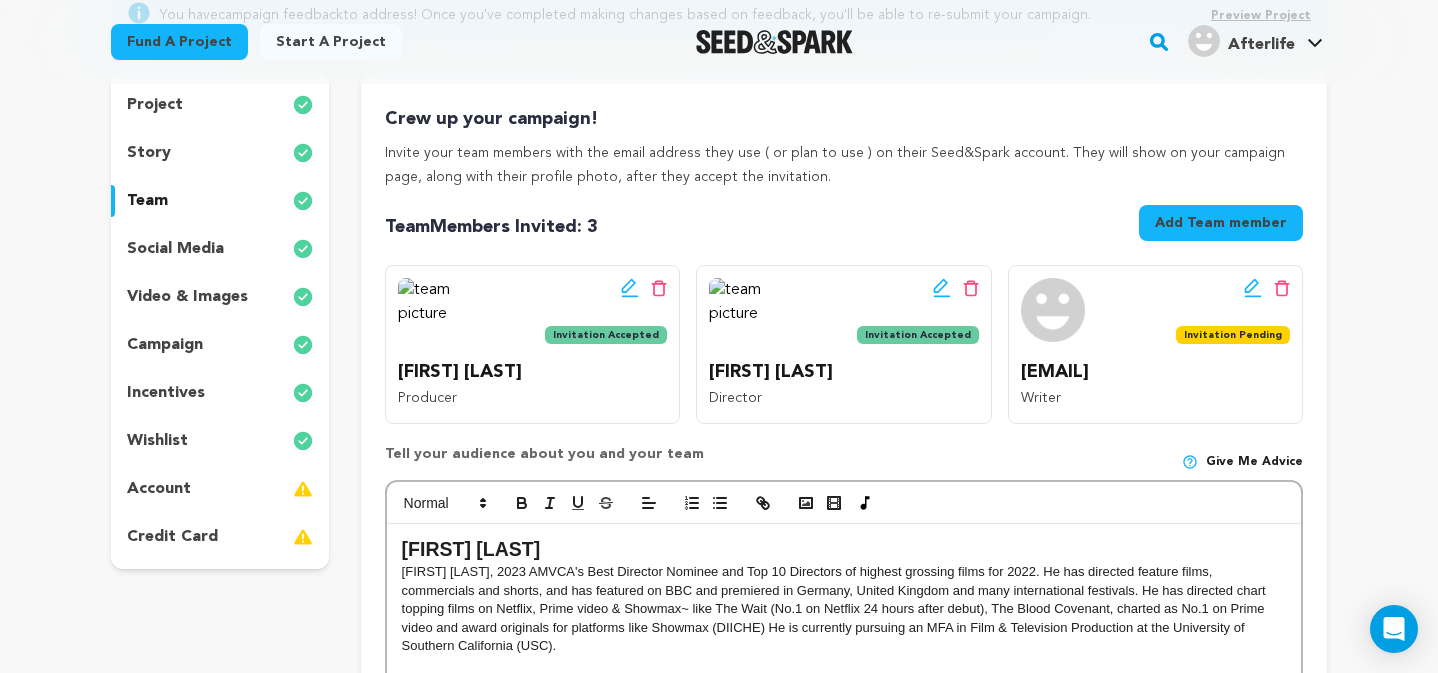 click on "social media" at bounding box center (175, 249) 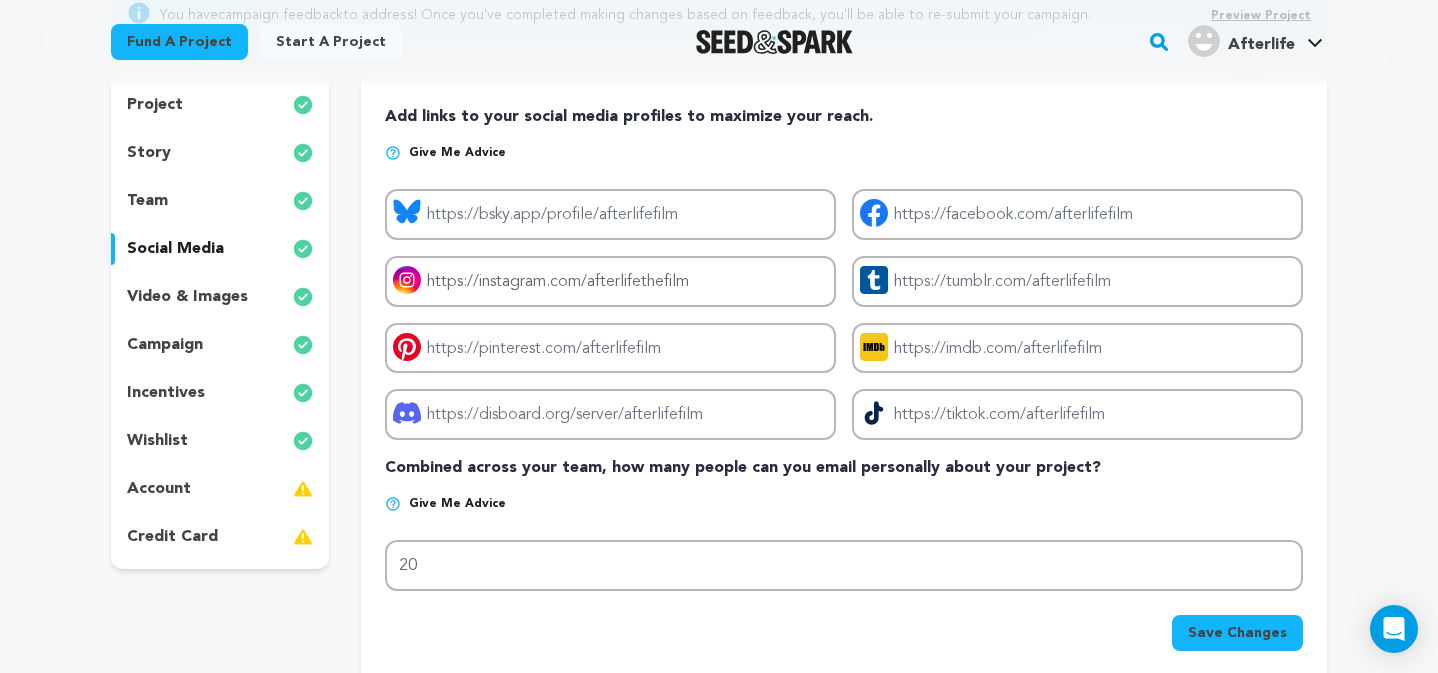 click at bounding box center (393, 504) 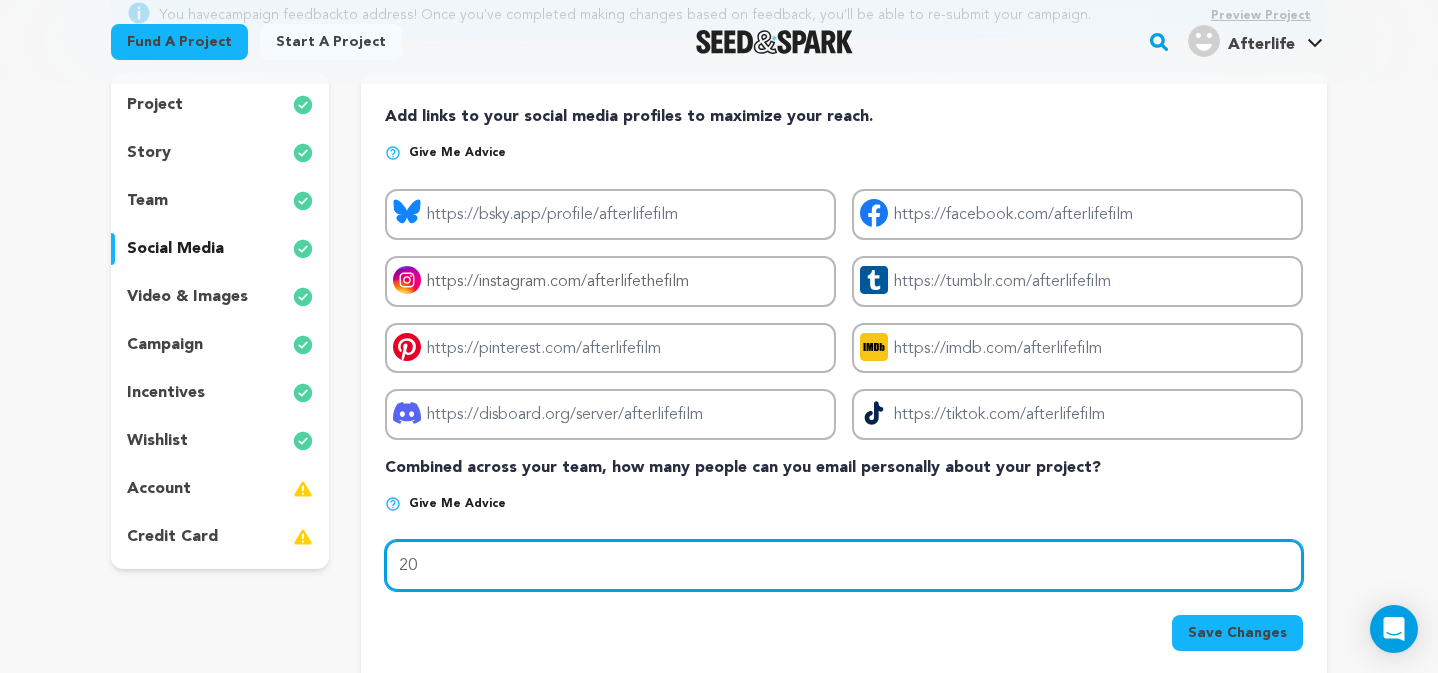 click on "20" at bounding box center [844, 565] 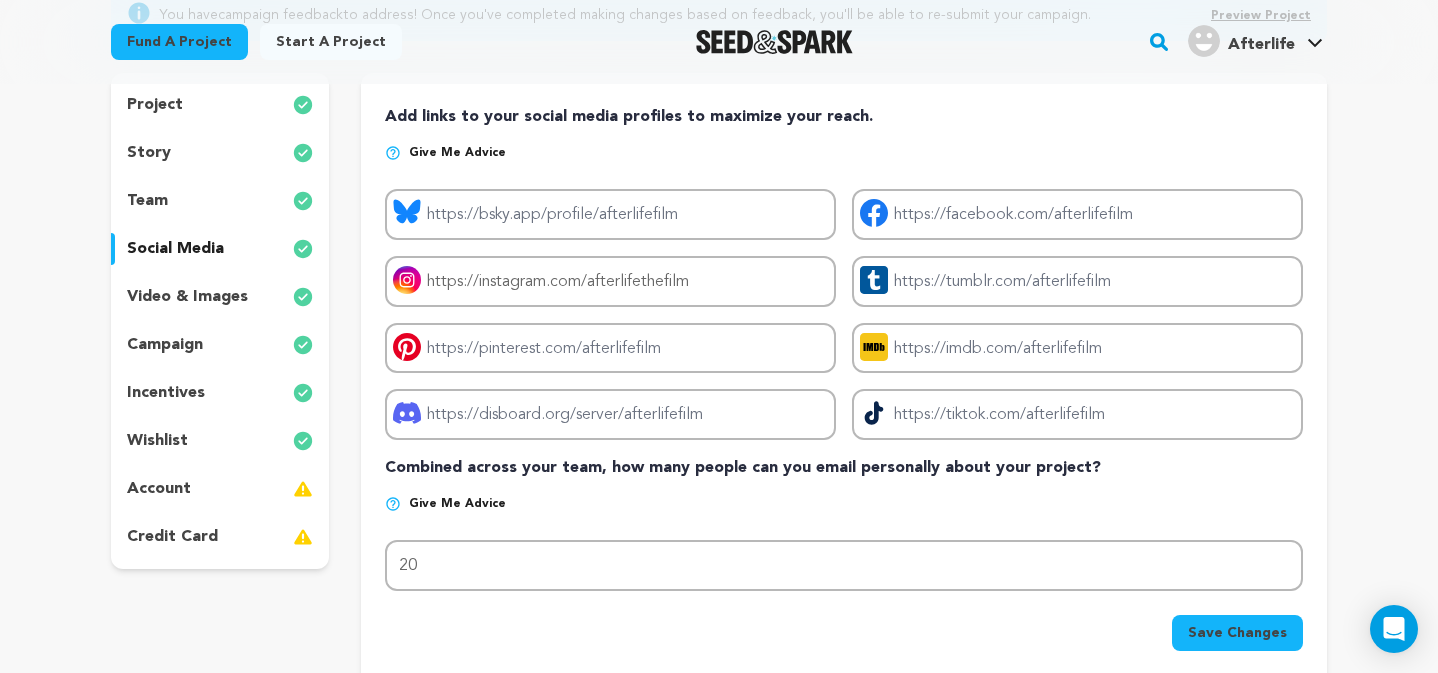 click on "Save Changes" at bounding box center (844, 633) 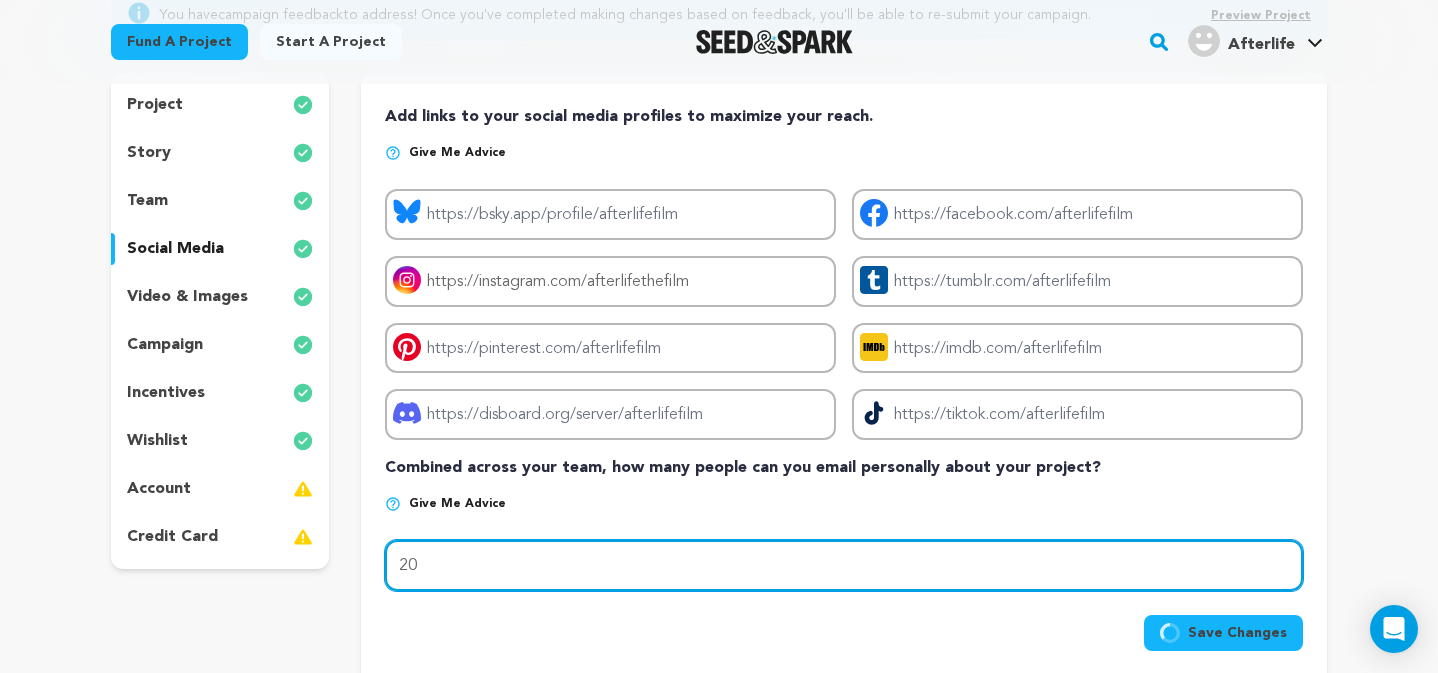 click on "20" at bounding box center (844, 565) 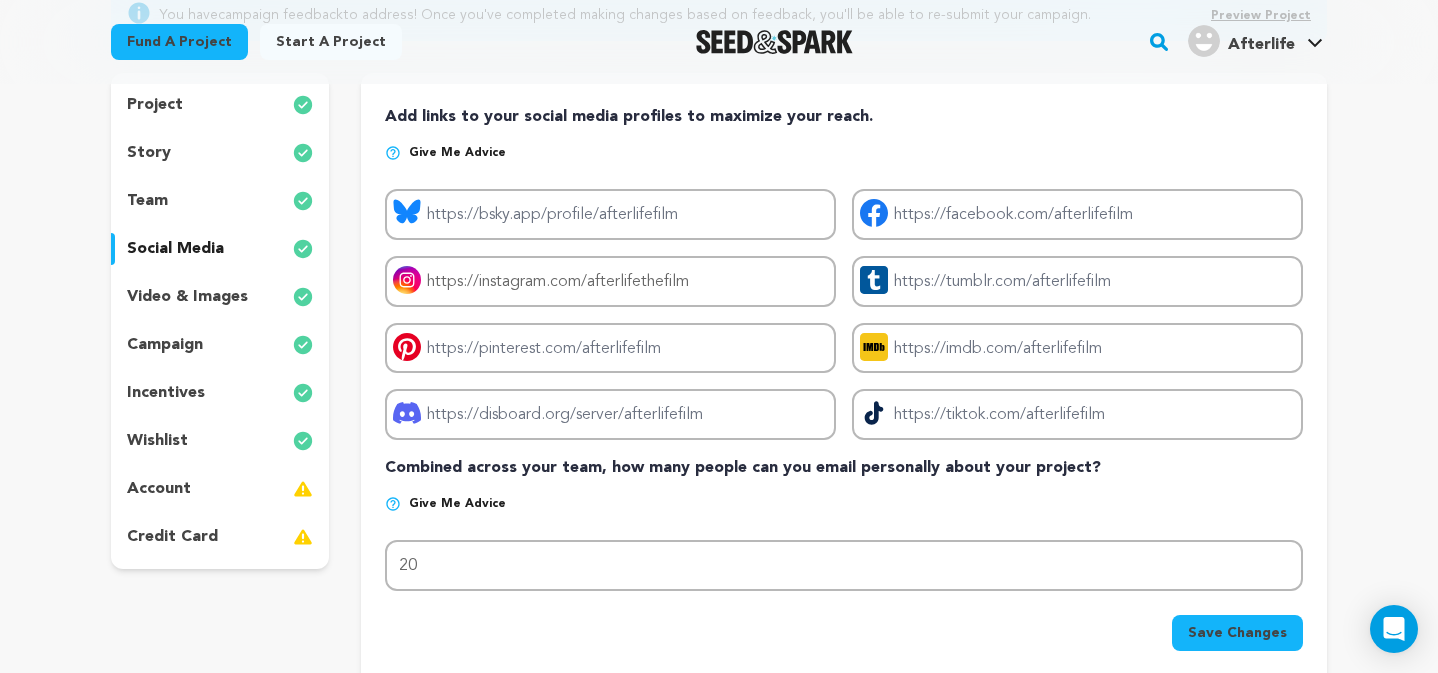 click on "Save Changes" at bounding box center (844, 633) 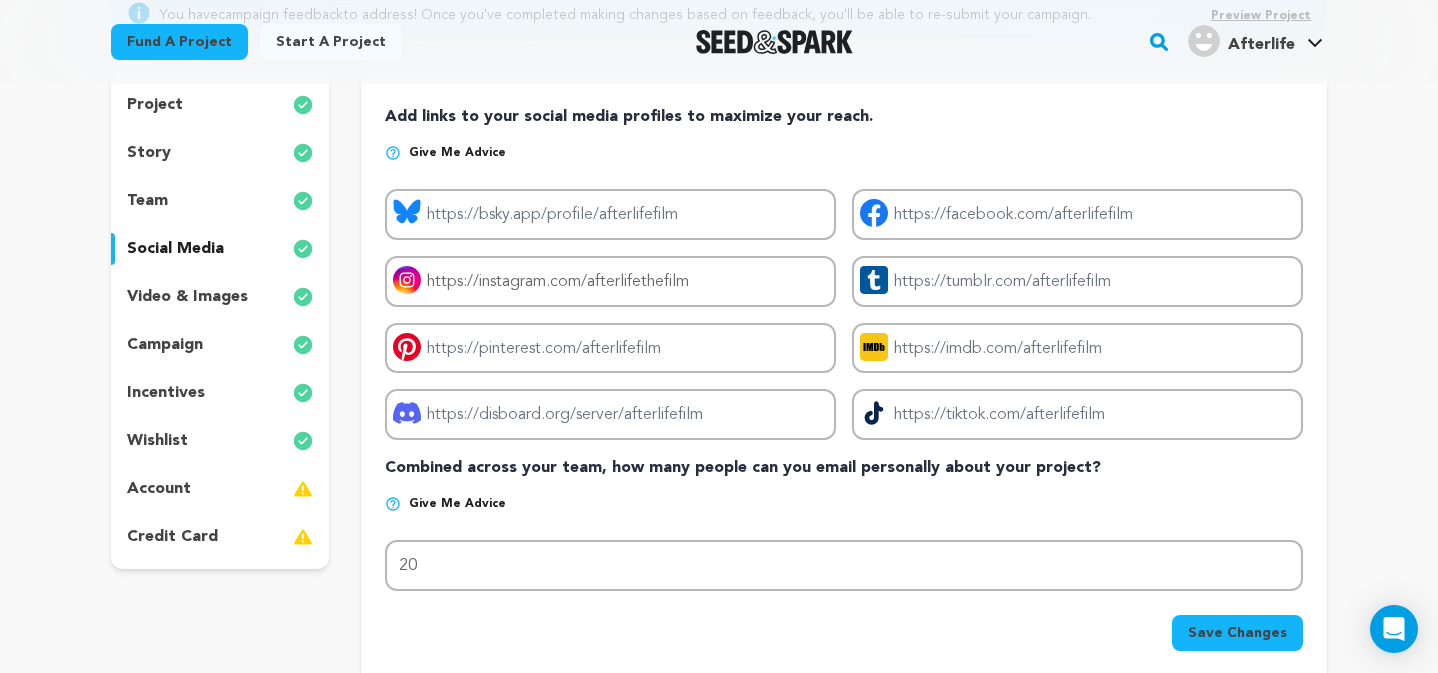 click on "video & images" at bounding box center [187, 297] 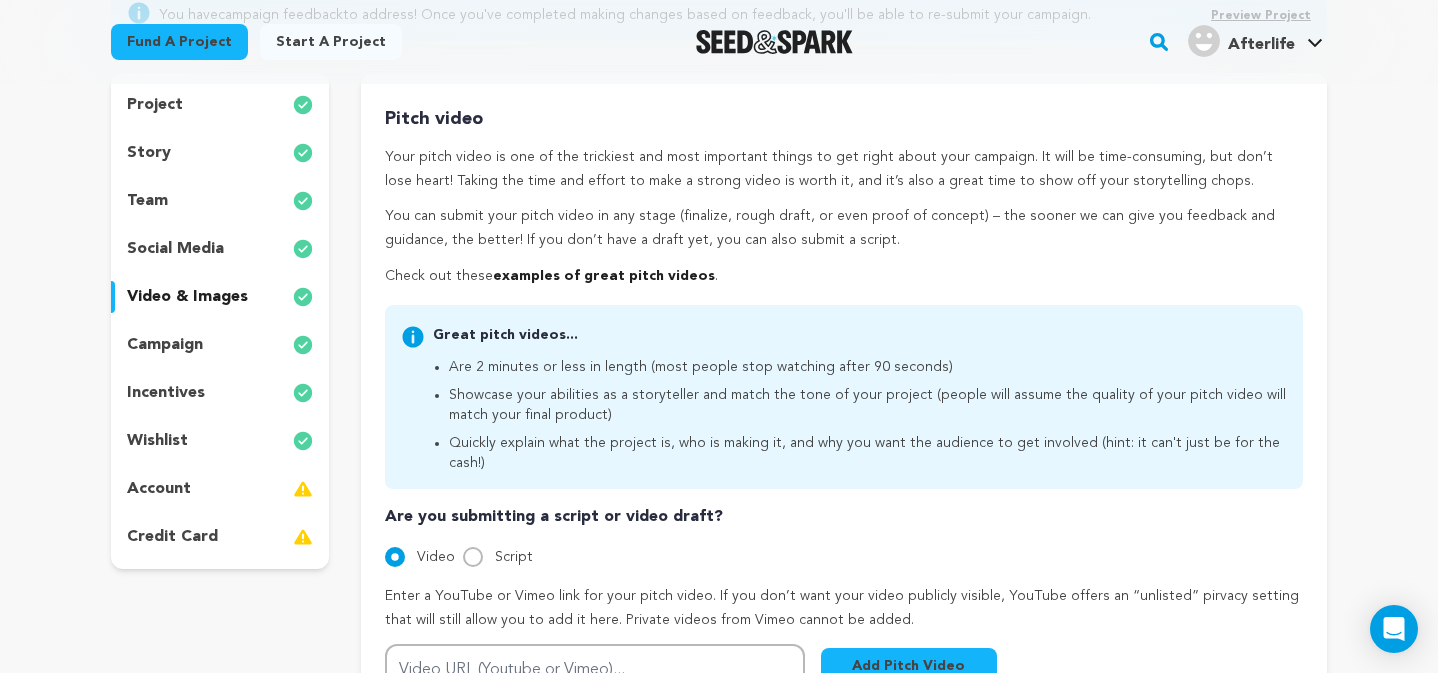 click on "social media" at bounding box center [220, 249] 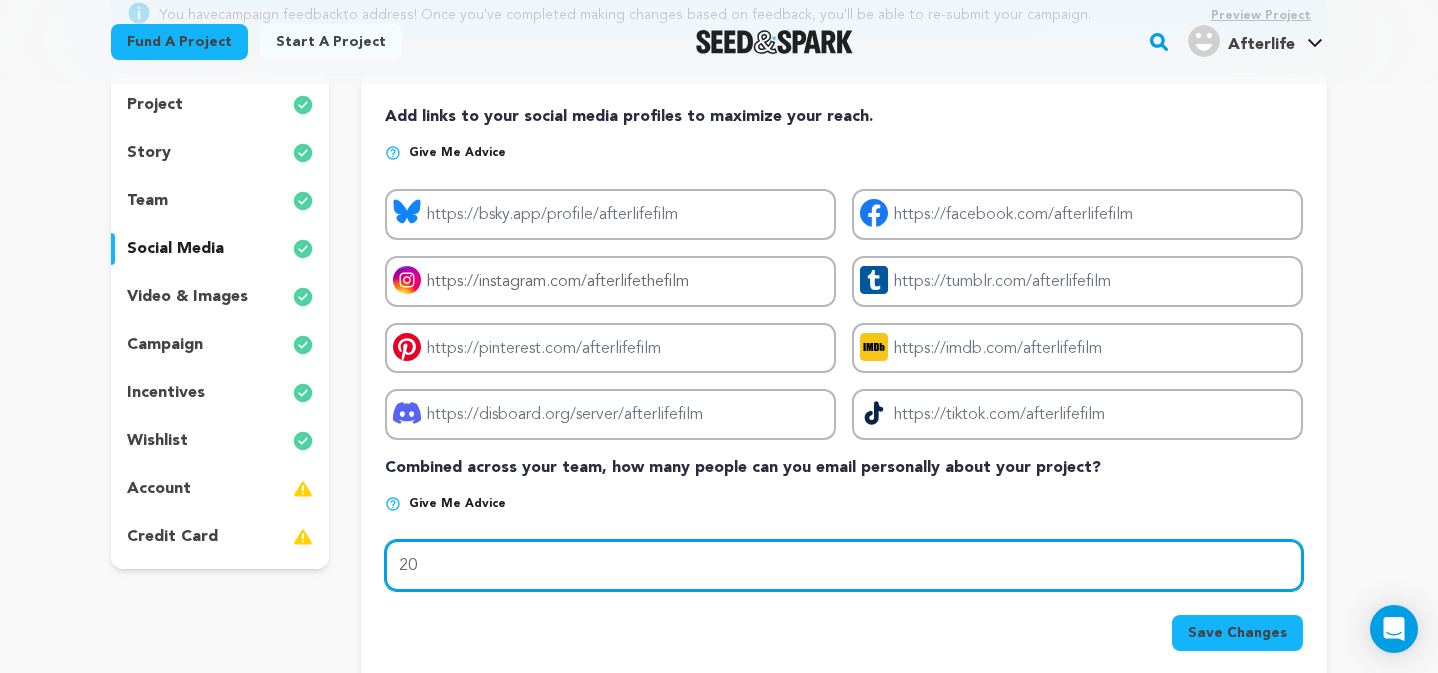 click on "20" at bounding box center [844, 565] 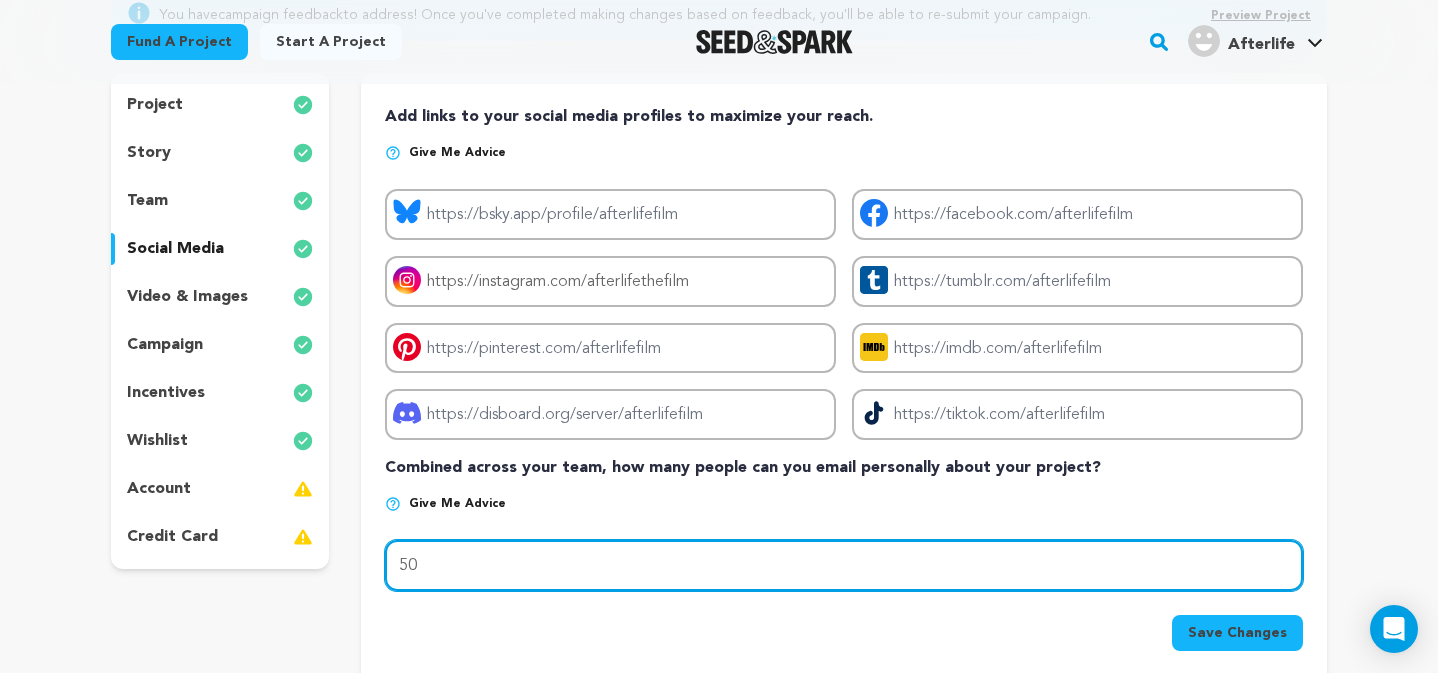 type on "50" 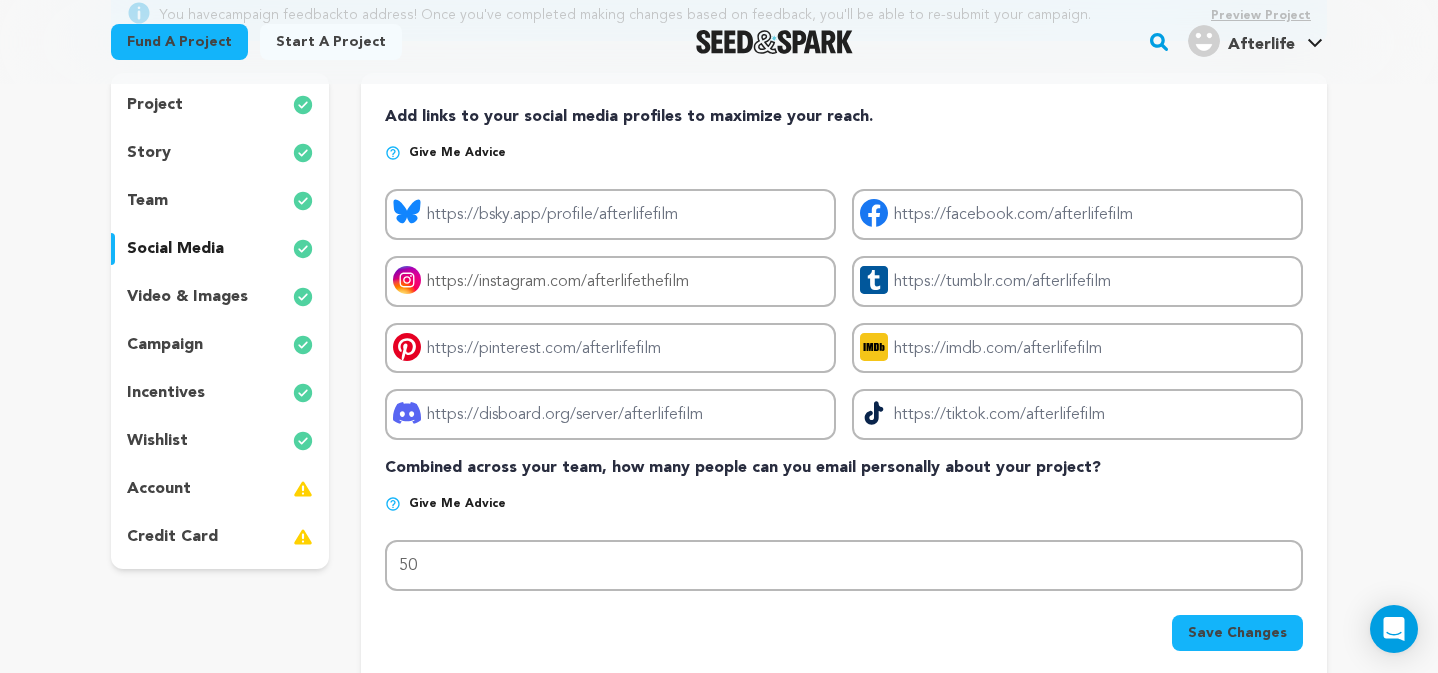 click on "Save Changes" at bounding box center (844, 629) 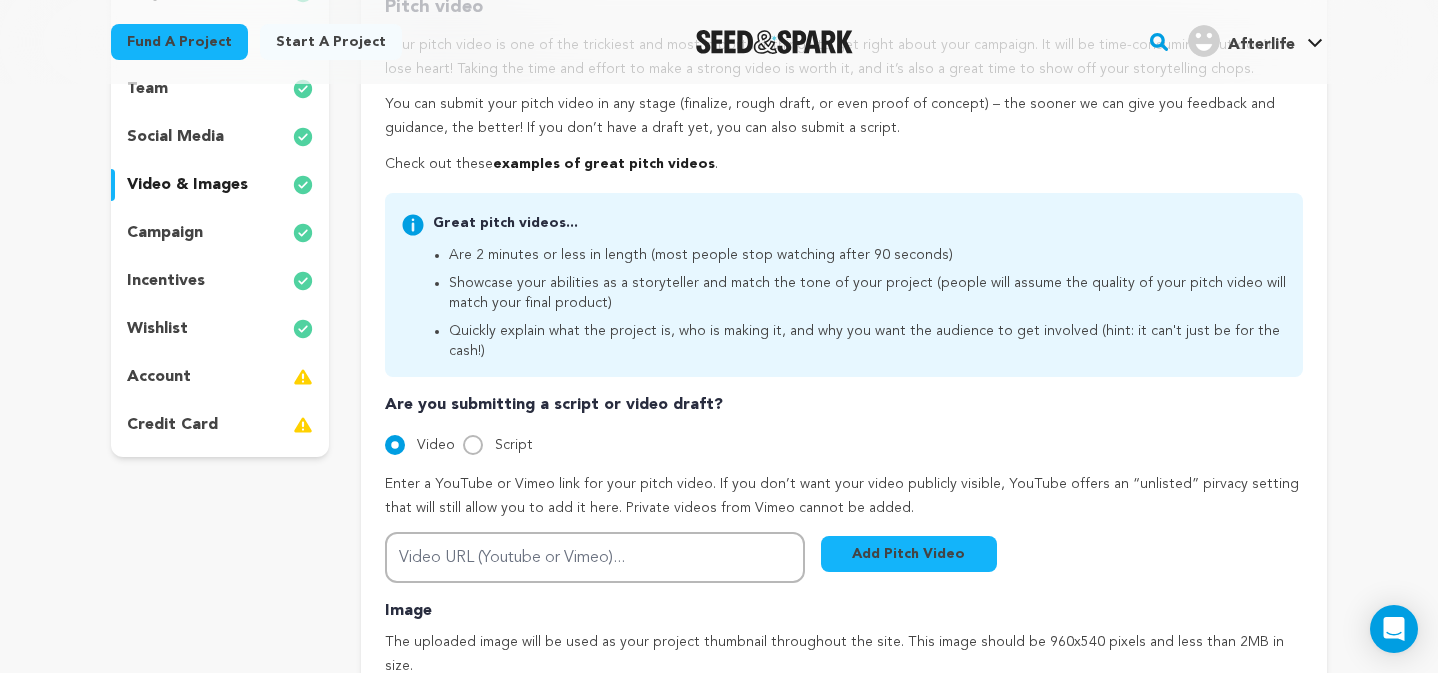 scroll, scrollTop: 392, scrollLeft: 0, axis: vertical 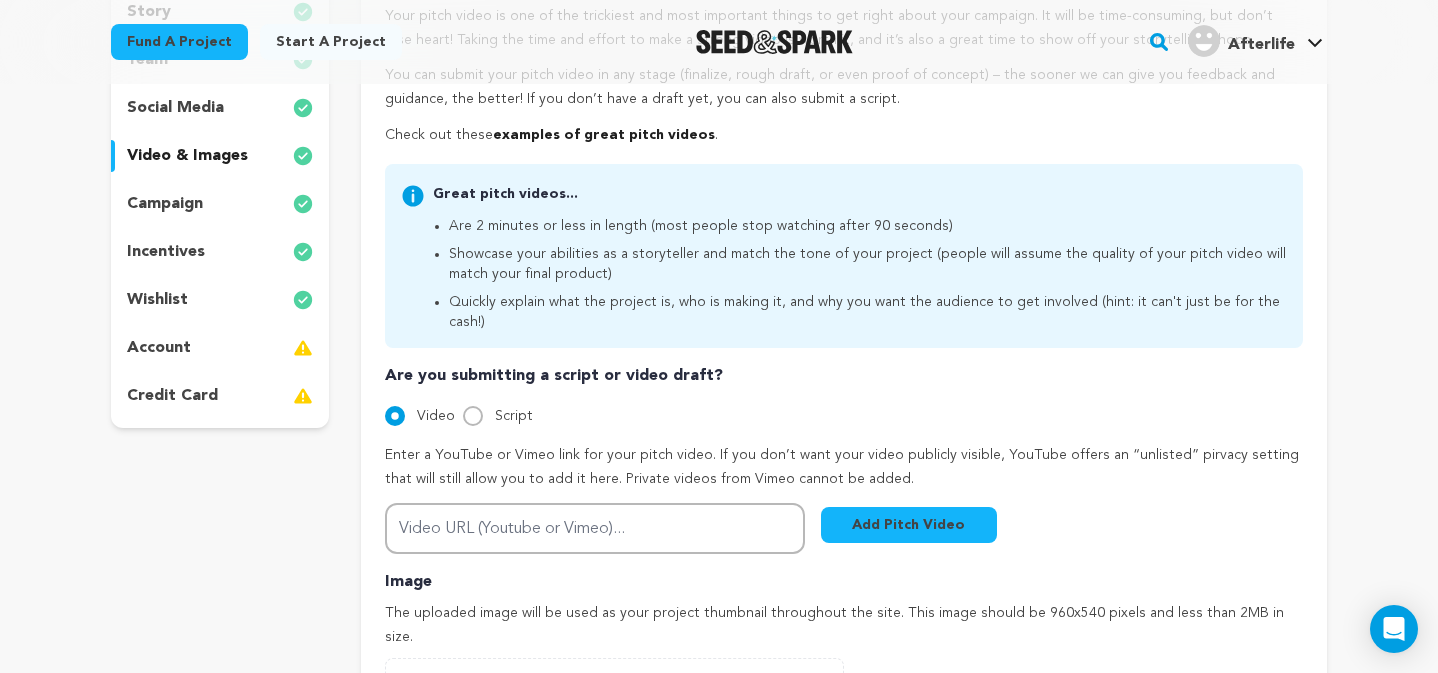 click on "campaign" at bounding box center (220, 204) 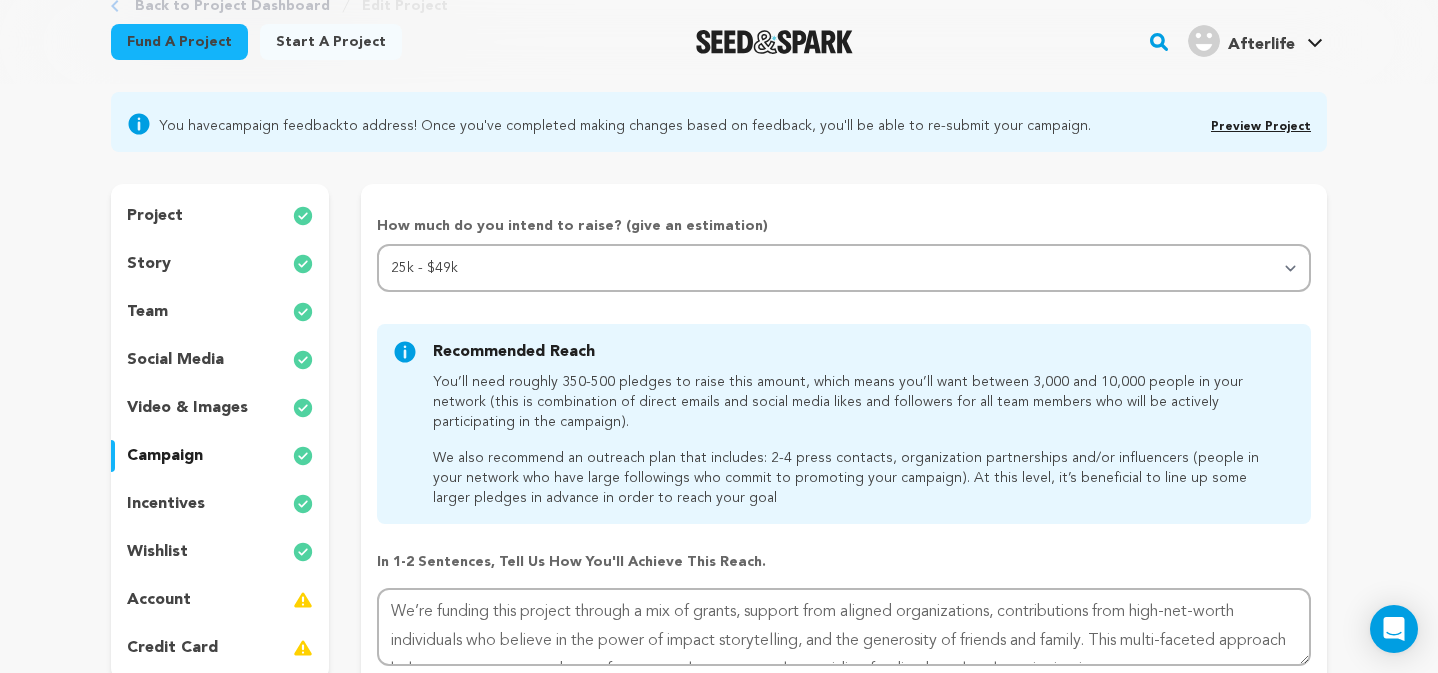 scroll, scrollTop: 131, scrollLeft: 0, axis: vertical 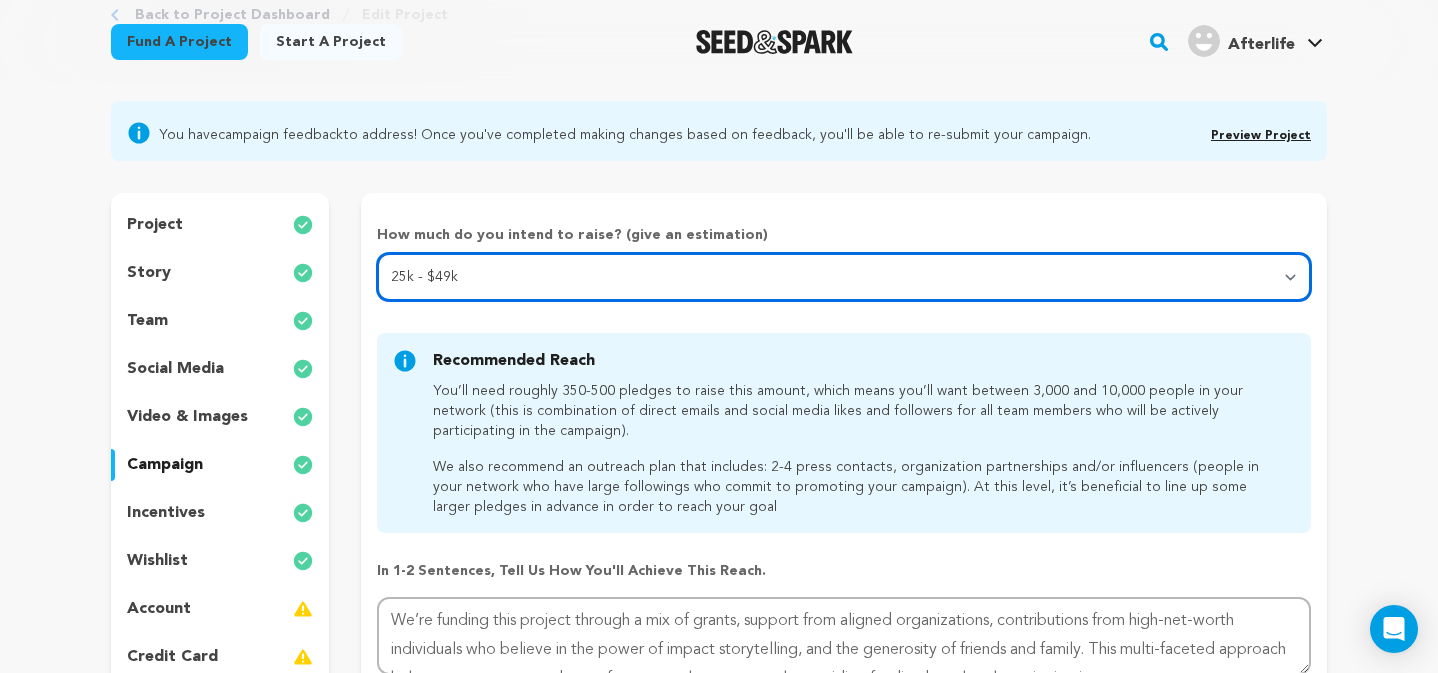 click on "Select your range
Less than $10k 10k - $14k 15k - $24k 25k - $49k 50k or more" at bounding box center [844, 277] 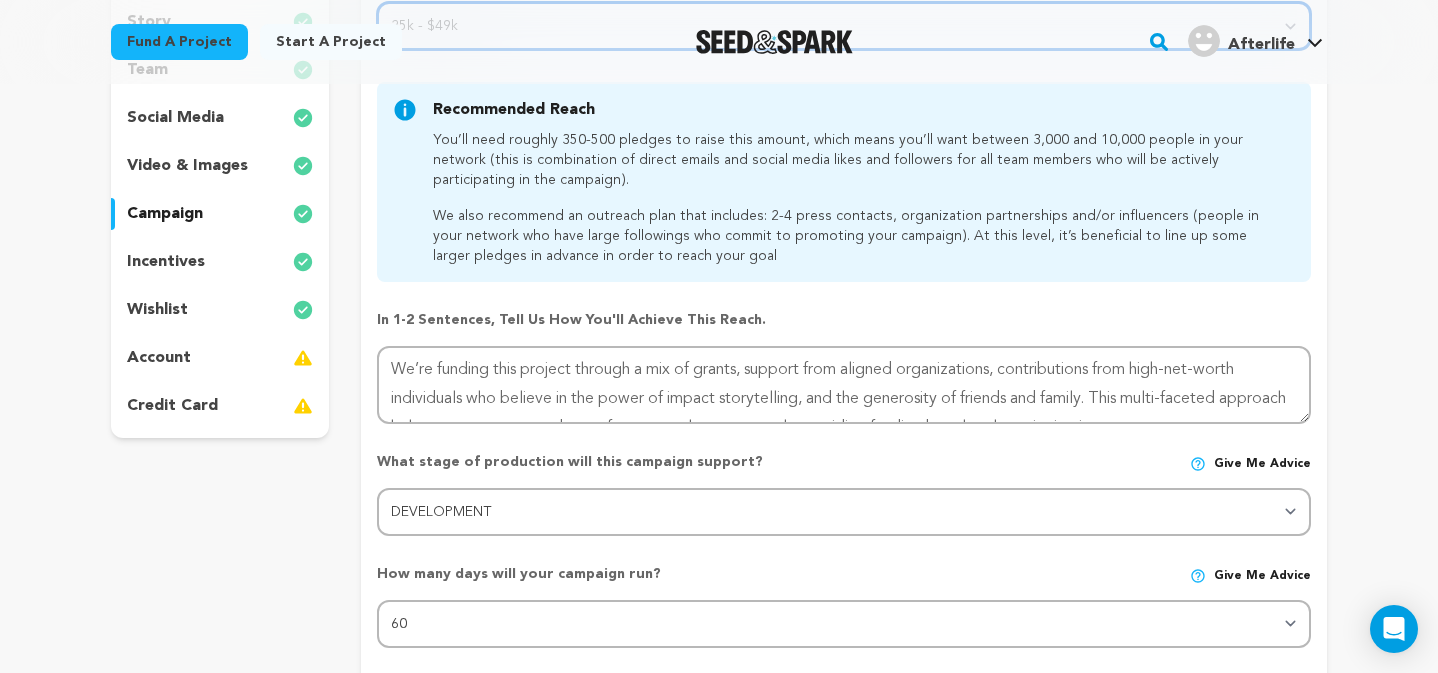 scroll, scrollTop: 388, scrollLeft: 0, axis: vertical 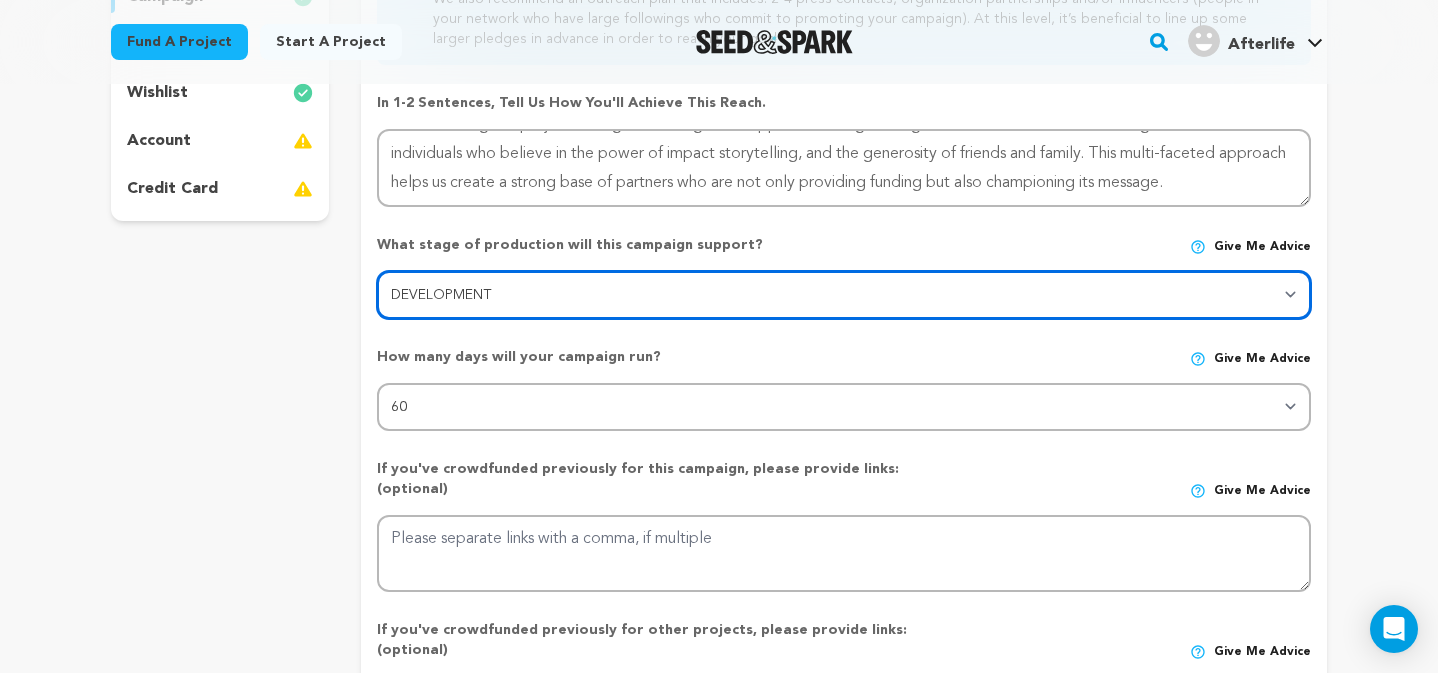 click on "Stage
DEVELOPMENT
PRODUCTION
POST-PRODUCTION
DISTRIBUTION
PRE-PRODUCTION
ENHANCEMENT
PRODUCTION PHASE 2
FESTIVALS
PR/MARKETING
TOUR
IMPACT CAMPAIGN" at bounding box center [844, 295] 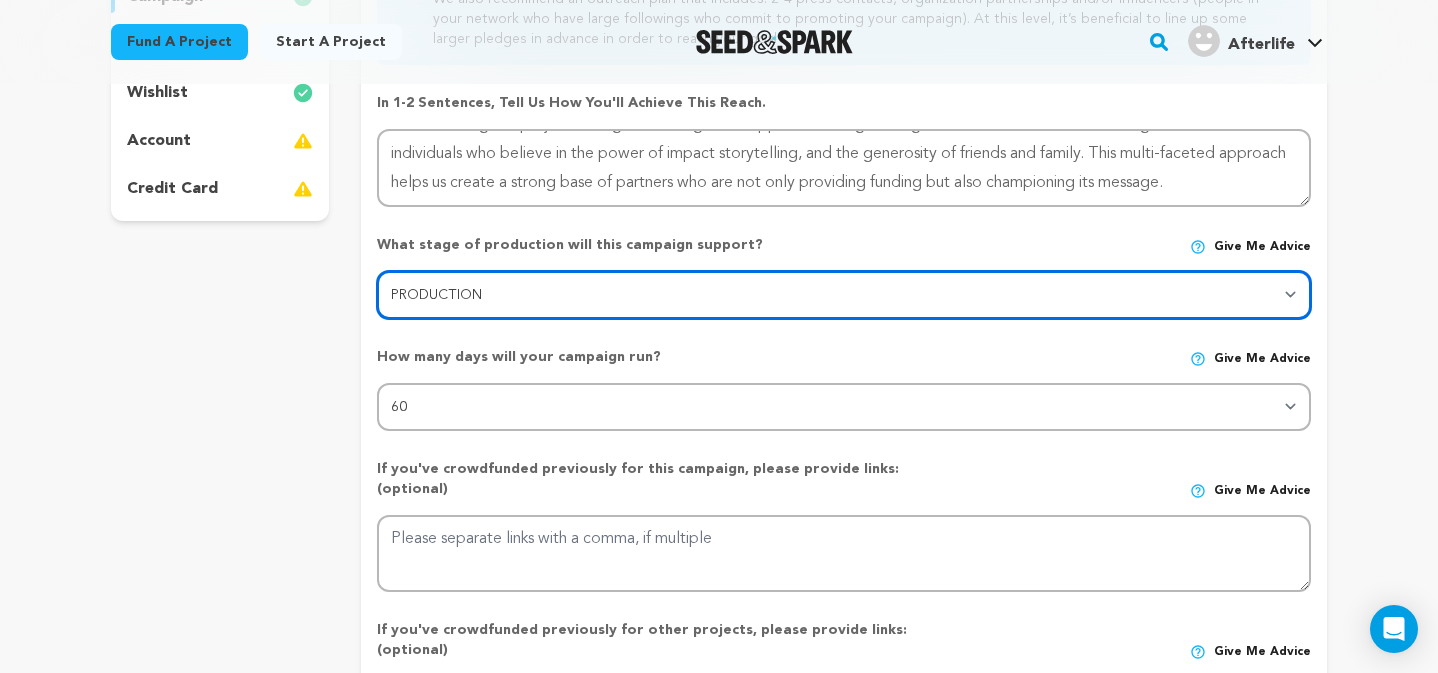 click on "Stage
DEVELOPMENT
PRODUCTION
POST-PRODUCTION
DISTRIBUTION
PRE-PRODUCTION
ENHANCEMENT
PRODUCTION PHASE 2
FESTIVALS
PR/MARKETING
TOUR
IMPACT CAMPAIGN" at bounding box center (844, 295) 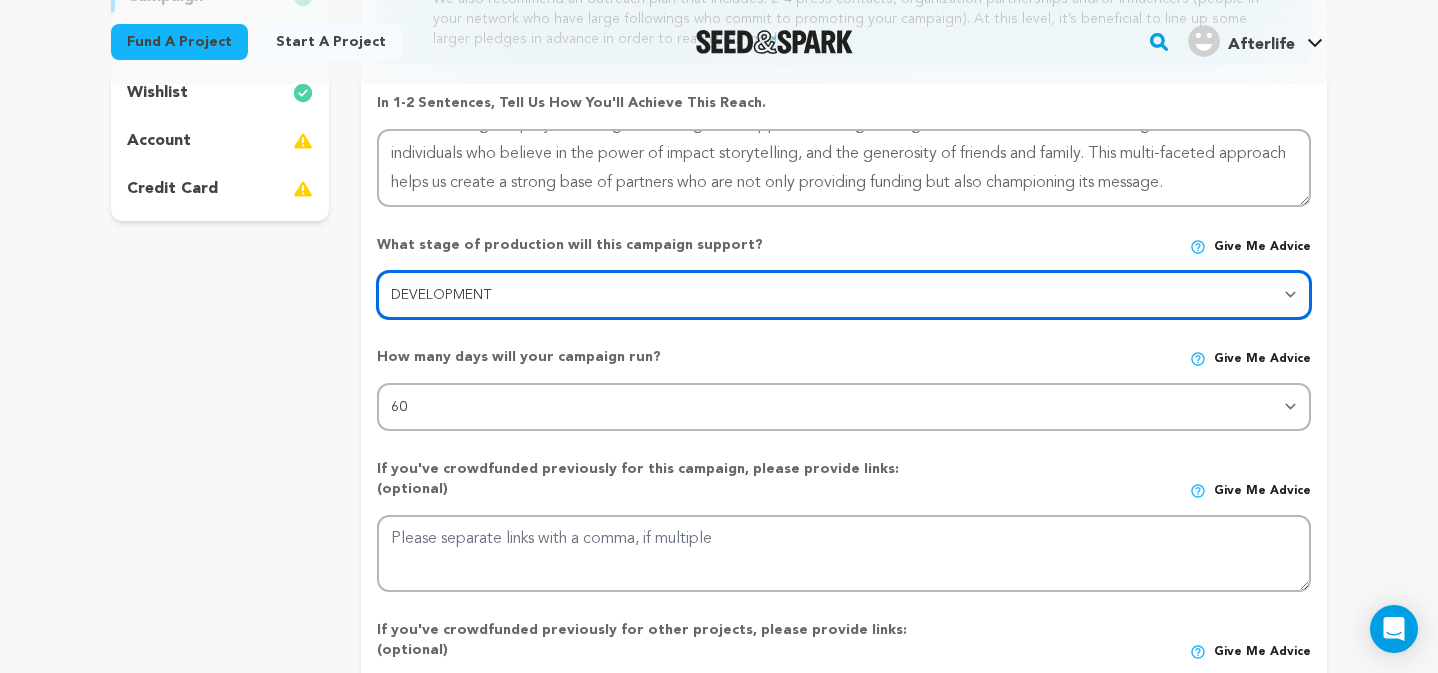 click on "Stage
DEVELOPMENT
PRODUCTION
POST-PRODUCTION
DISTRIBUTION
PRE-PRODUCTION
ENHANCEMENT
PRODUCTION PHASE 2
FESTIVALS
PR/MARKETING
TOUR
IMPACT CAMPAIGN" at bounding box center [844, 295] 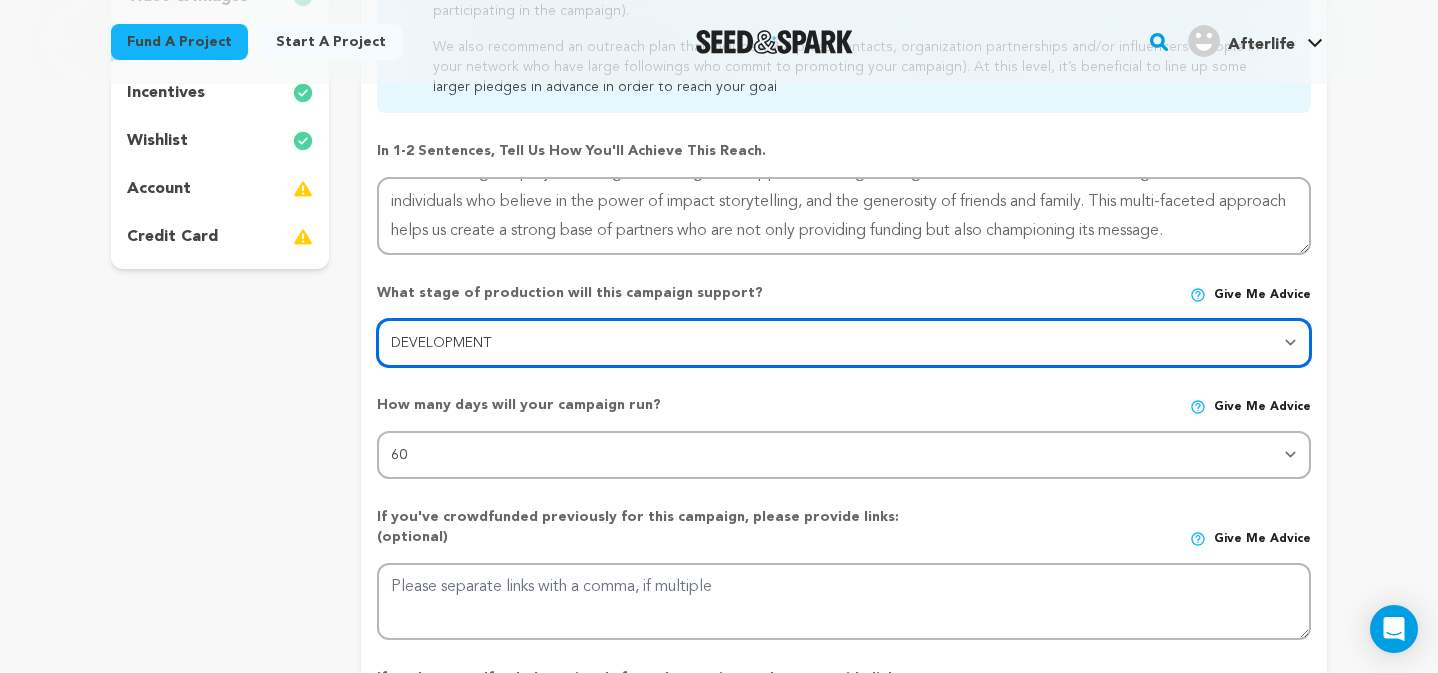 scroll, scrollTop: 414, scrollLeft: 0, axis: vertical 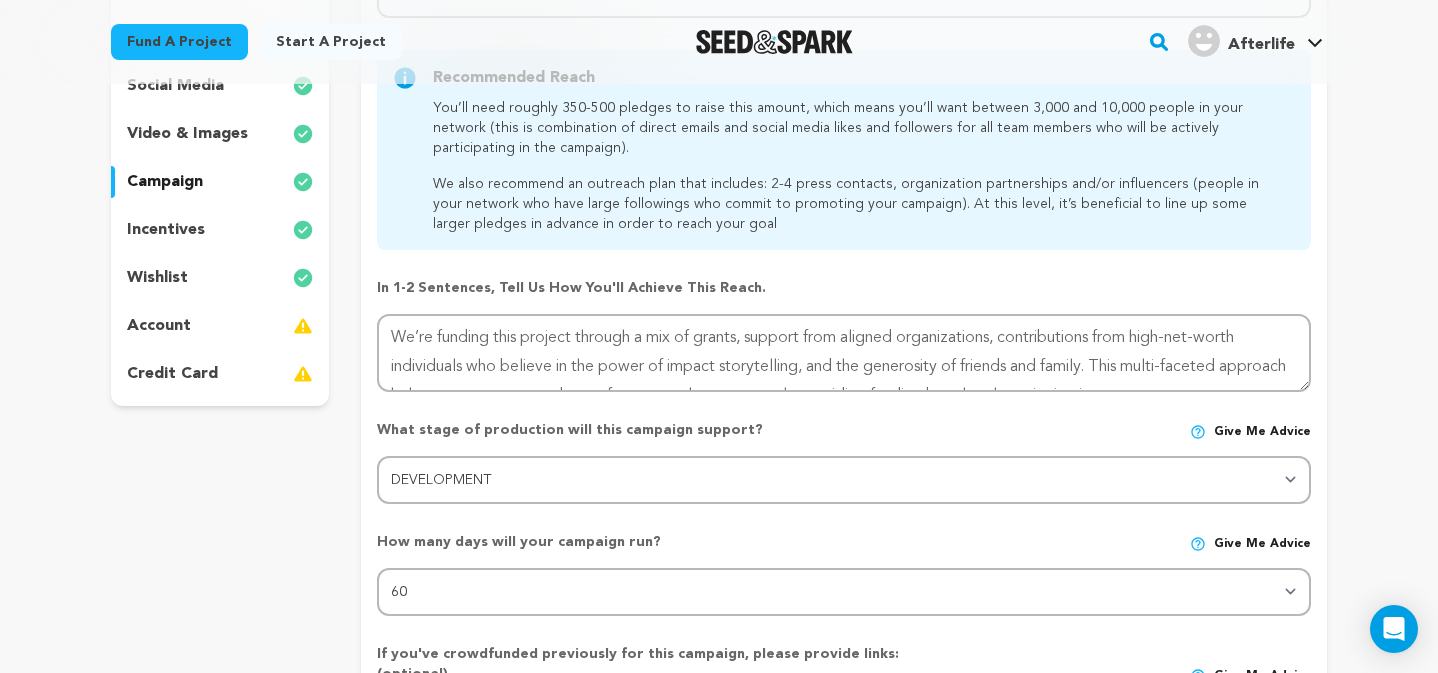 click on "incentives" at bounding box center [220, 230] 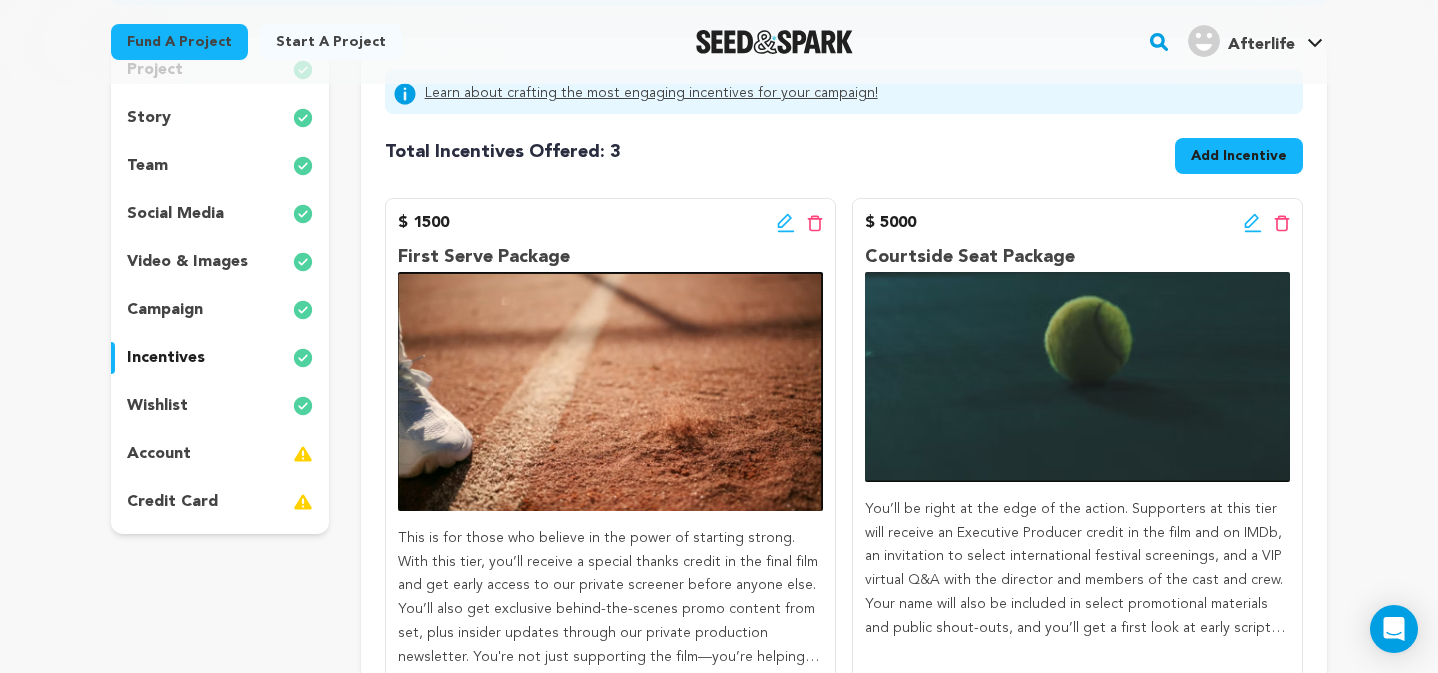 scroll, scrollTop: 267, scrollLeft: 0, axis: vertical 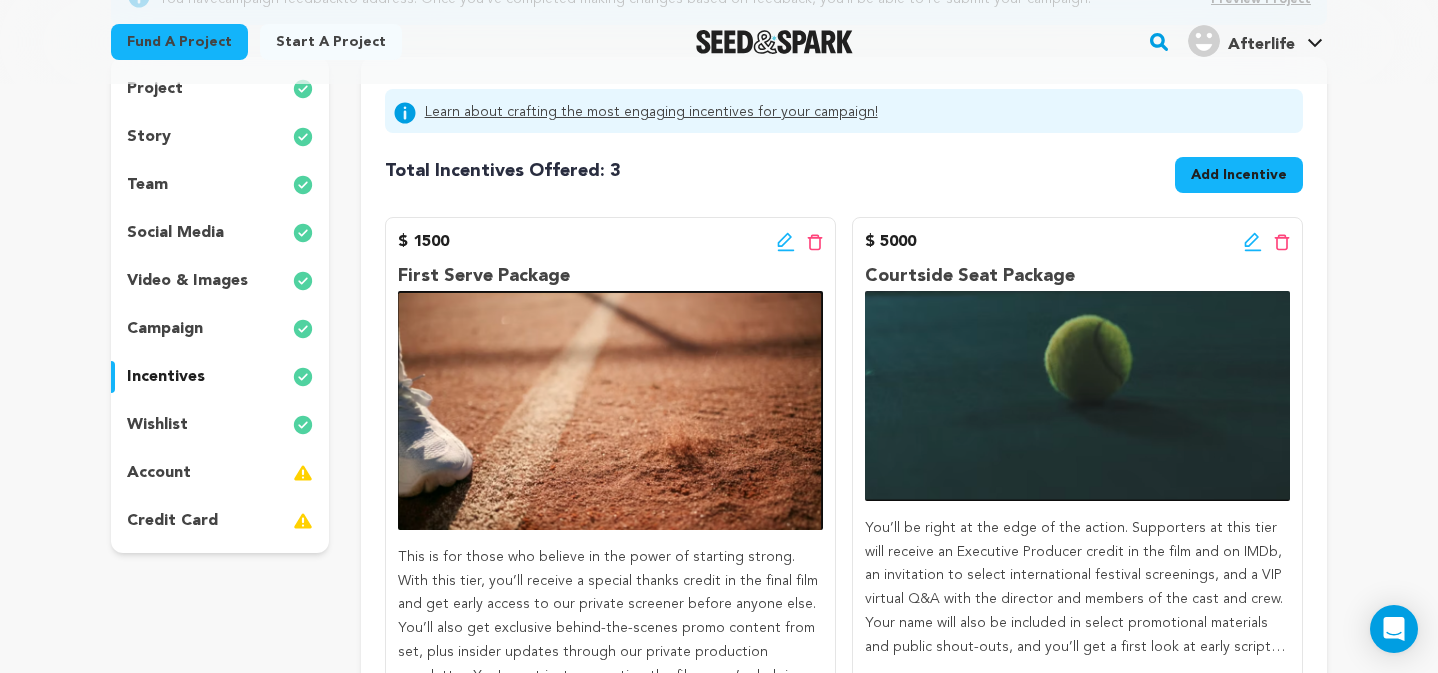 click 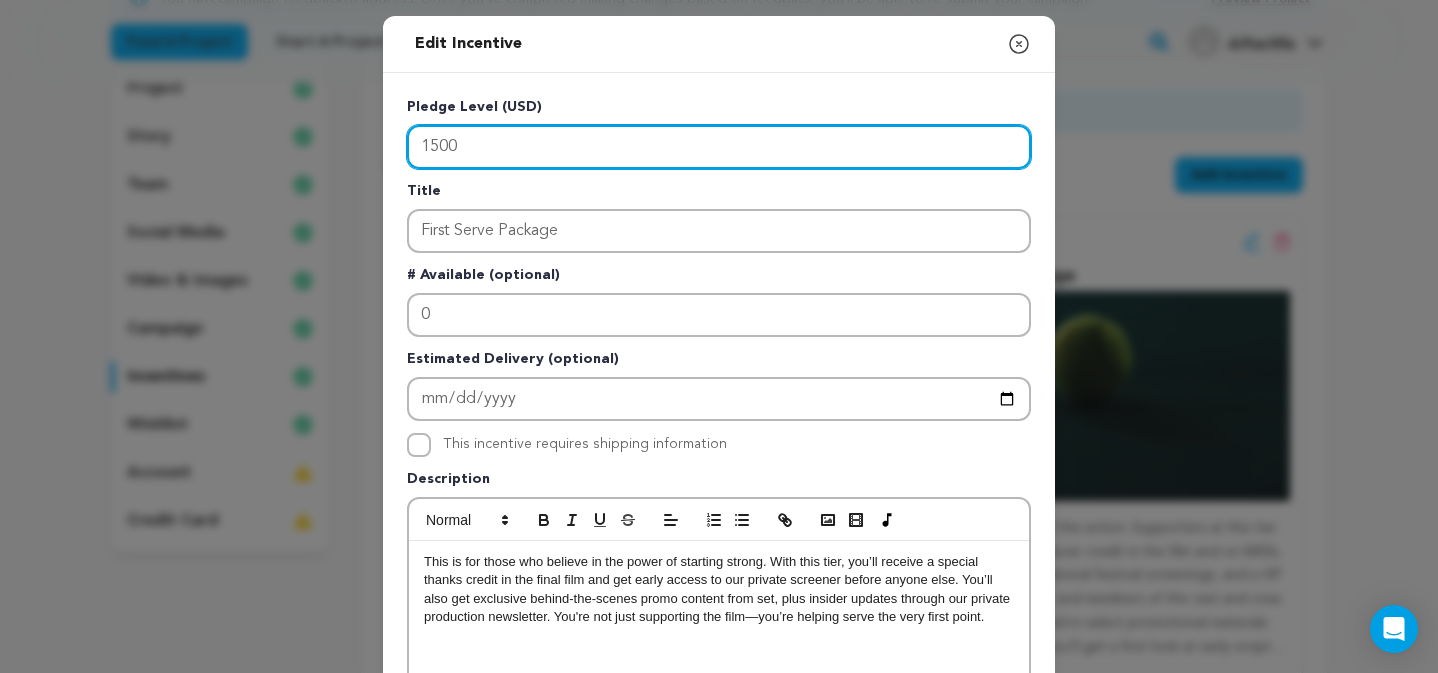 click on "1500" at bounding box center (719, 147) 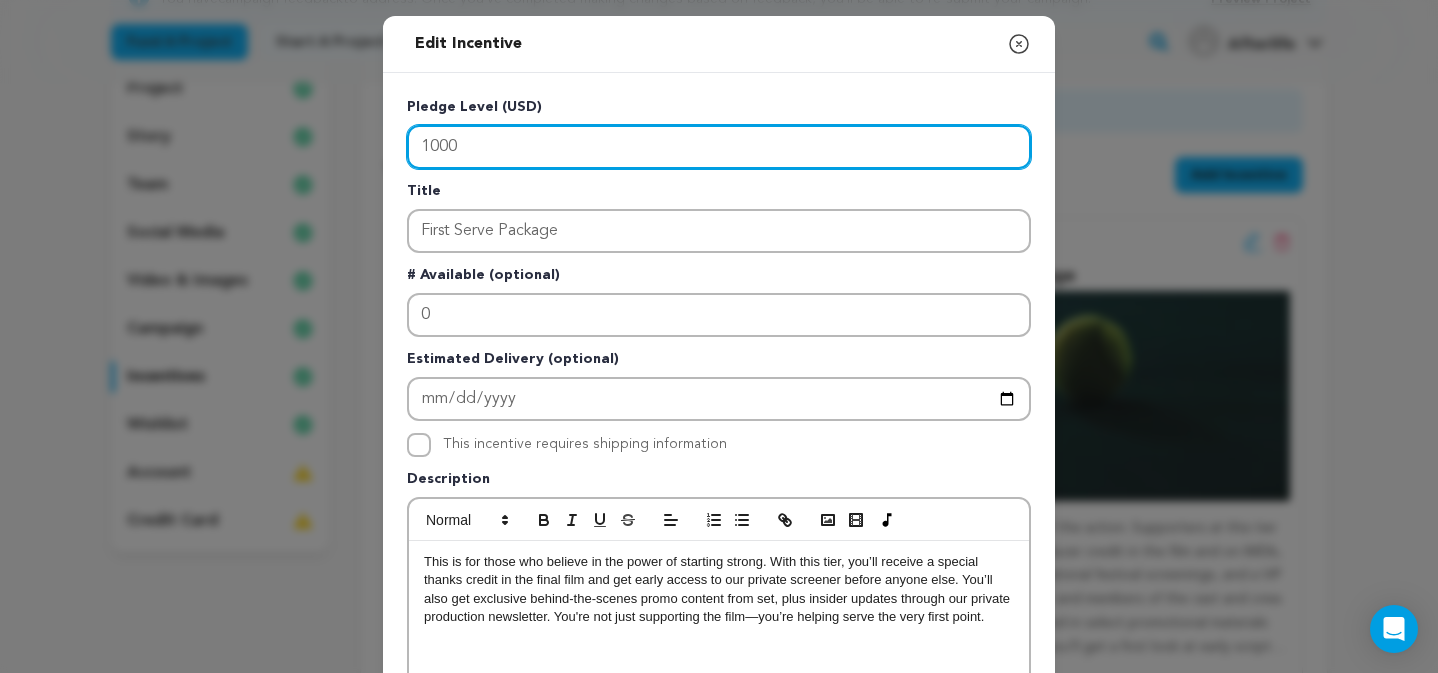 type on "1000" 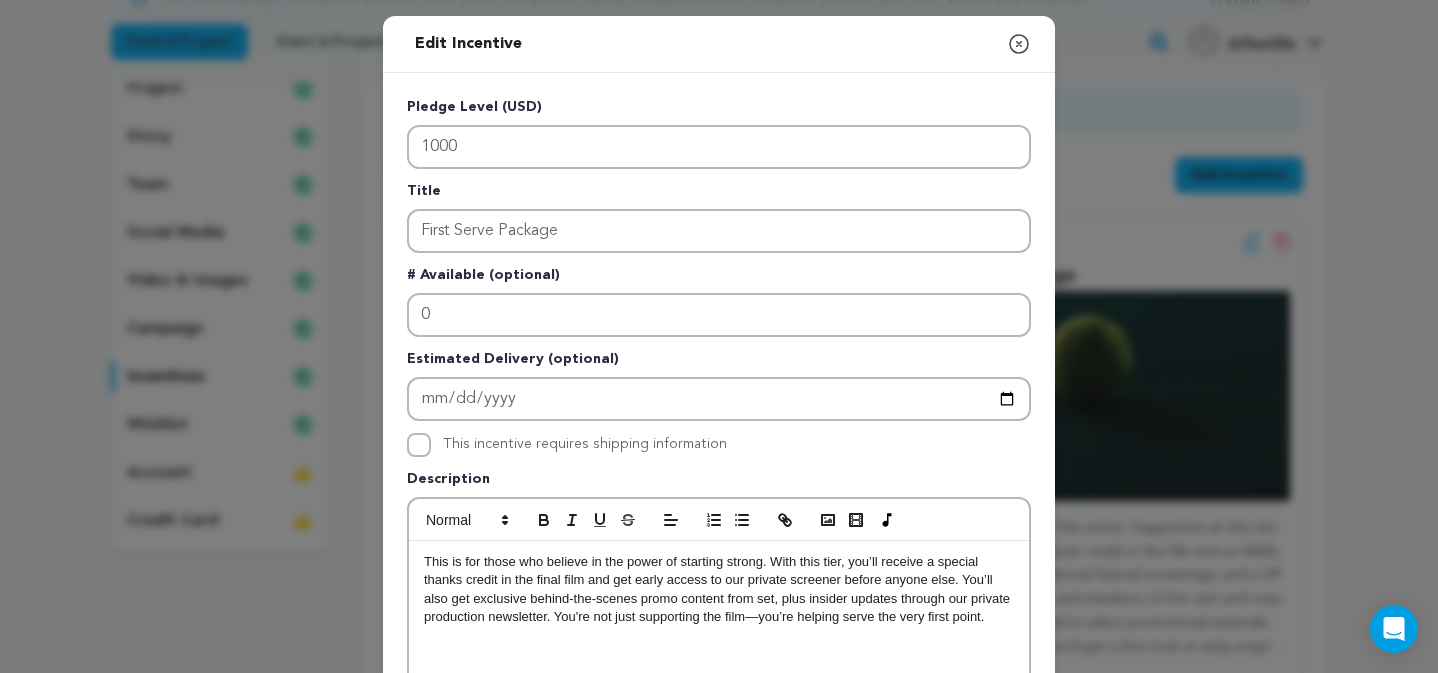 click on "Title" at bounding box center (719, 195) 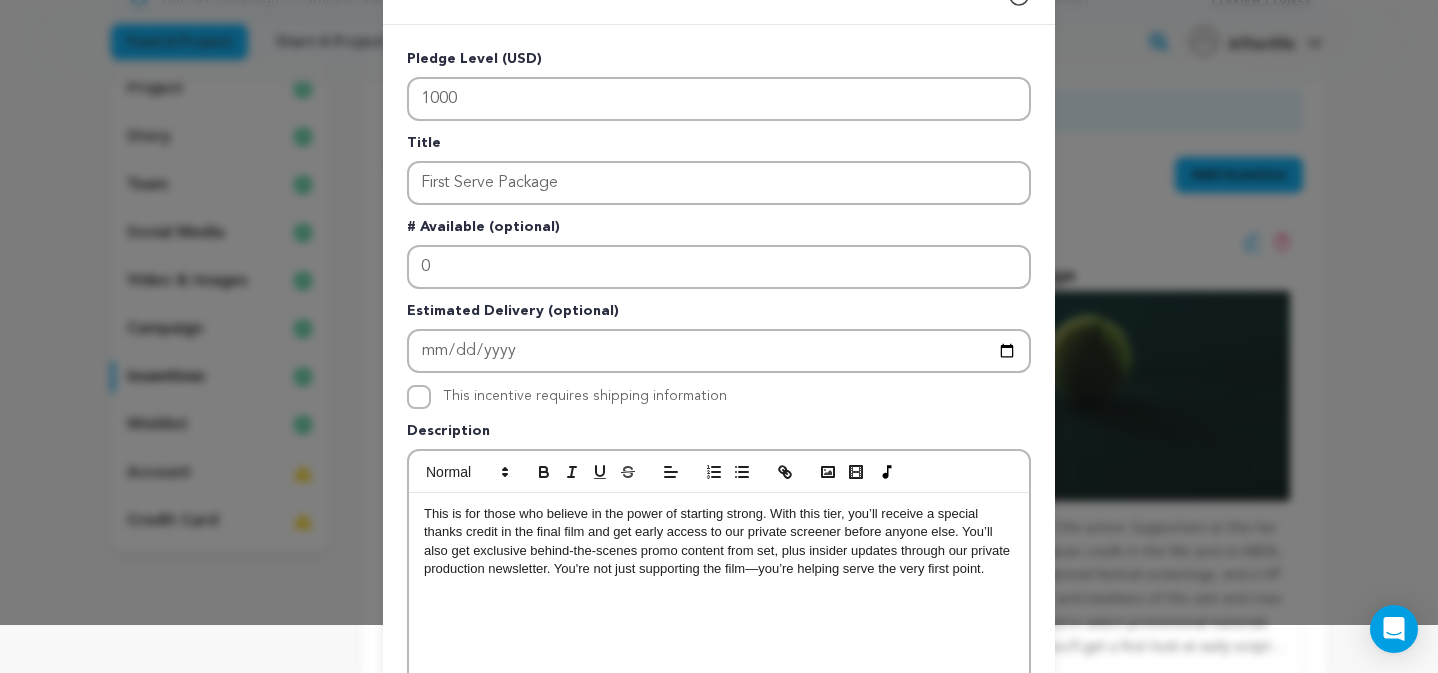 scroll, scrollTop: 0, scrollLeft: 0, axis: both 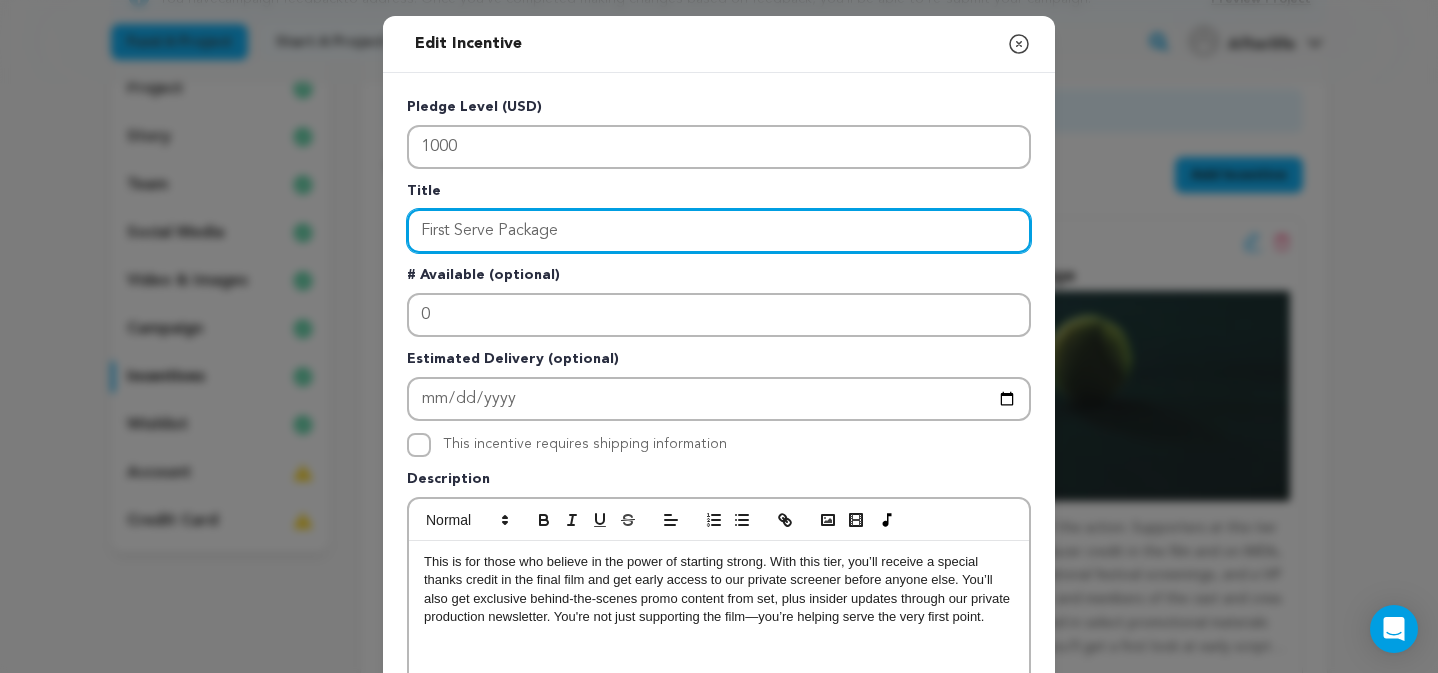 click on "First Serve Package" at bounding box center [719, 231] 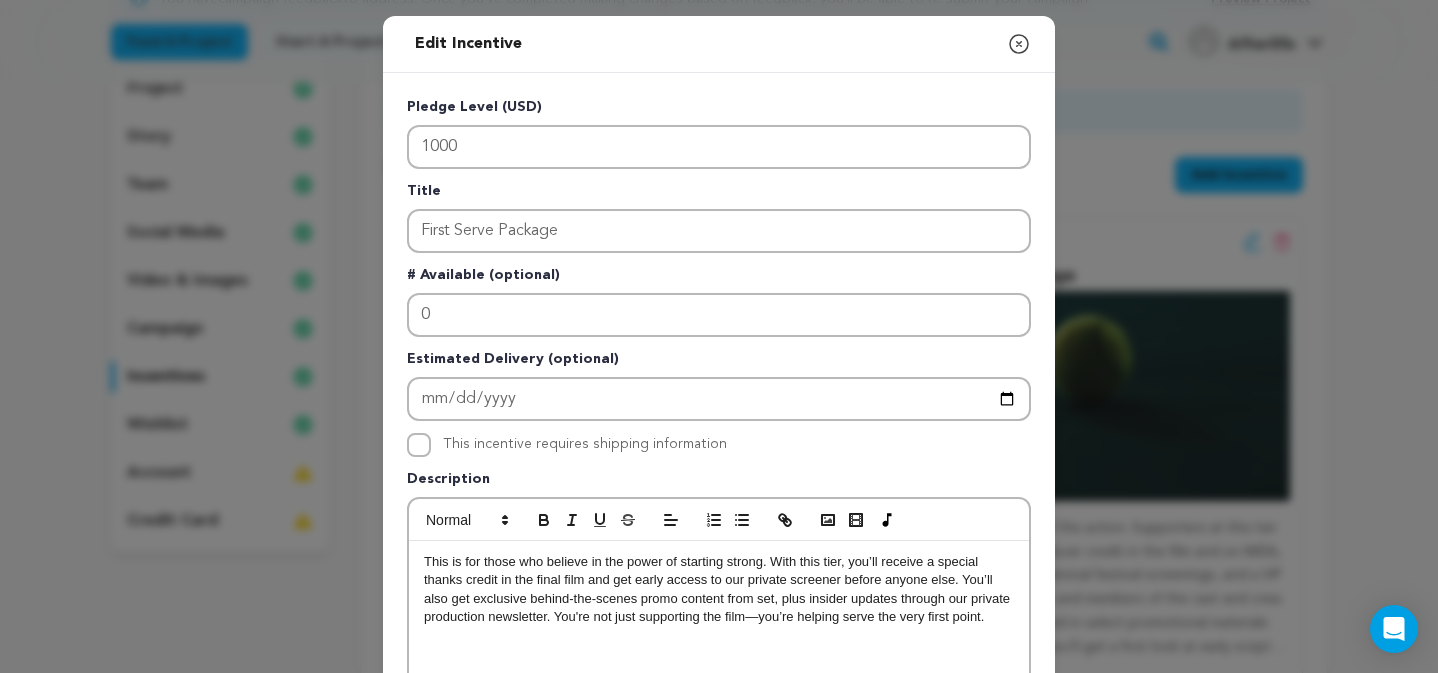 click on "# Available (optional)" at bounding box center (719, 279) 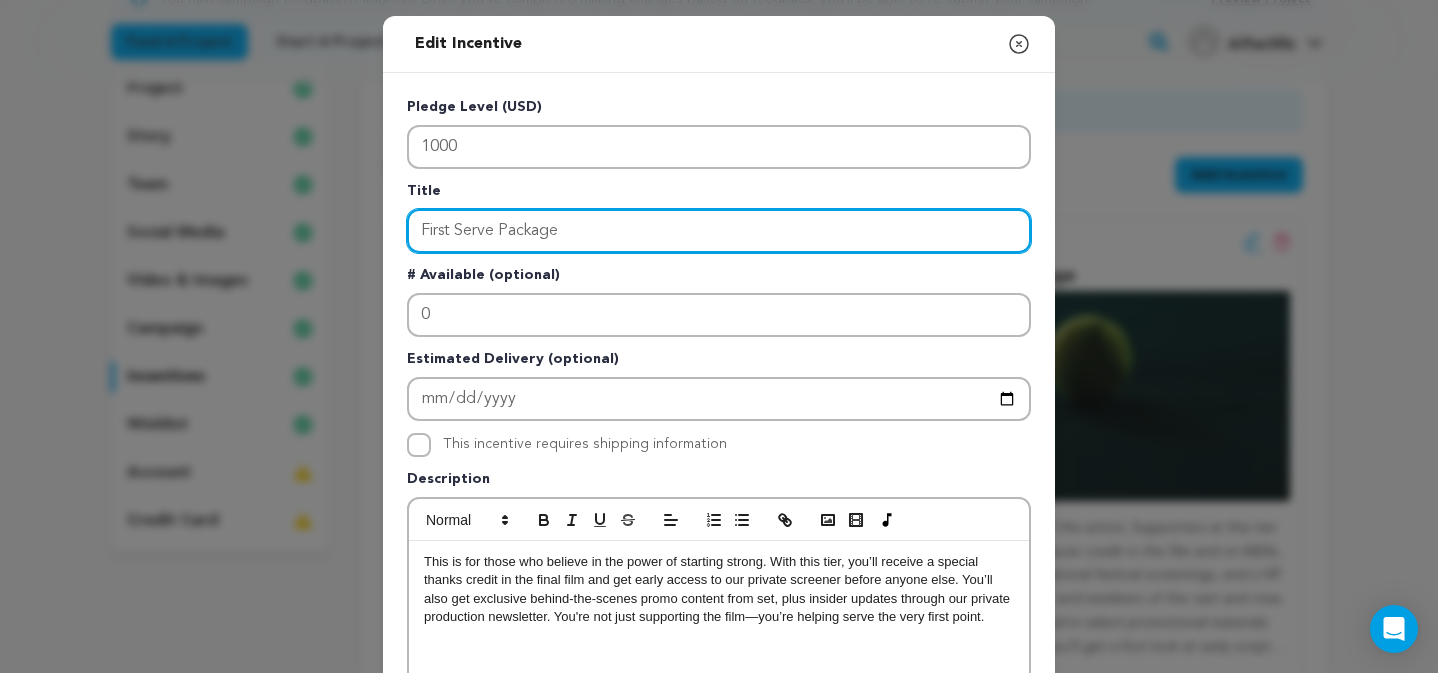 click on "First Serve Package" at bounding box center (719, 231) 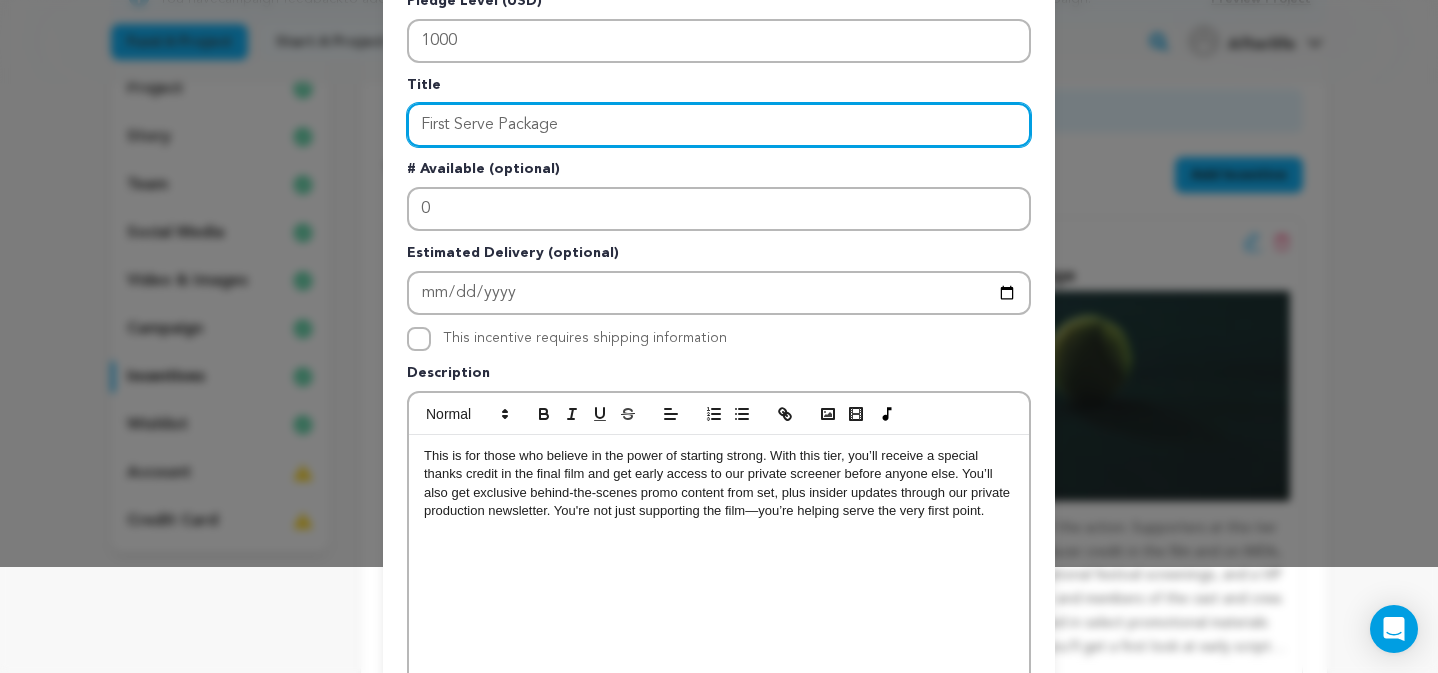 scroll, scrollTop: 0, scrollLeft: 0, axis: both 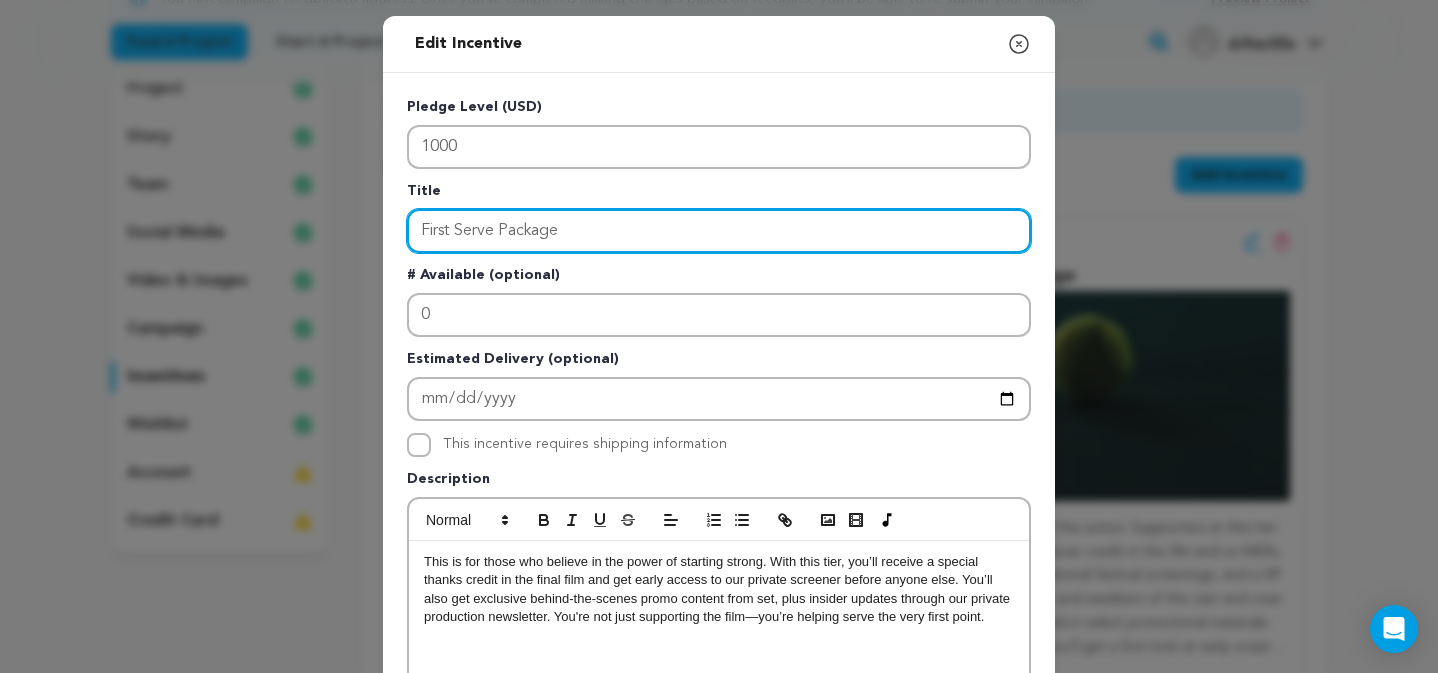 drag, startPoint x: 577, startPoint y: 229, endPoint x: 405, endPoint y: 230, distance: 172.00291 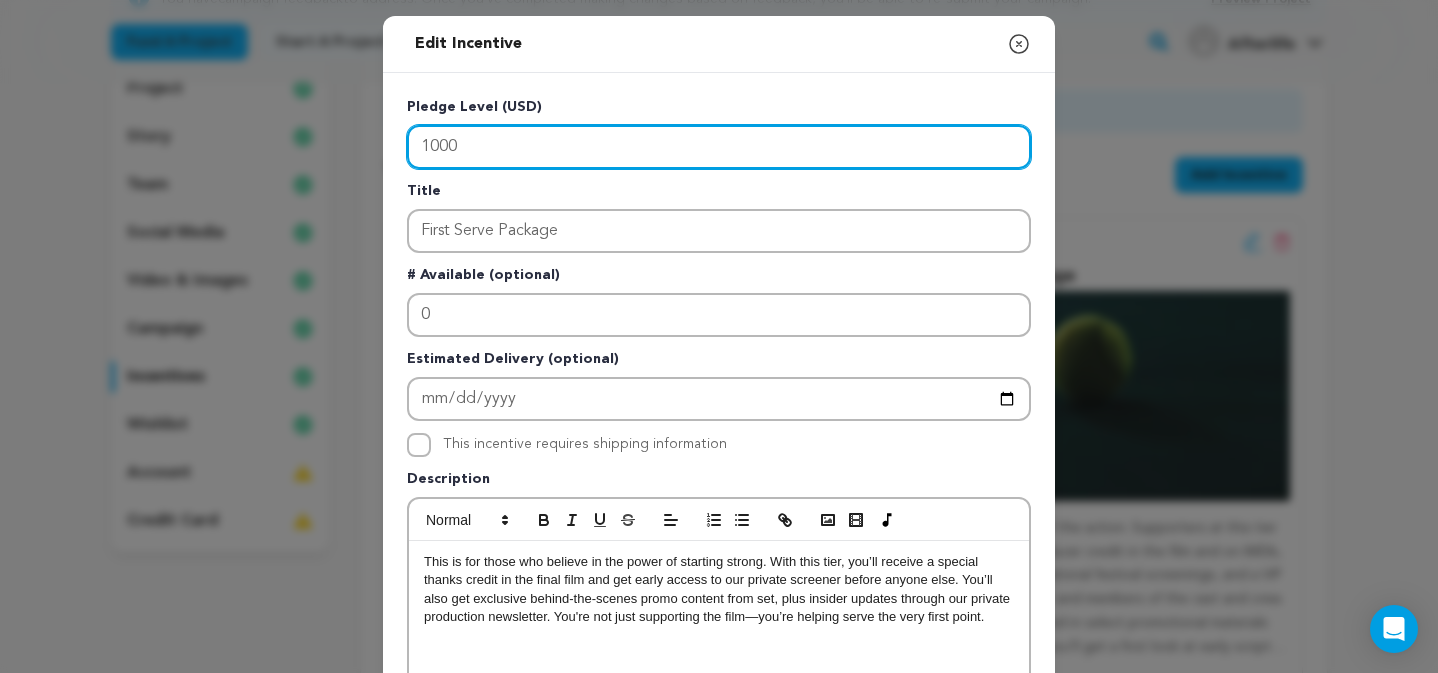click on "1000" at bounding box center [719, 147] 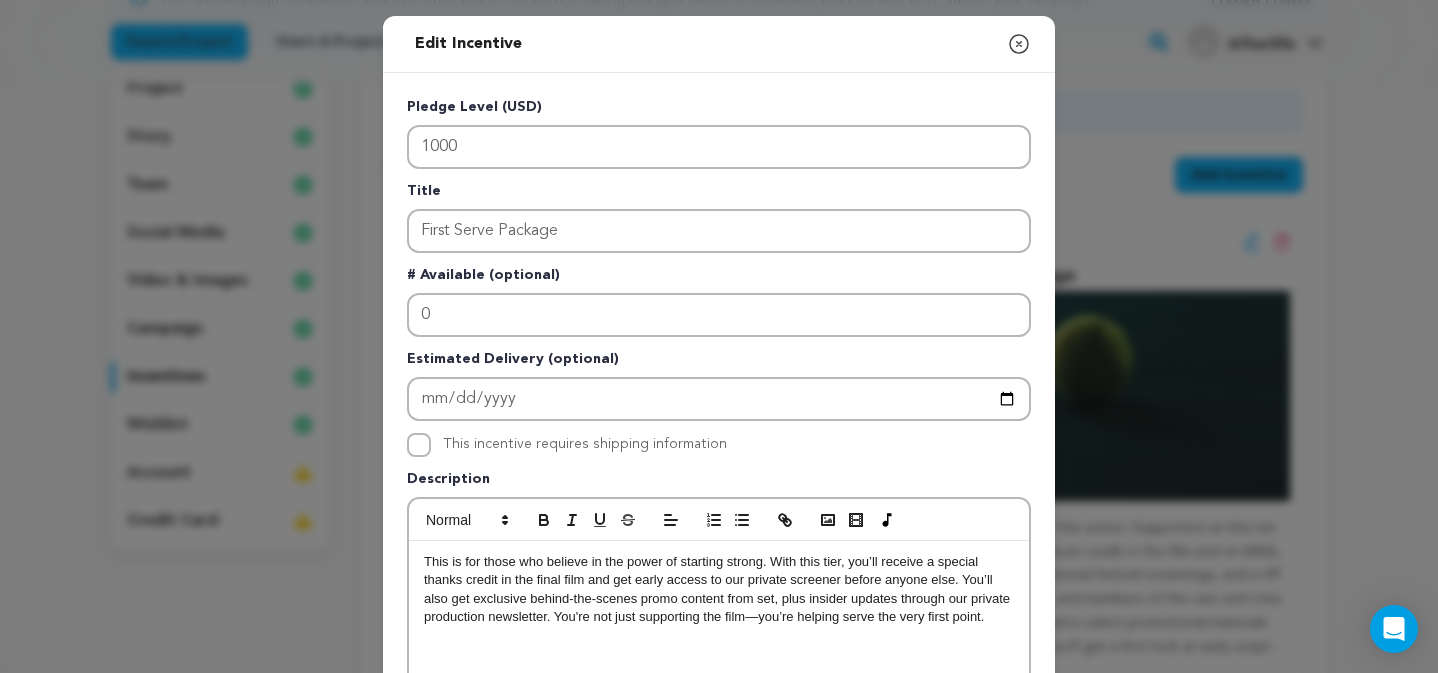 click on "Title" at bounding box center [719, 195] 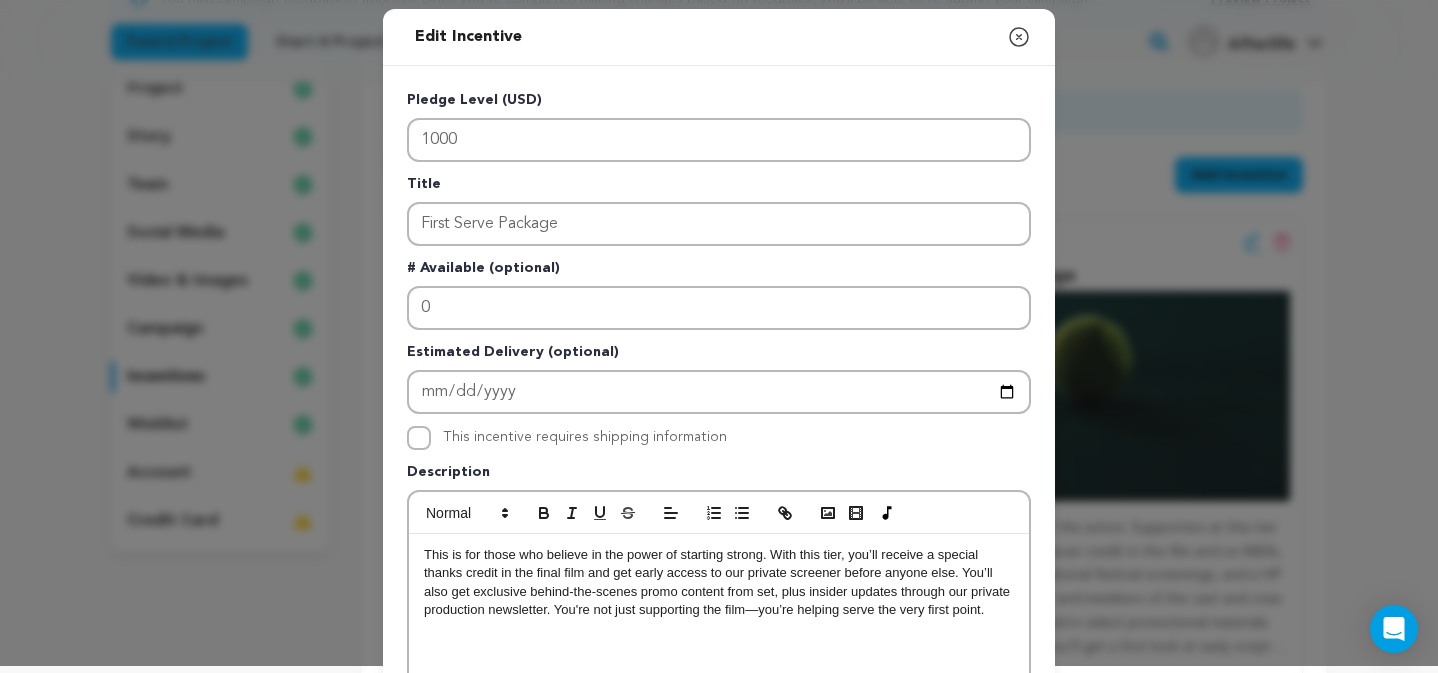 scroll, scrollTop: 0, scrollLeft: 0, axis: both 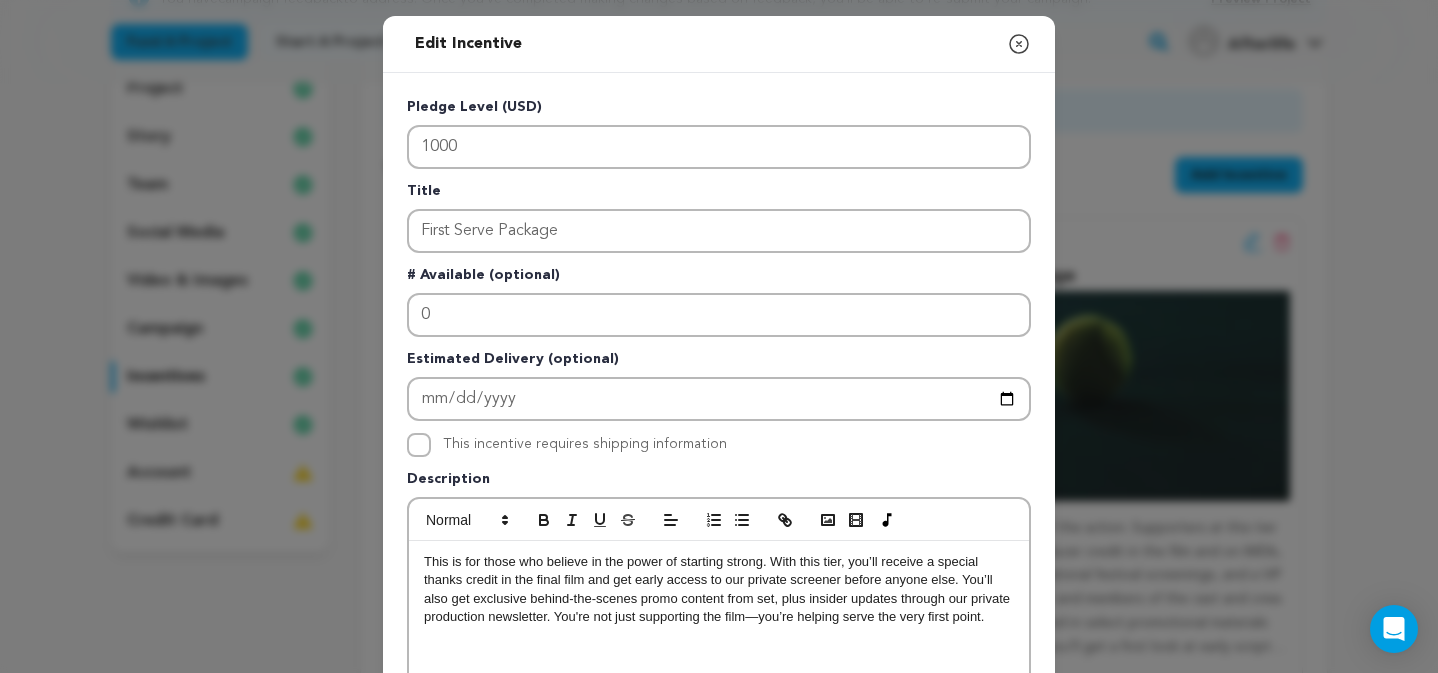 click 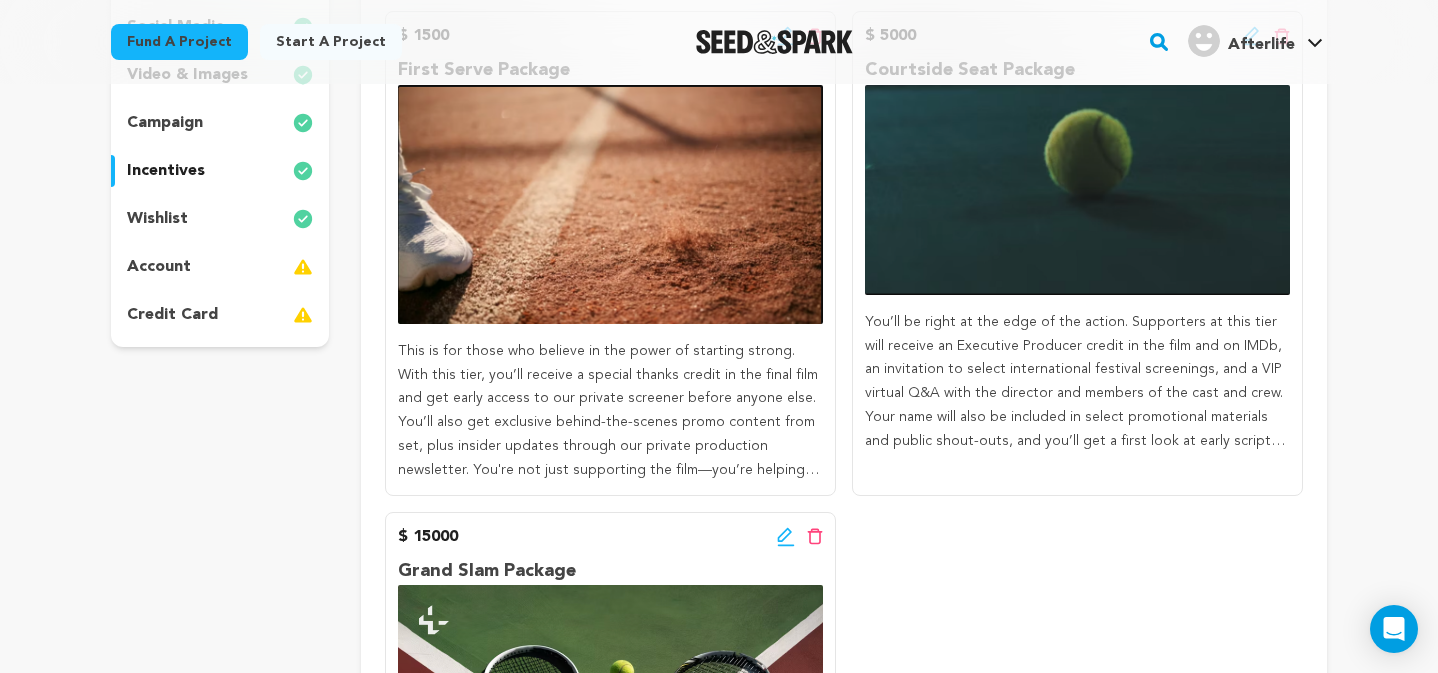 scroll, scrollTop: 406, scrollLeft: 0, axis: vertical 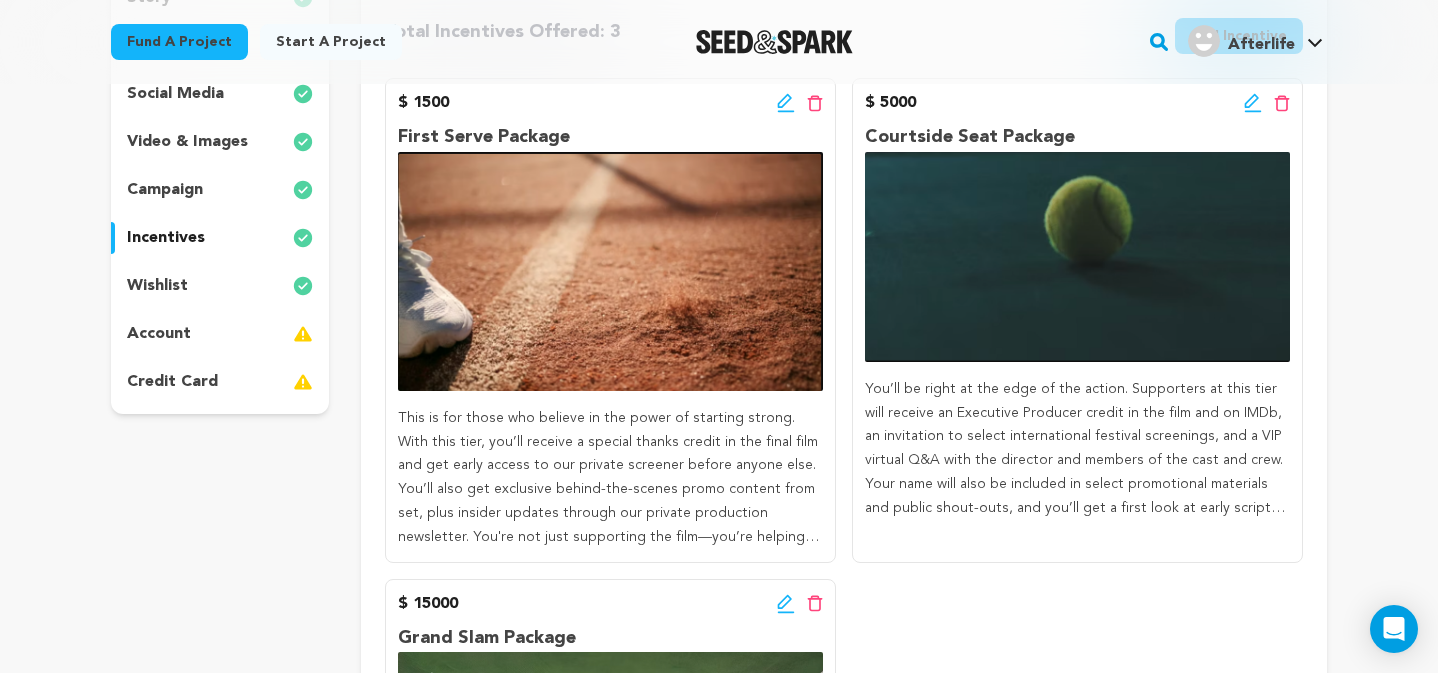 click on "account" at bounding box center (220, 334) 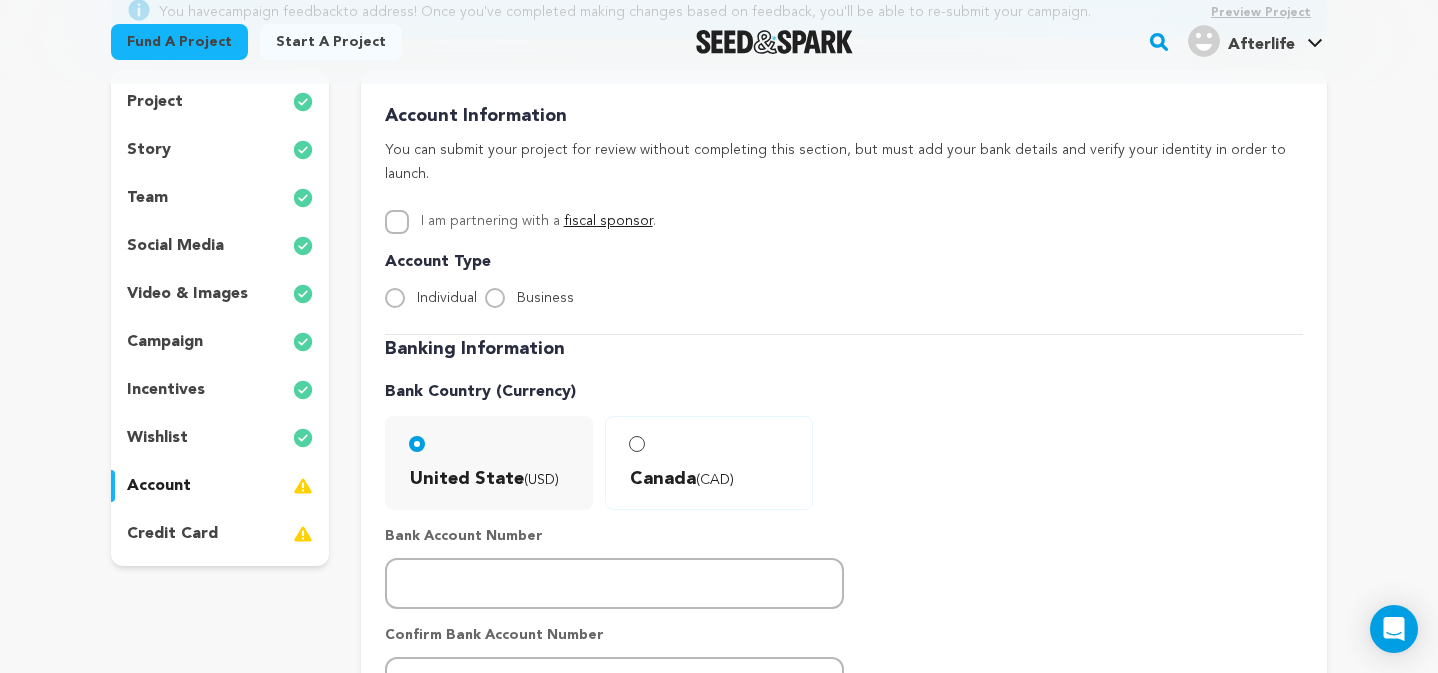scroll, scrollTop: 245, scrollLeft: 0, axis: vertical 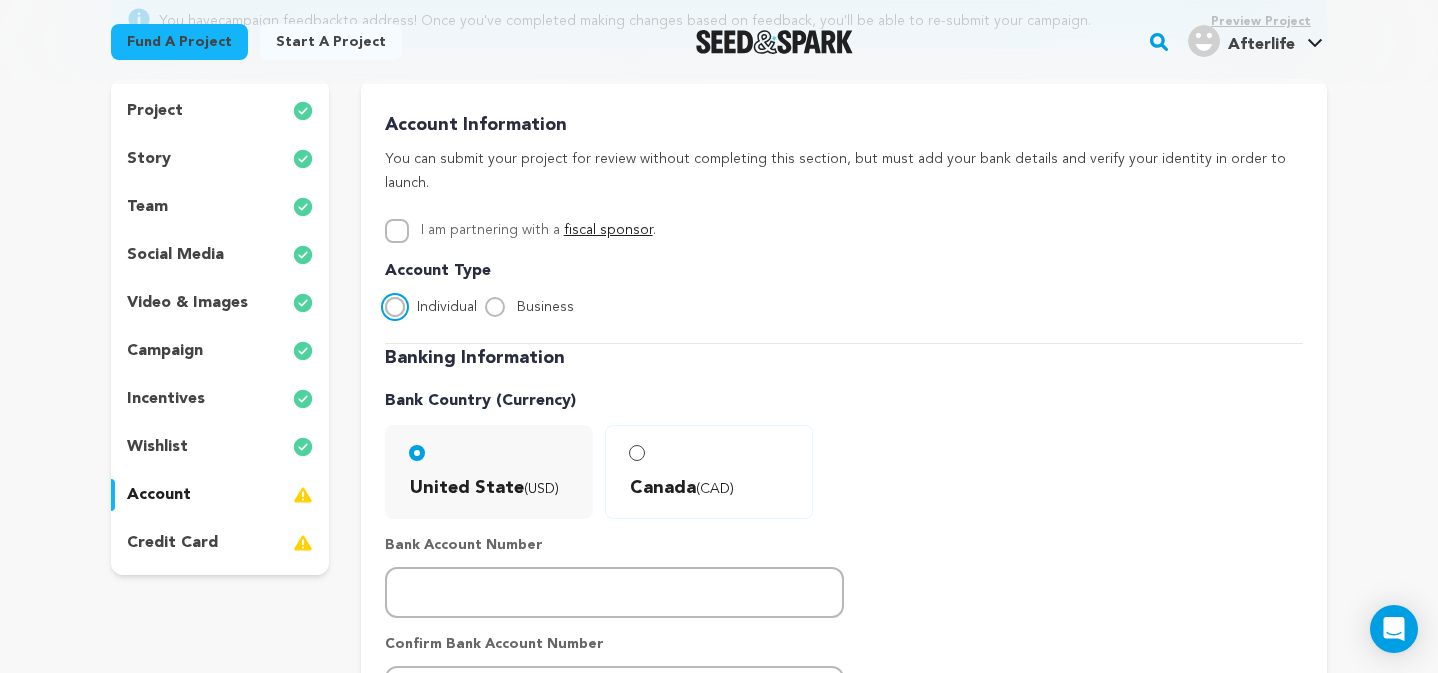 click on "Individual" at bounding box center (395, 307) 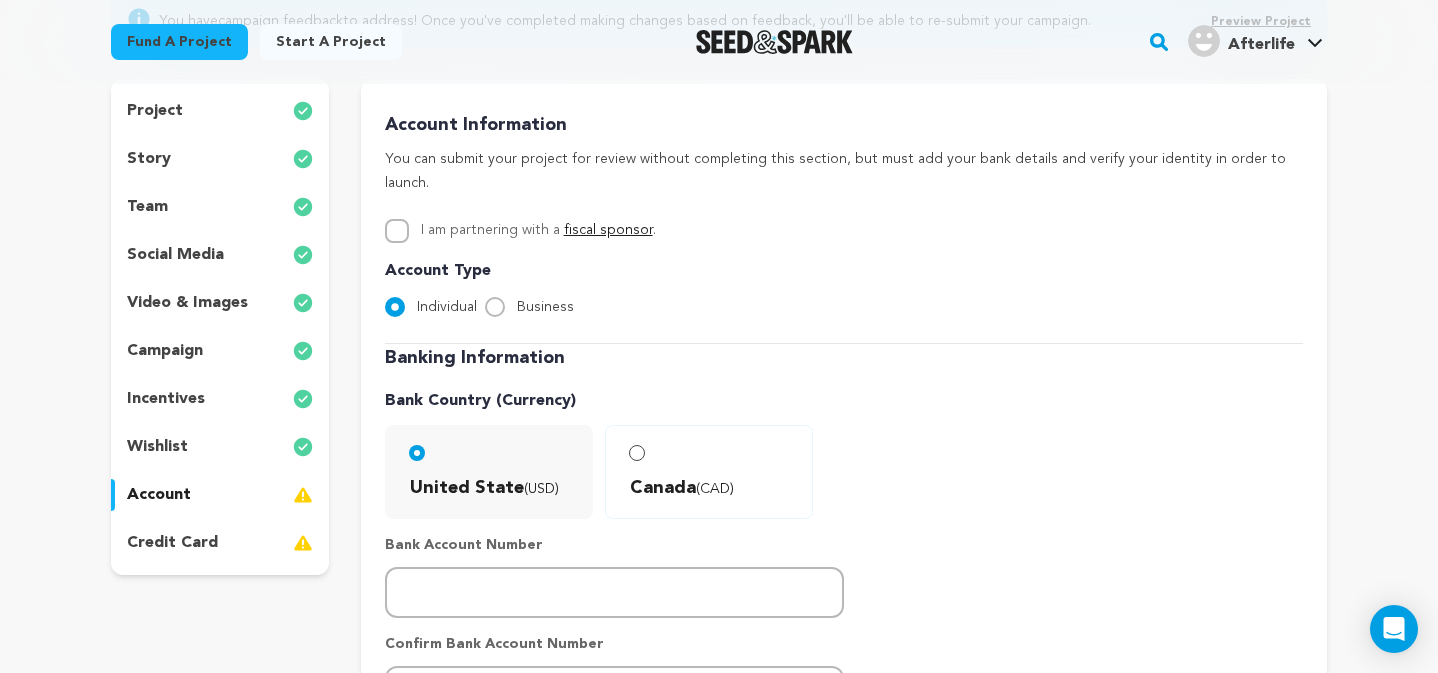 click on "Banking Information" at bounding box center [844, 358] 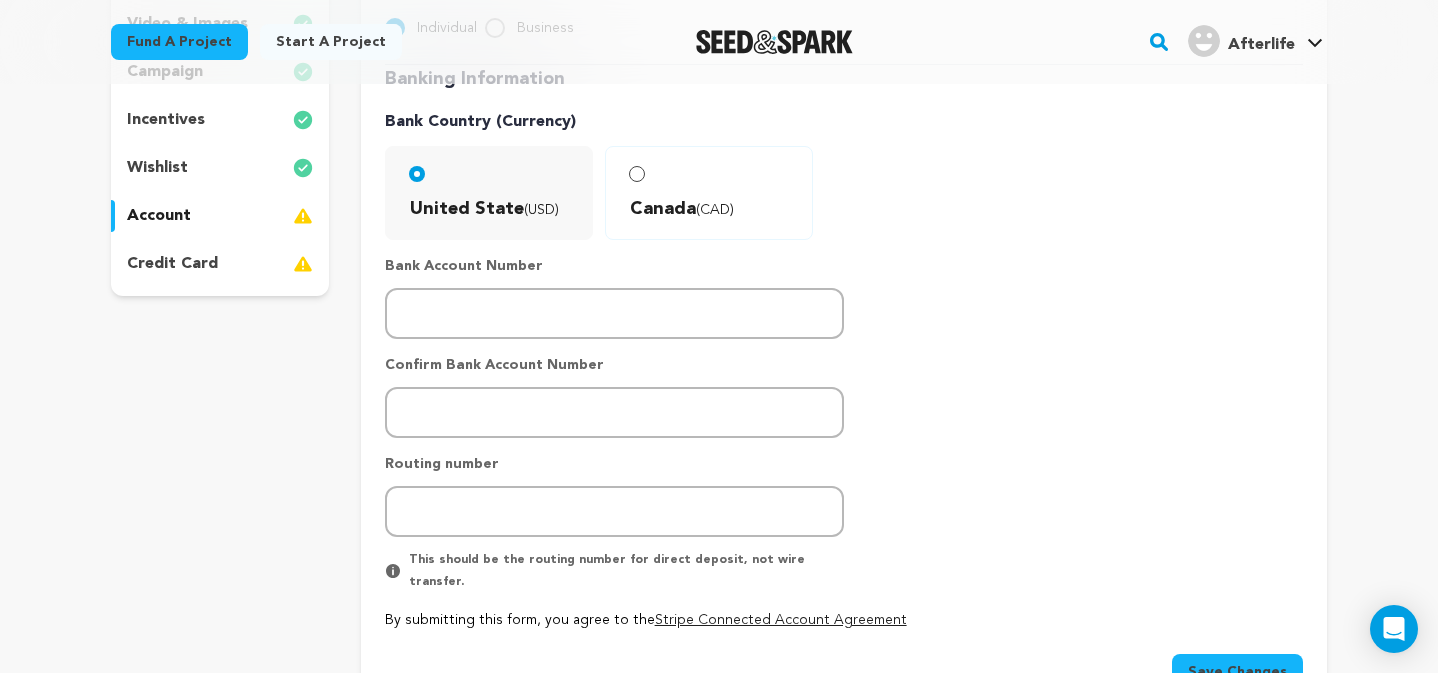 scroll, scrollTop: 509, scrollLeft: 0, axis: vertical 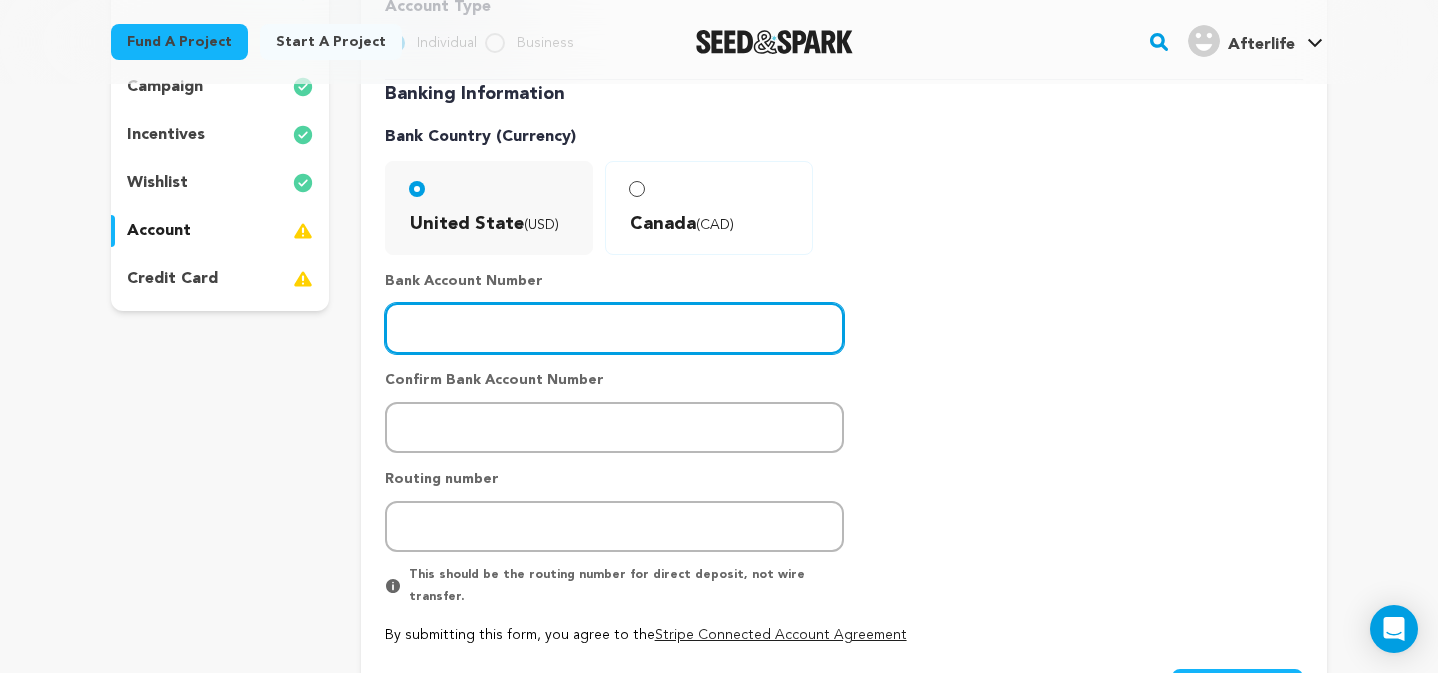 click at bounding box center (614, 328) 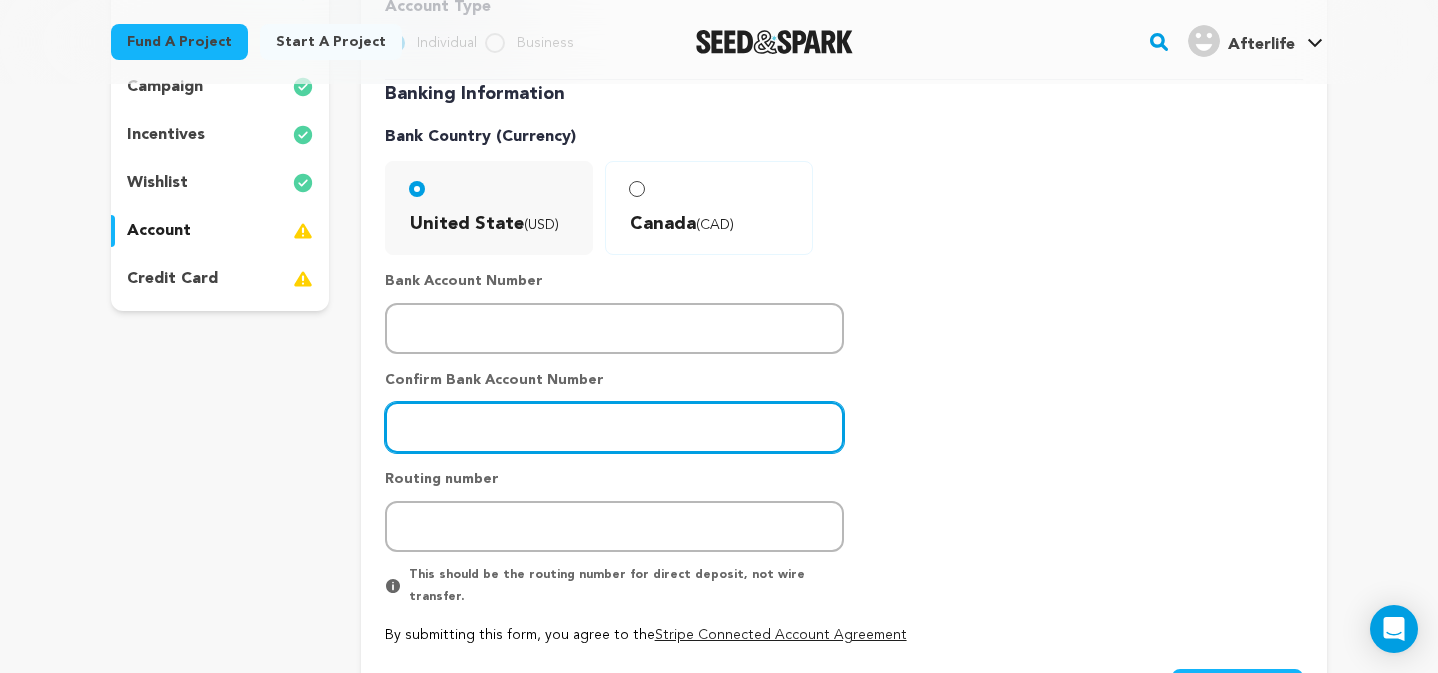 click on "Banking Information
Bank Country (Currency)
United State
(USD)
Canada
(CAD)" at bounding box center (844, 362) 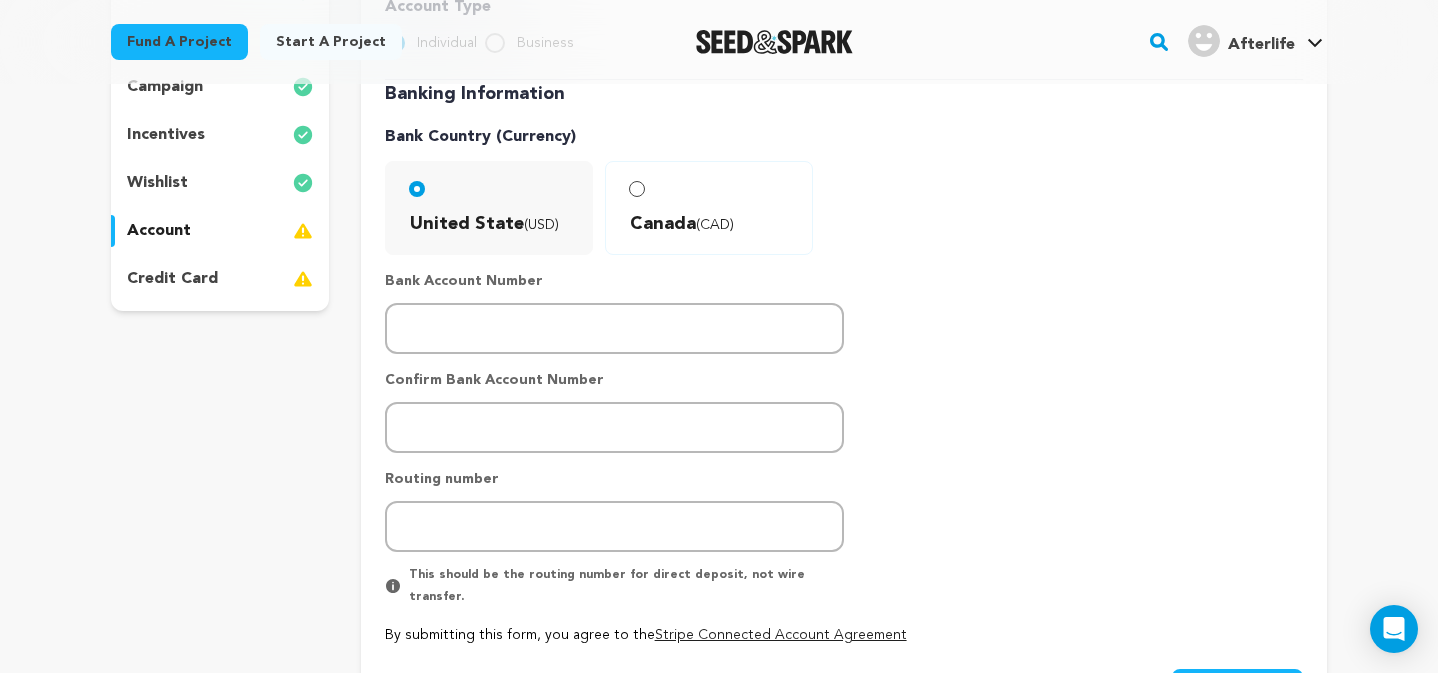 click on "Banking Information
Bank Country (Currency)
United State
(USD)
Canada
(CAD)" at bounding box center [844, 362] 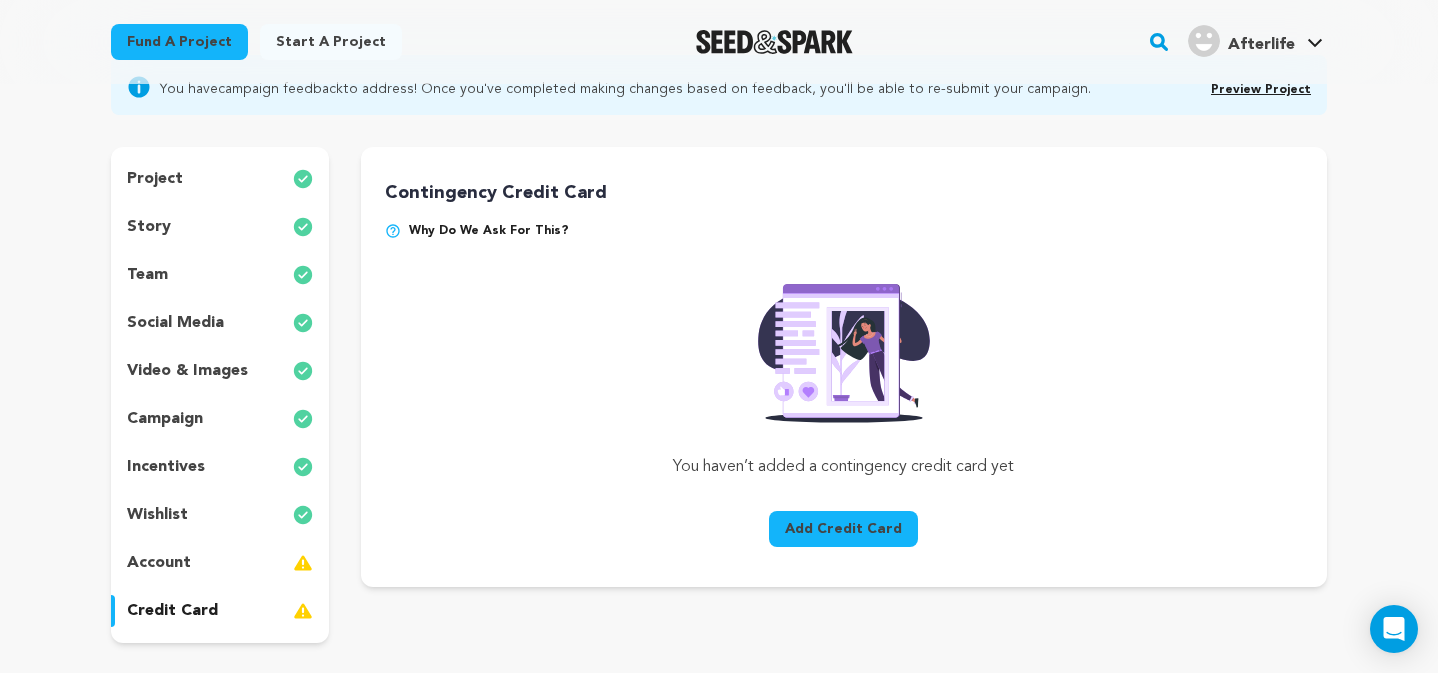 scroll, scrollTop: 176, scrollLeft: 0, axis: vertical 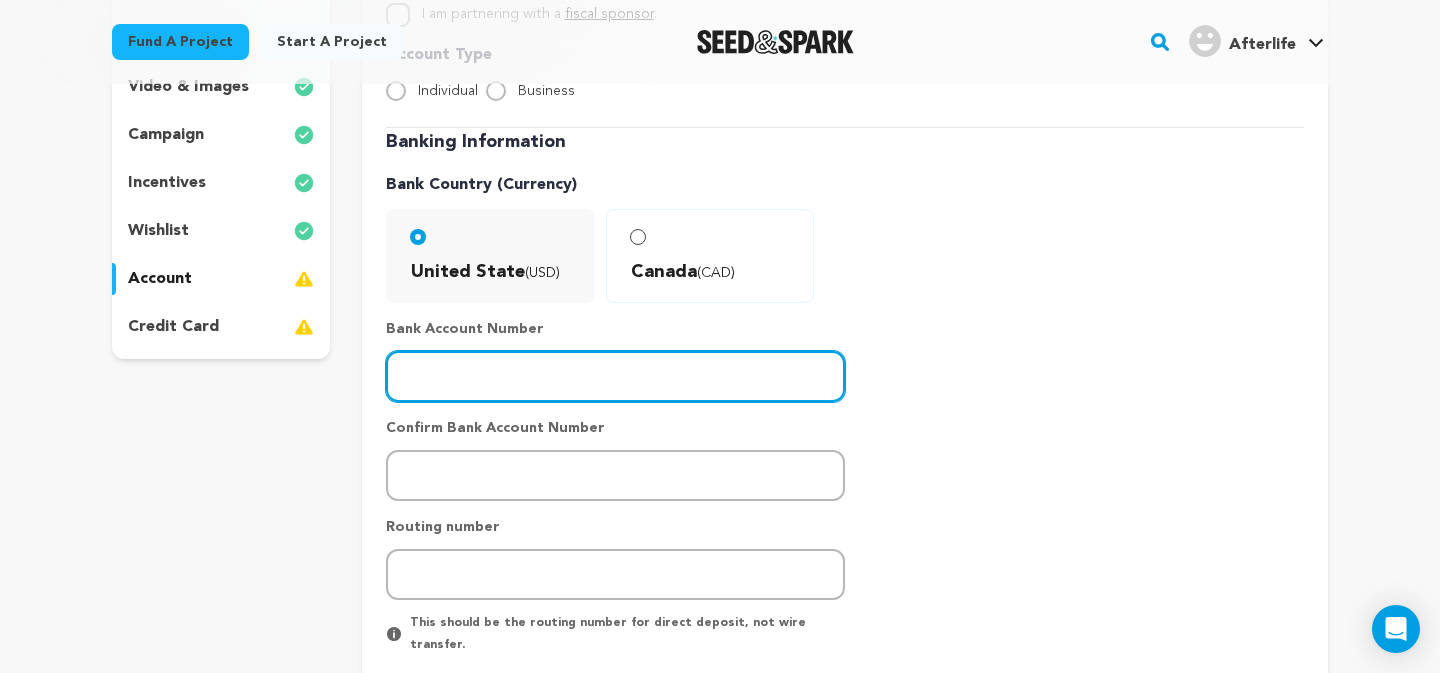click at bounding box center [615, 376] 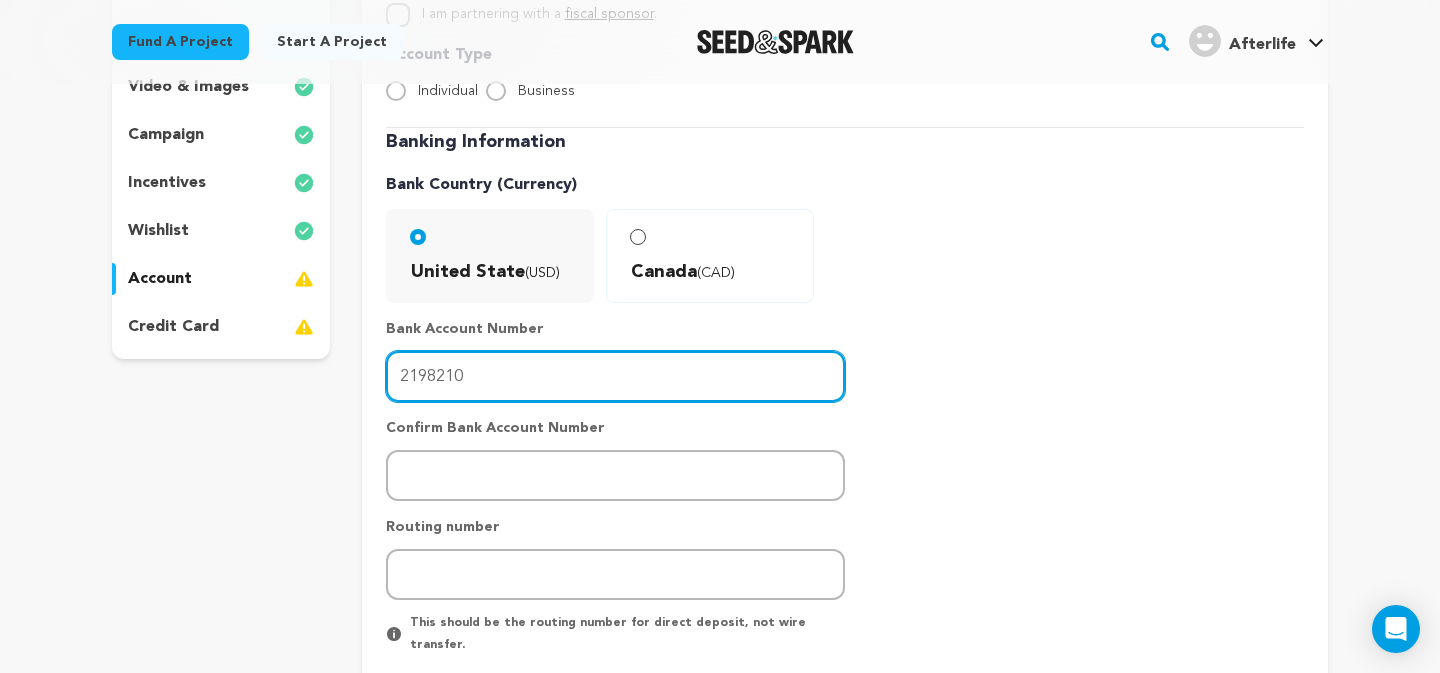 type on "2198210" 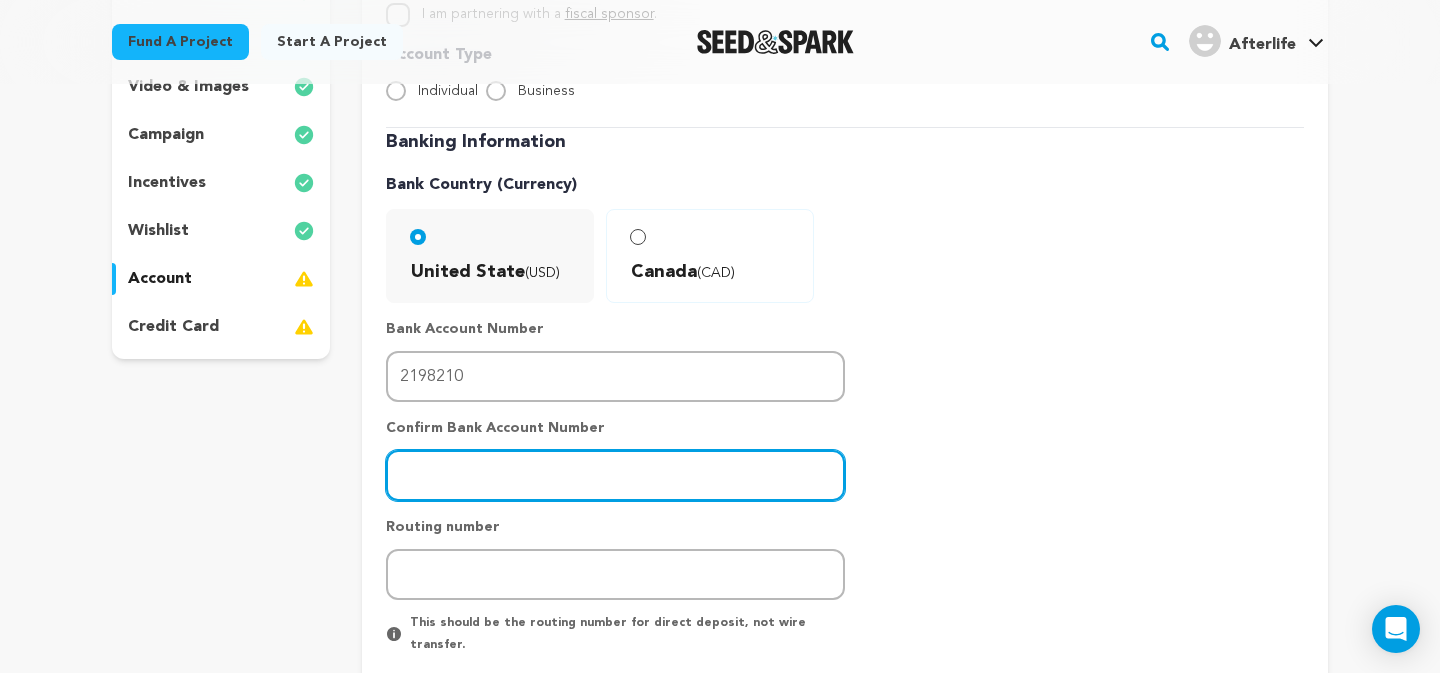 click at bounding box center [615, 475] 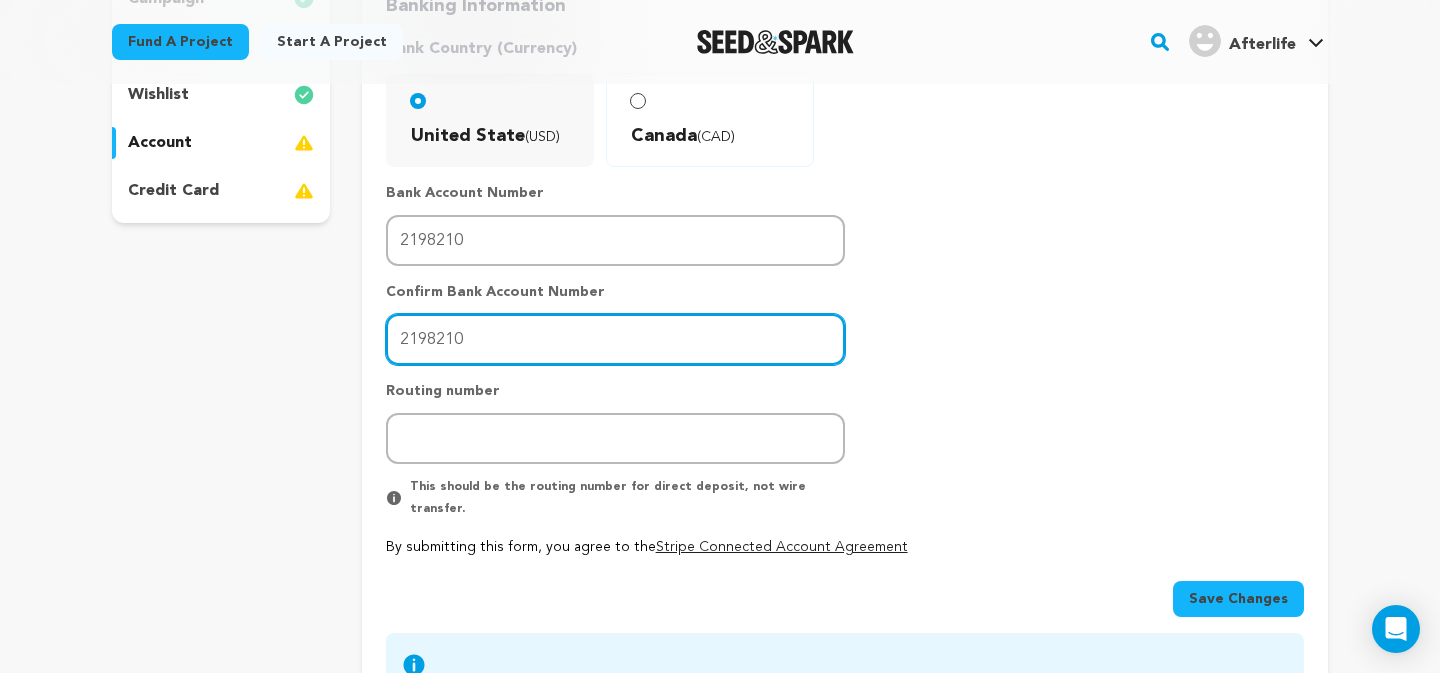 scroll, scrollTop: 623, scrollLeft: 0, axis: vertical 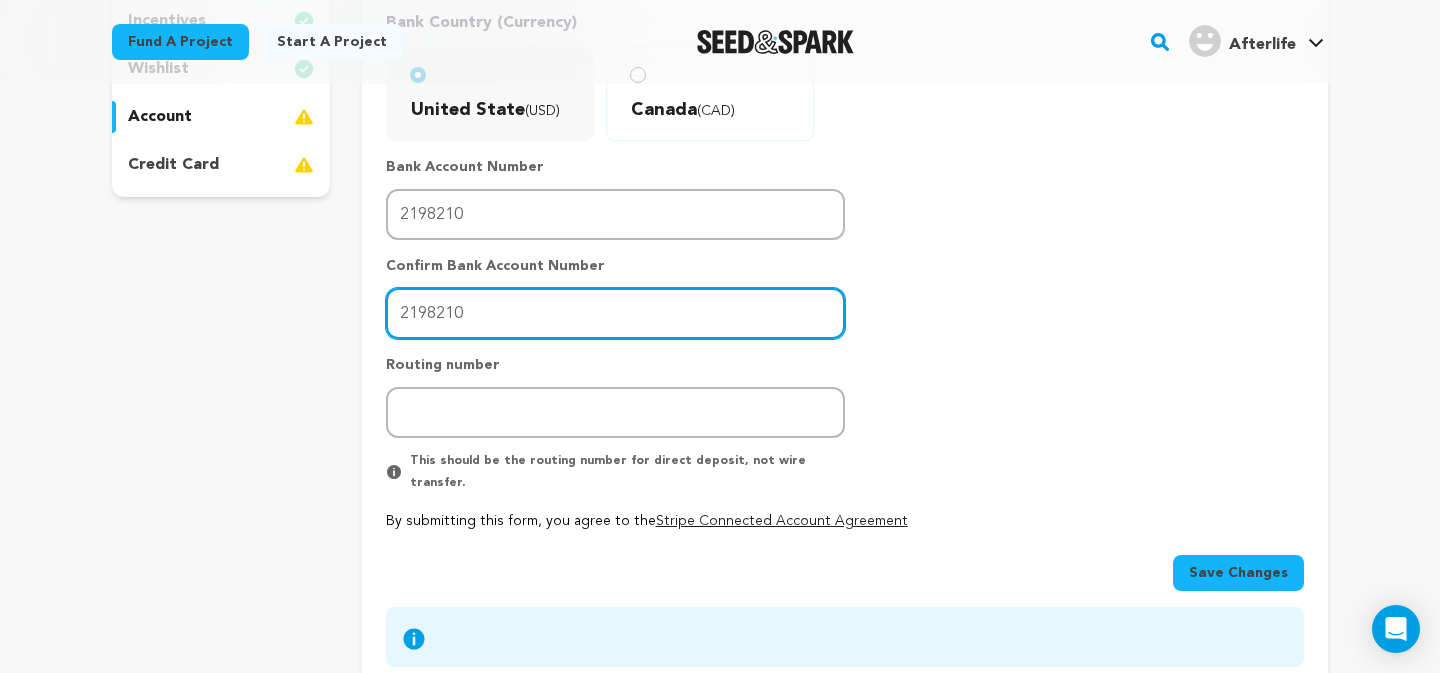 type on "2198210" 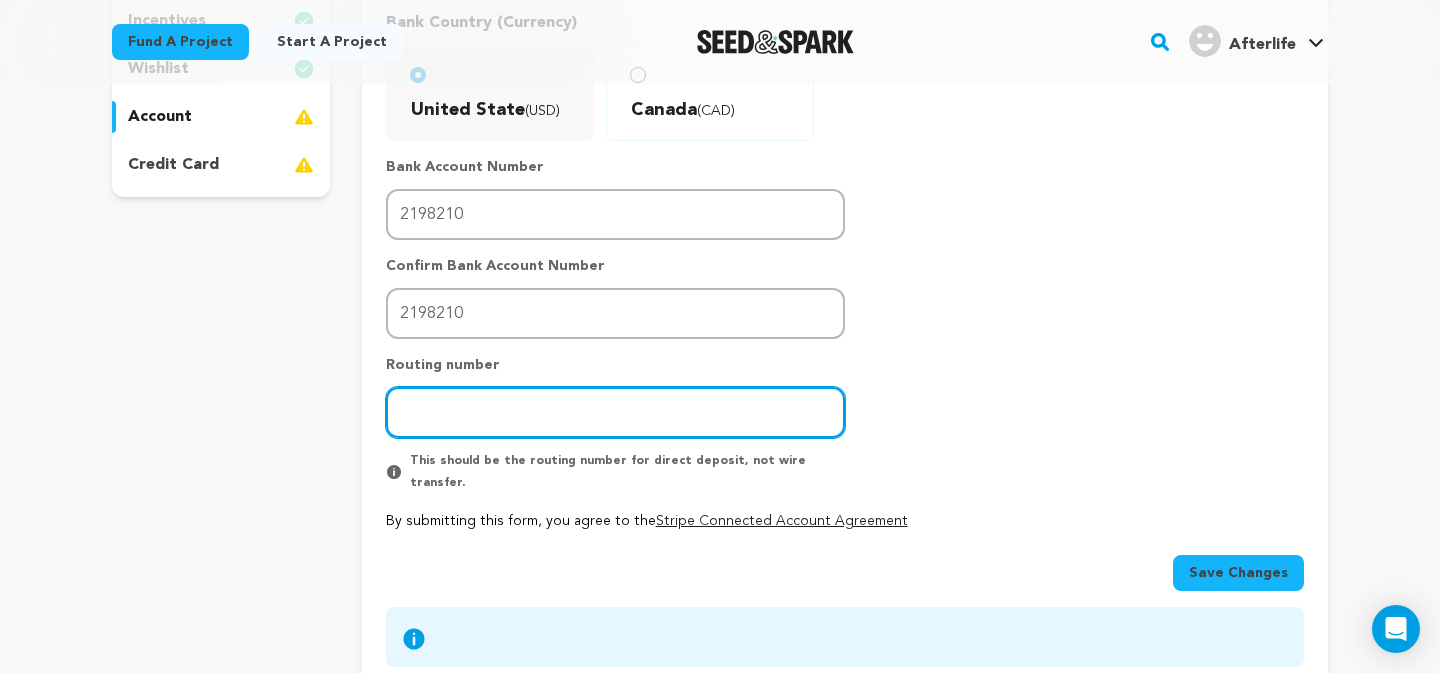 click at bounding box center (615, 412) 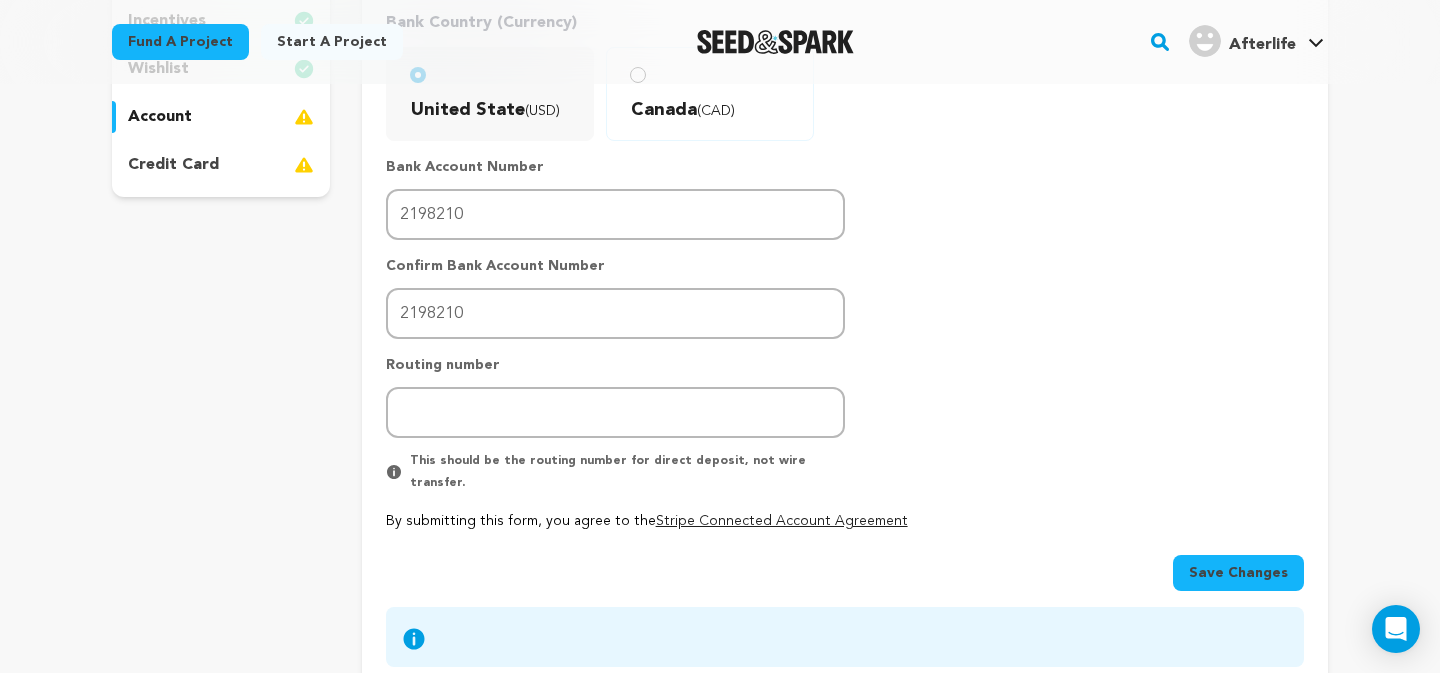 click on "Banking Information
Bank Country (Currency)
United State
(USD)
Canada
(CAD)" at bounding box center (845, 248) 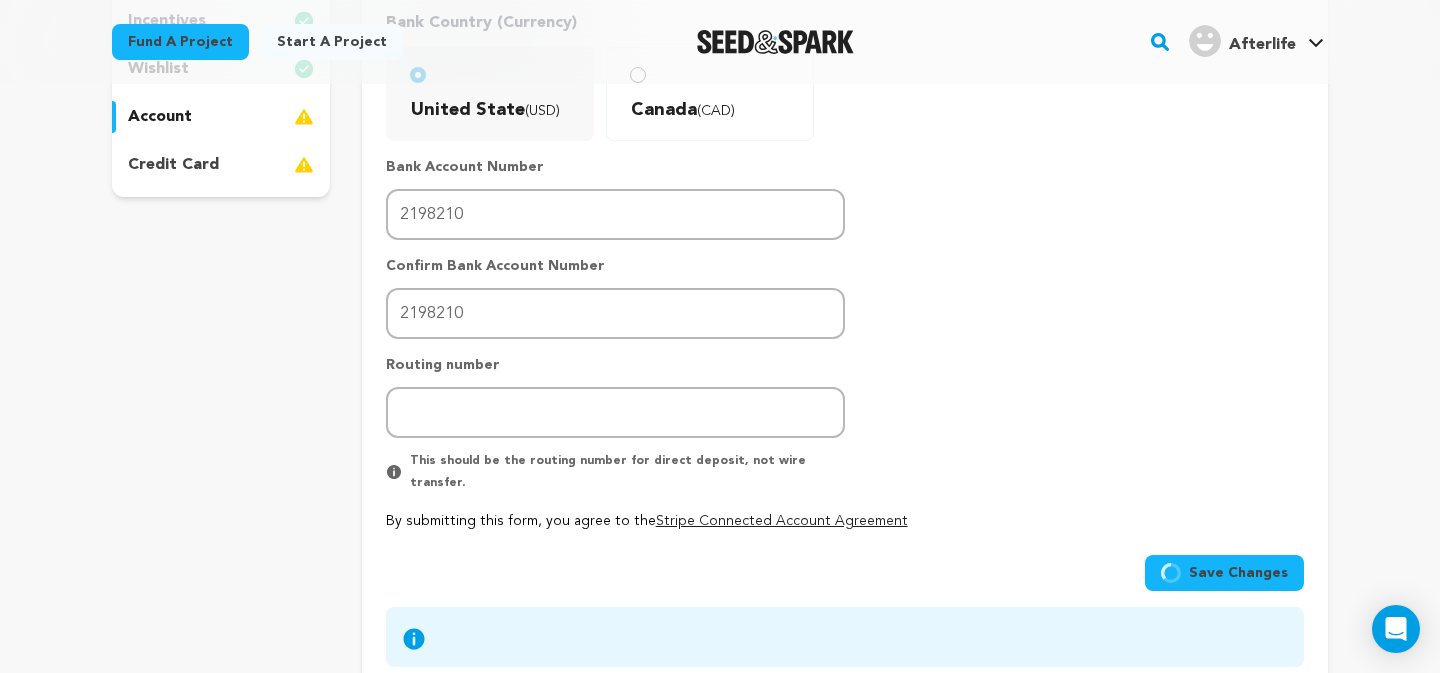 click on "Save Changes" at bounding box center [1238, 573] 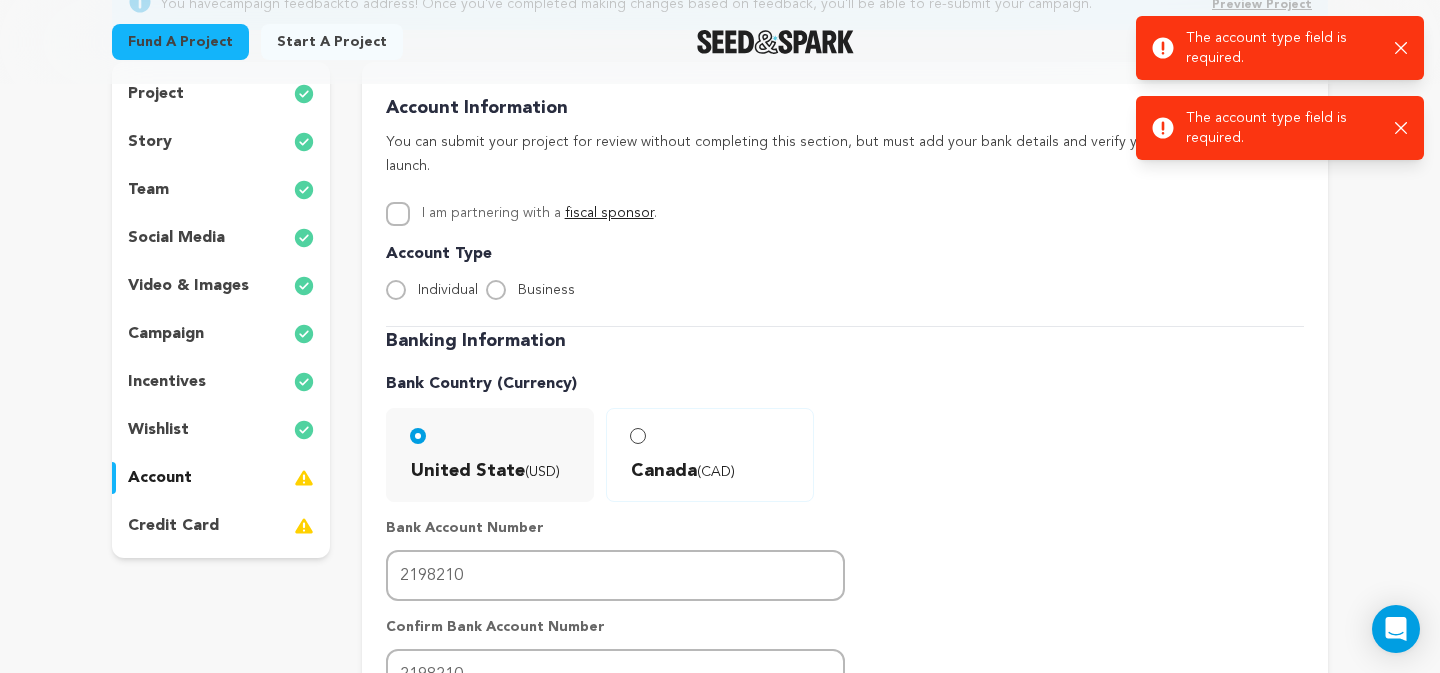 scroll, scrollTop: 260, scrollLeft: 0, axis: vertical 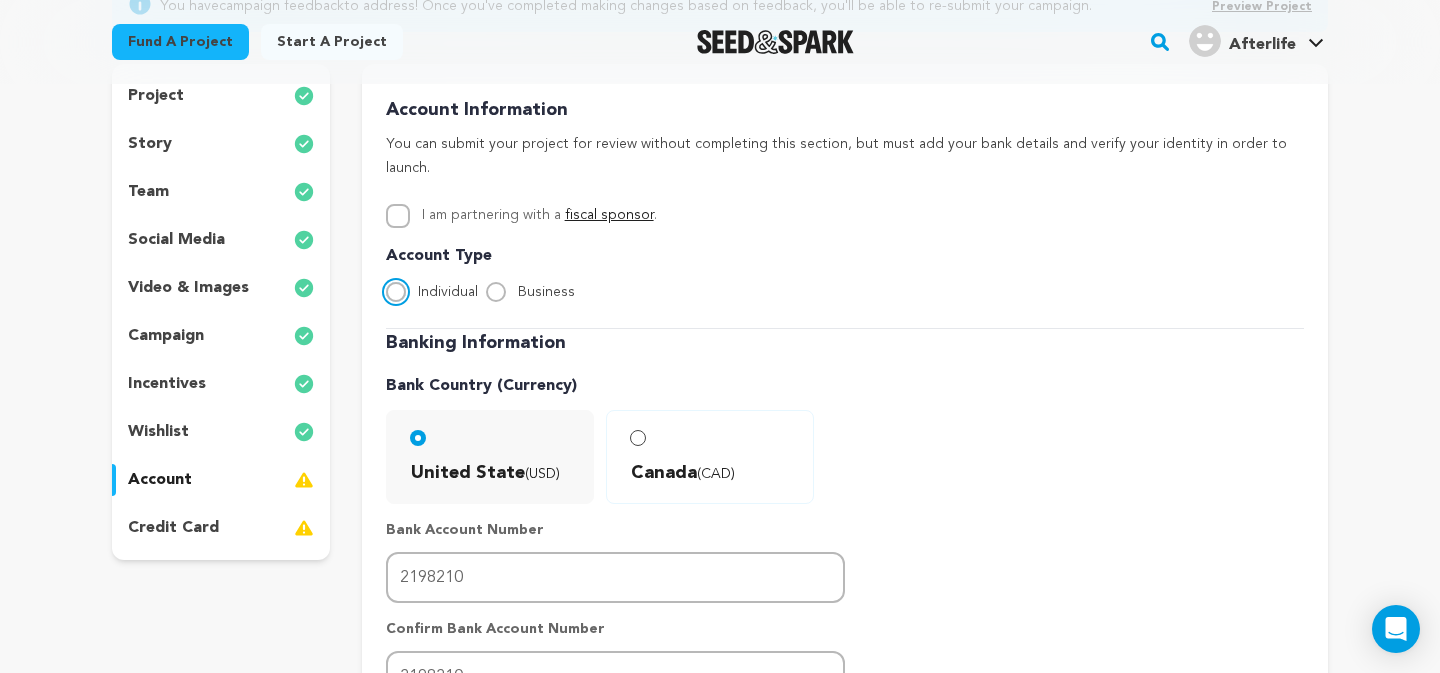 click on "Individual" at bounding box center (396, 292) 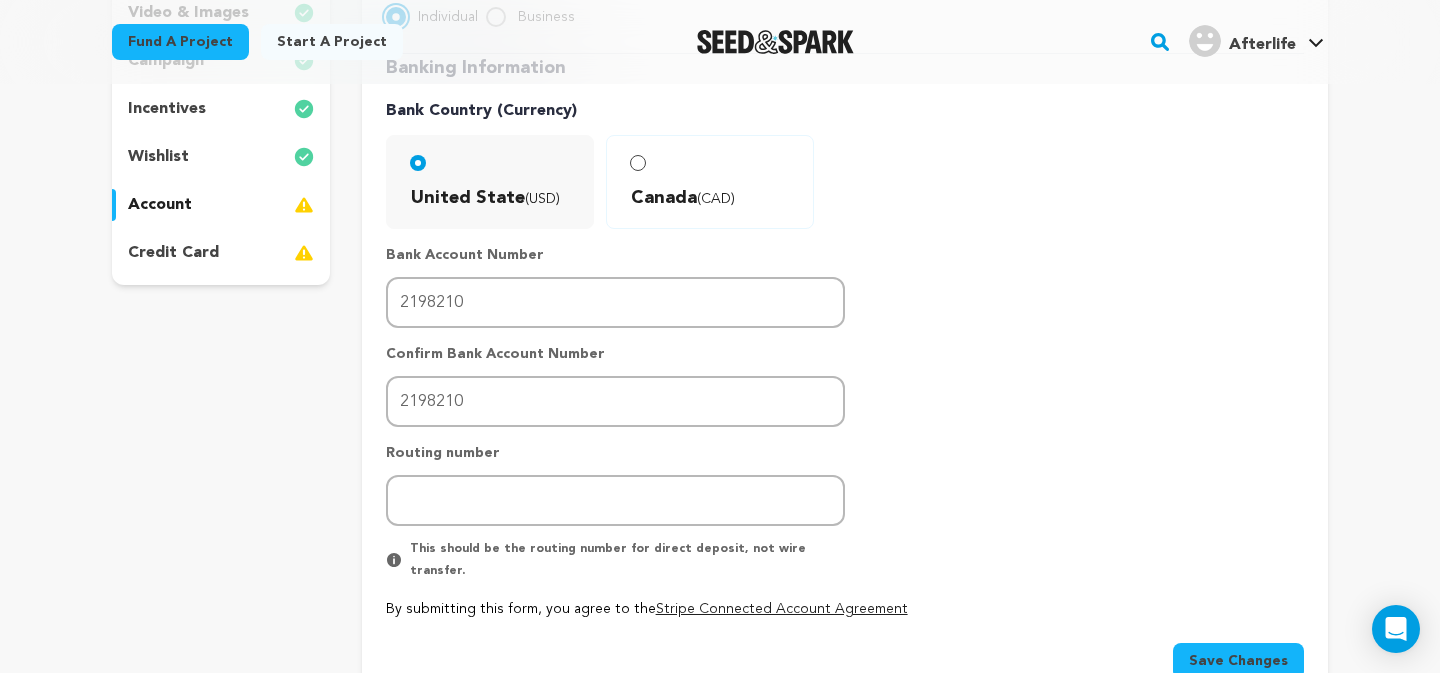 scroll, scrollTop: 584, scrollLeft: 0, axis: vertical 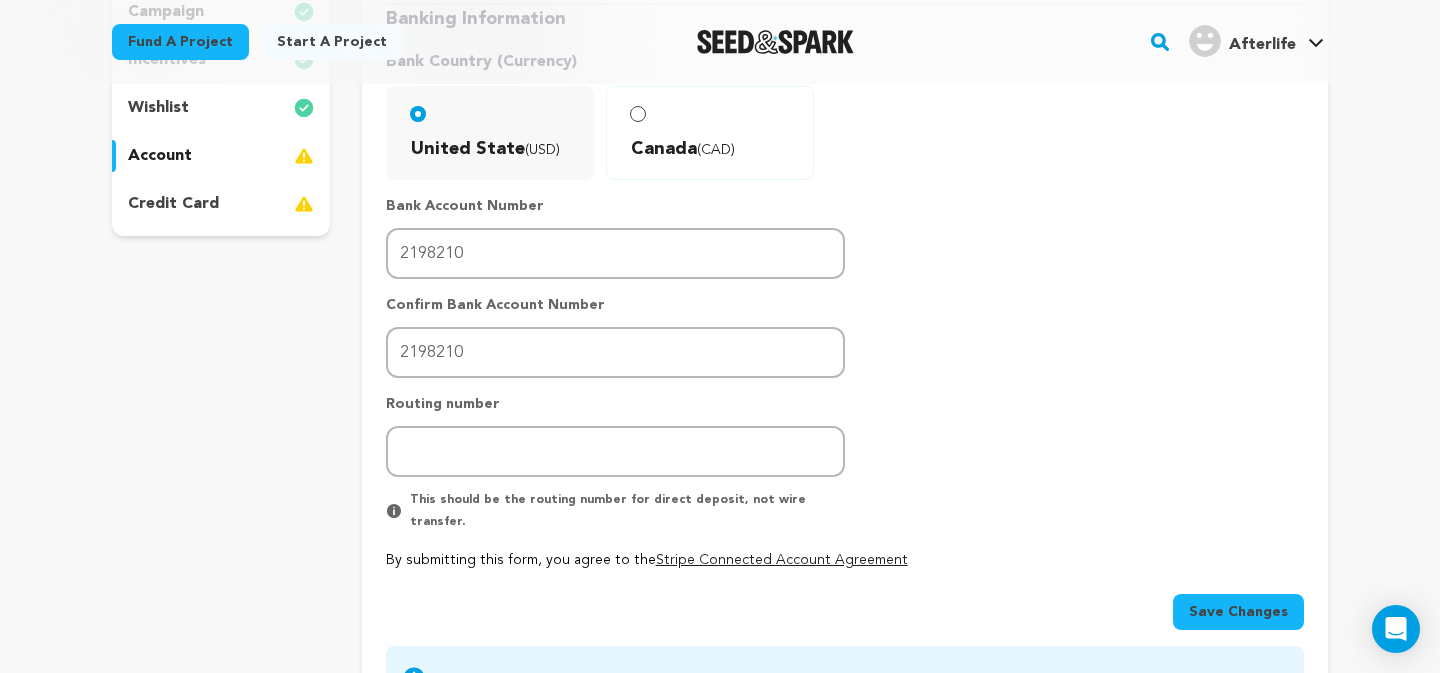 click on "Save Changes" at bounding box center (1238, 612) 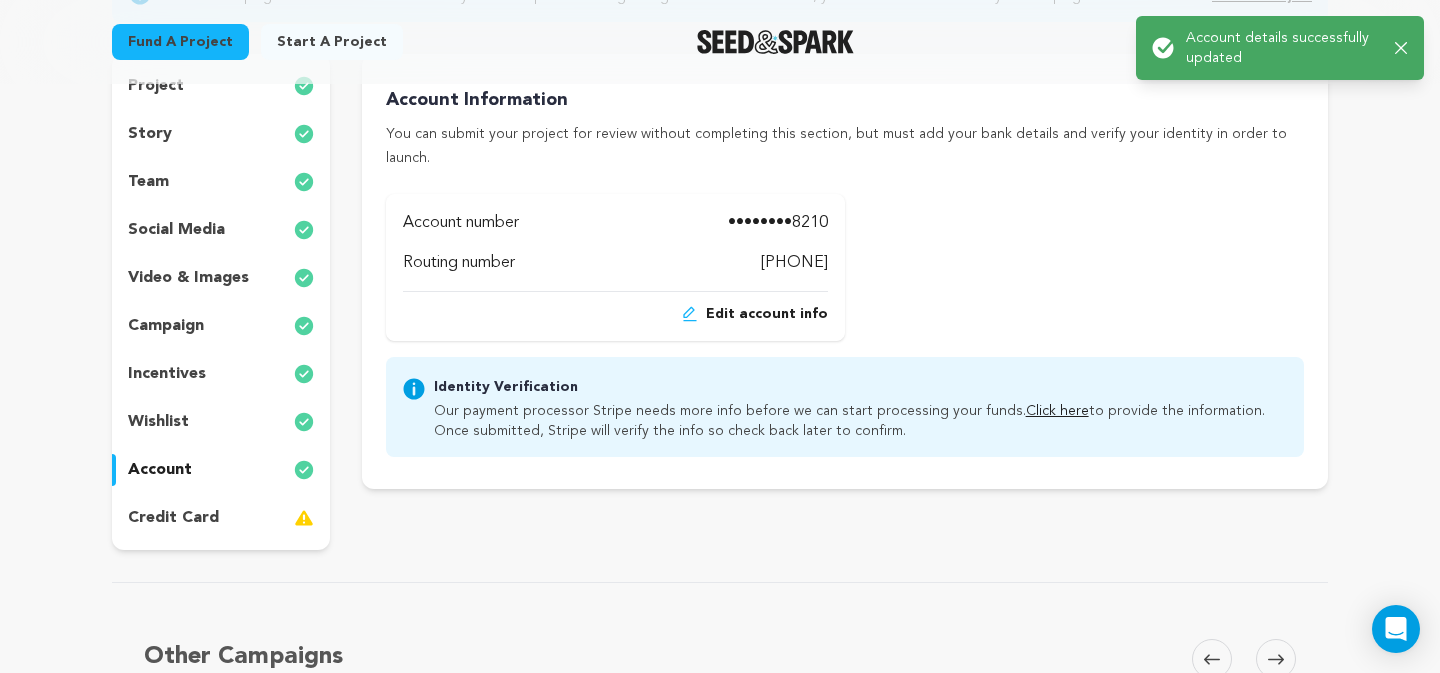 scroll, scrollTop: 286, scrollLeft: 0, axis: vertical 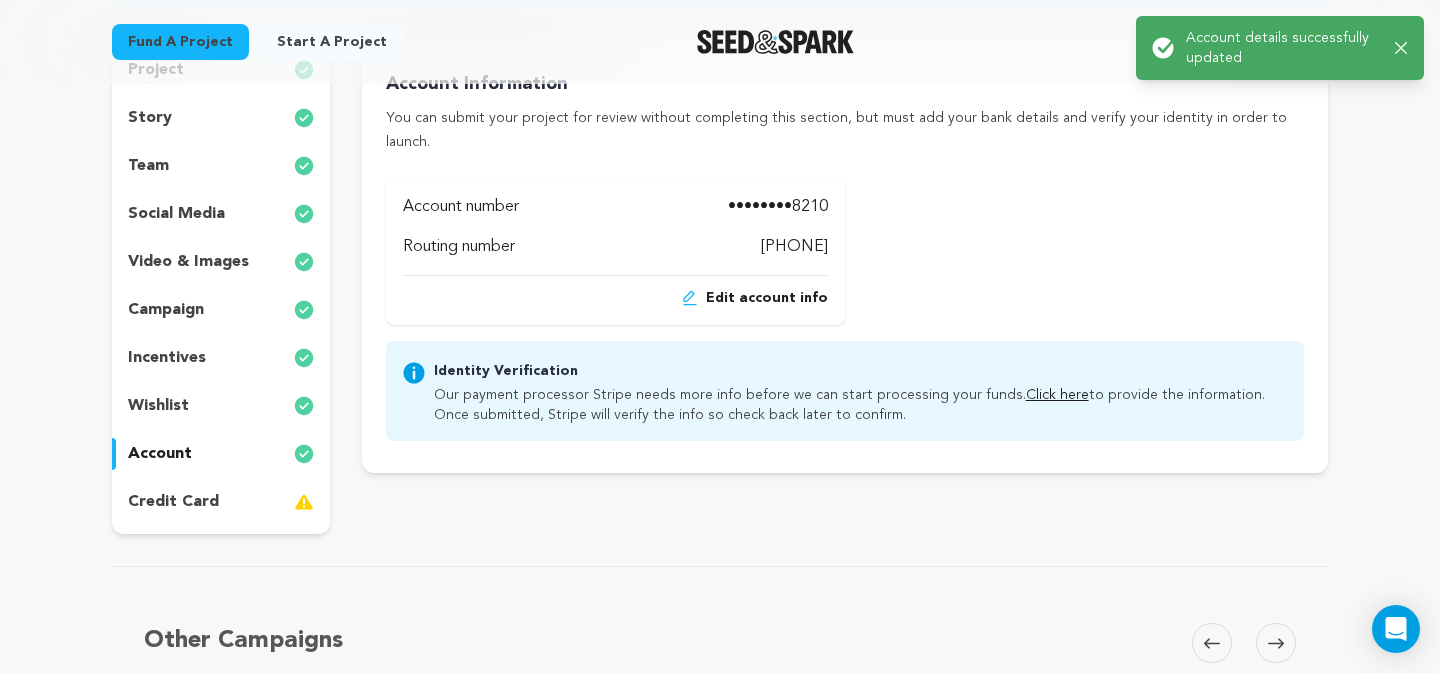 click on "credit card" at bounding box center (221, 502) 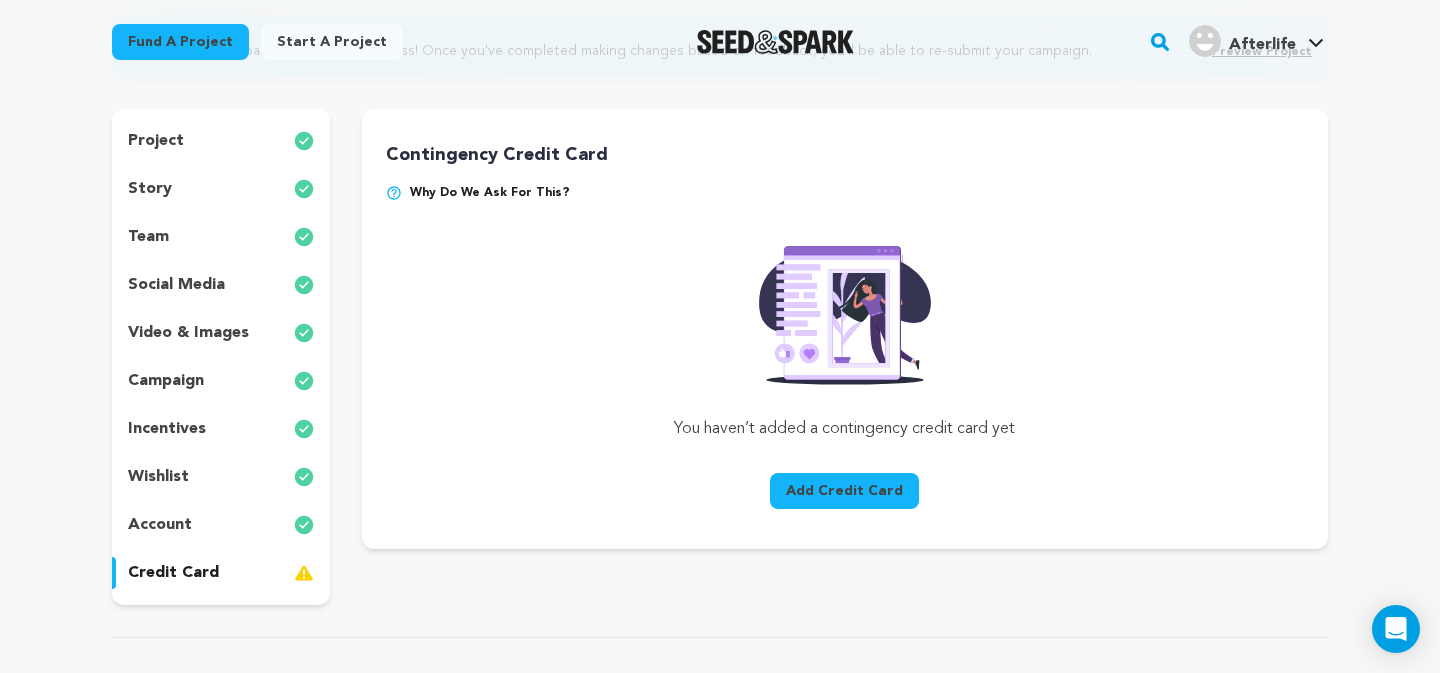 scroll, scrollTop: 217, scrollLeft: 0, axis: vertical 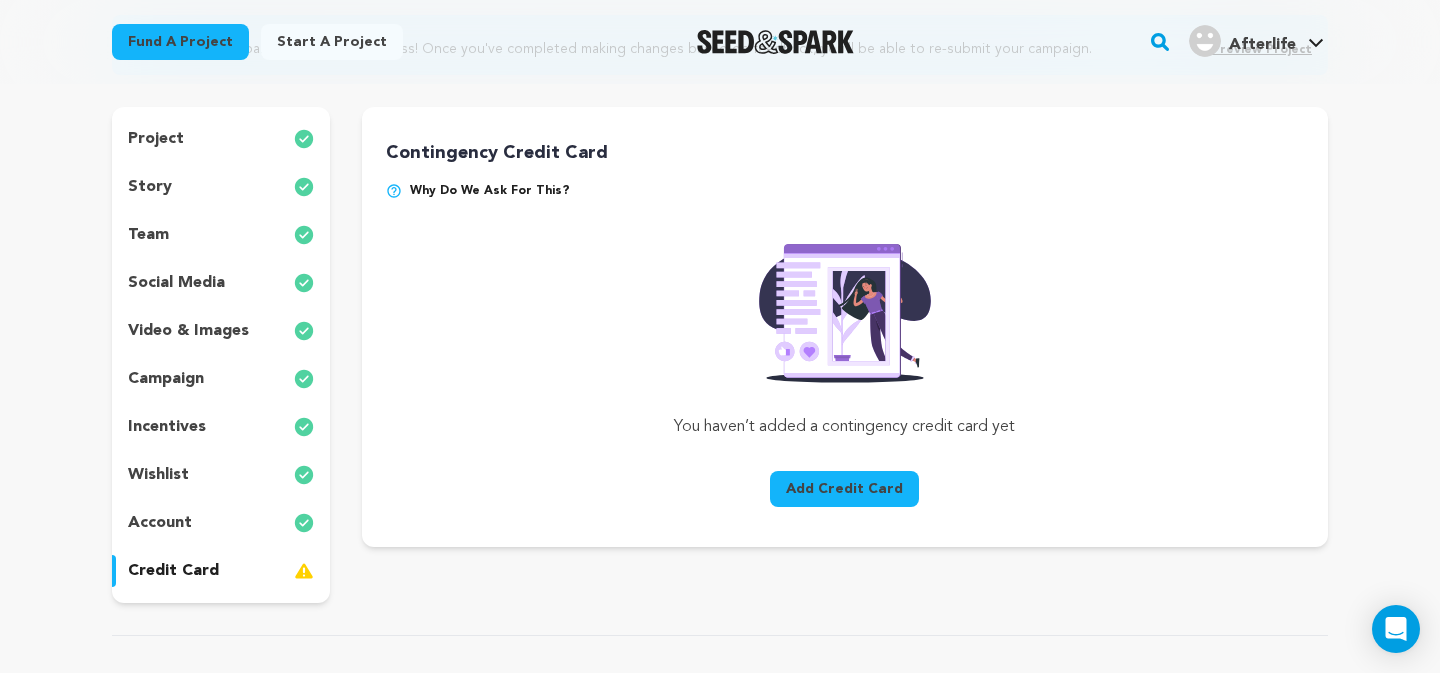 click on "Contingency Credit Card
Why do we ask for this?
You haven’t added a contingency credit card yet
Add Credit Card" at bounding box center (845, 327) 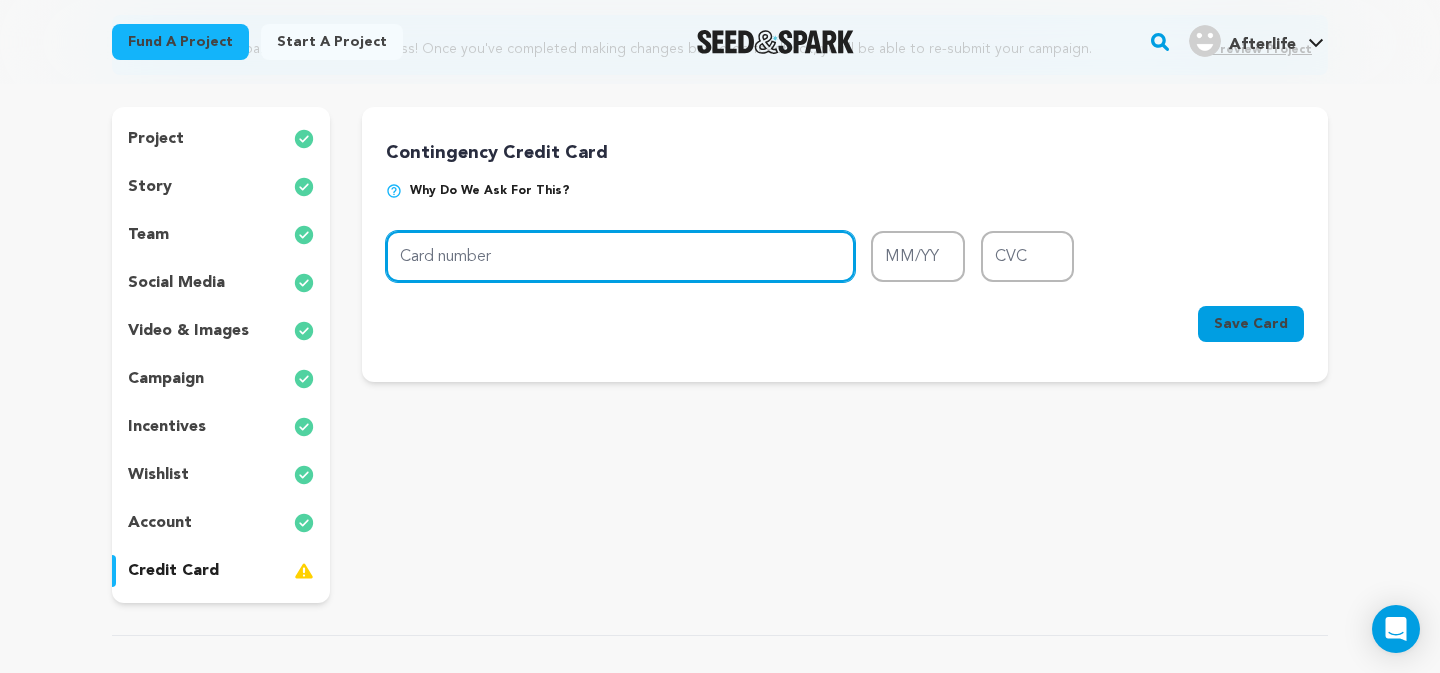 click on "Card number" at bounding box center [620, 256] 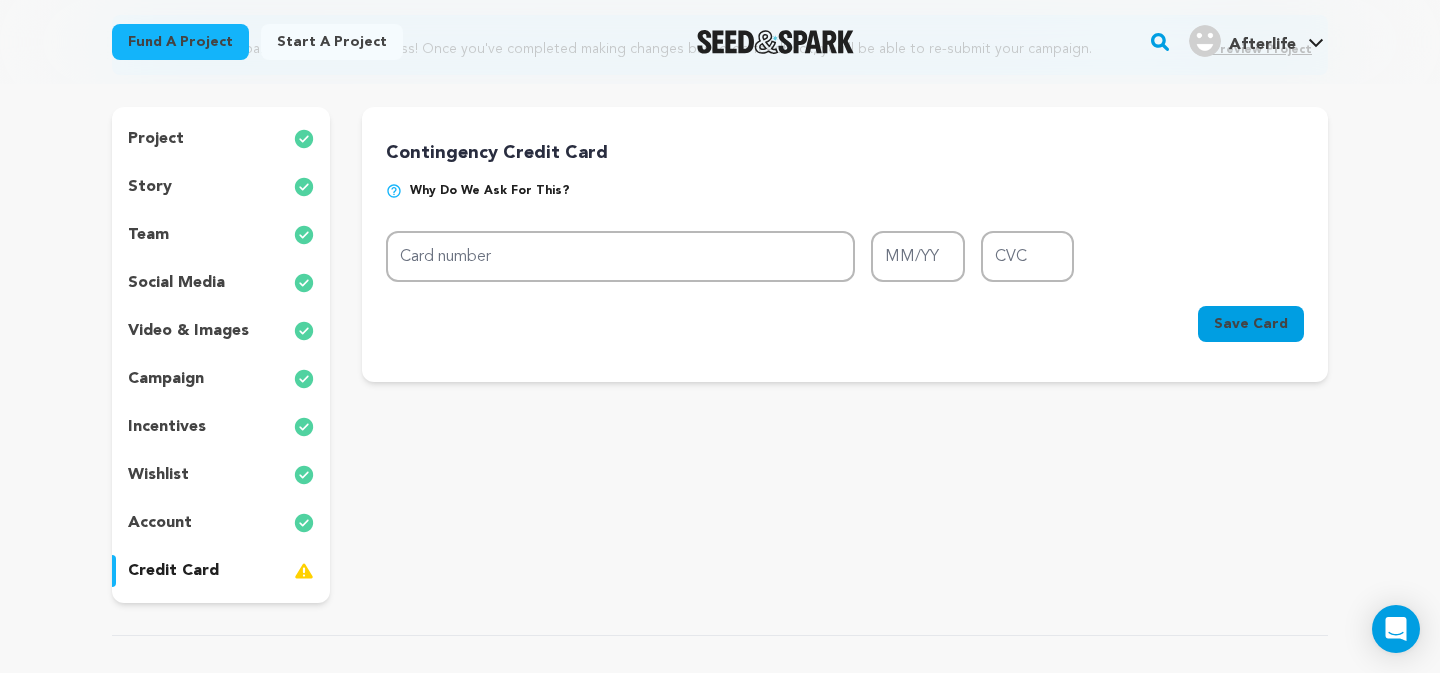 click on "Contingency Credit Card
Why do we ask for this?
Card number
MM/YY
CVC
Card number
MM/YY
CVC
Cancel
Save Card
•••" at bounding box center (845, 244) 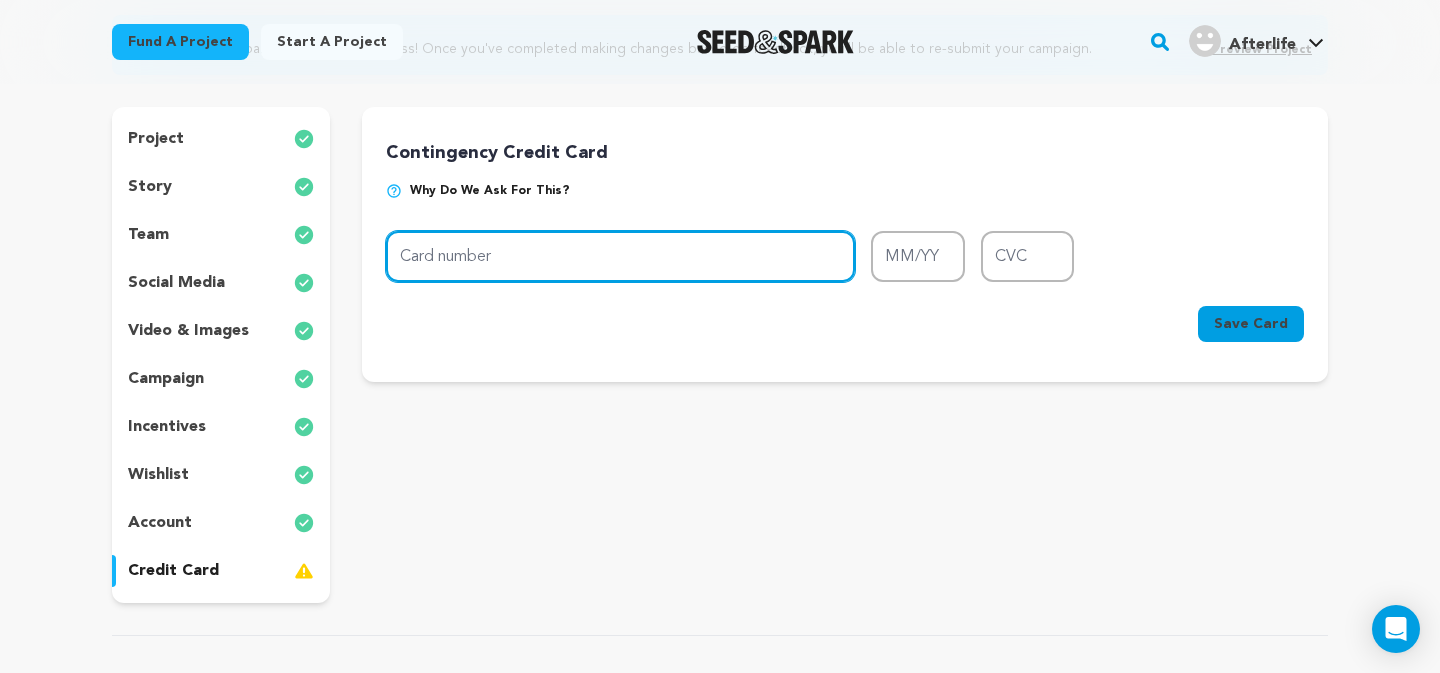 click on "Card number" at bounding box center (620, 256) 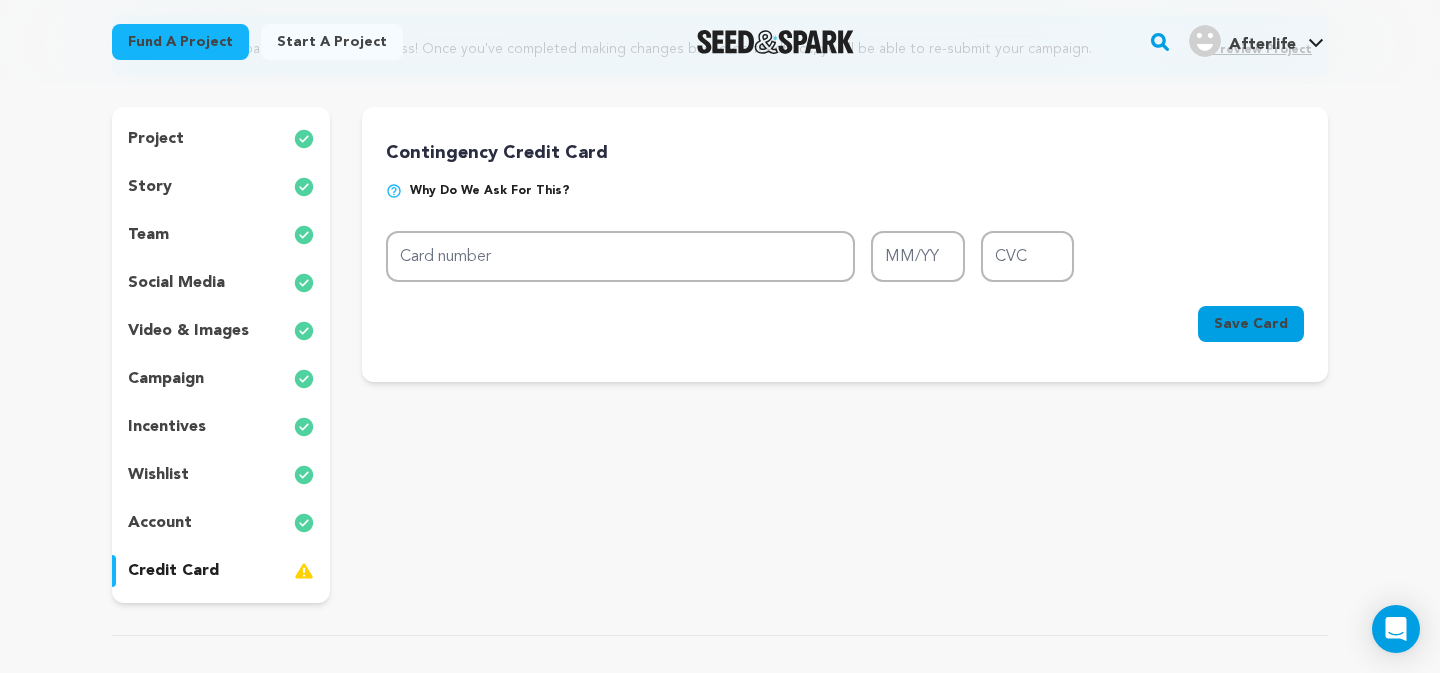 click on "Cancel
Save Card" at bounding box center (845, 328) 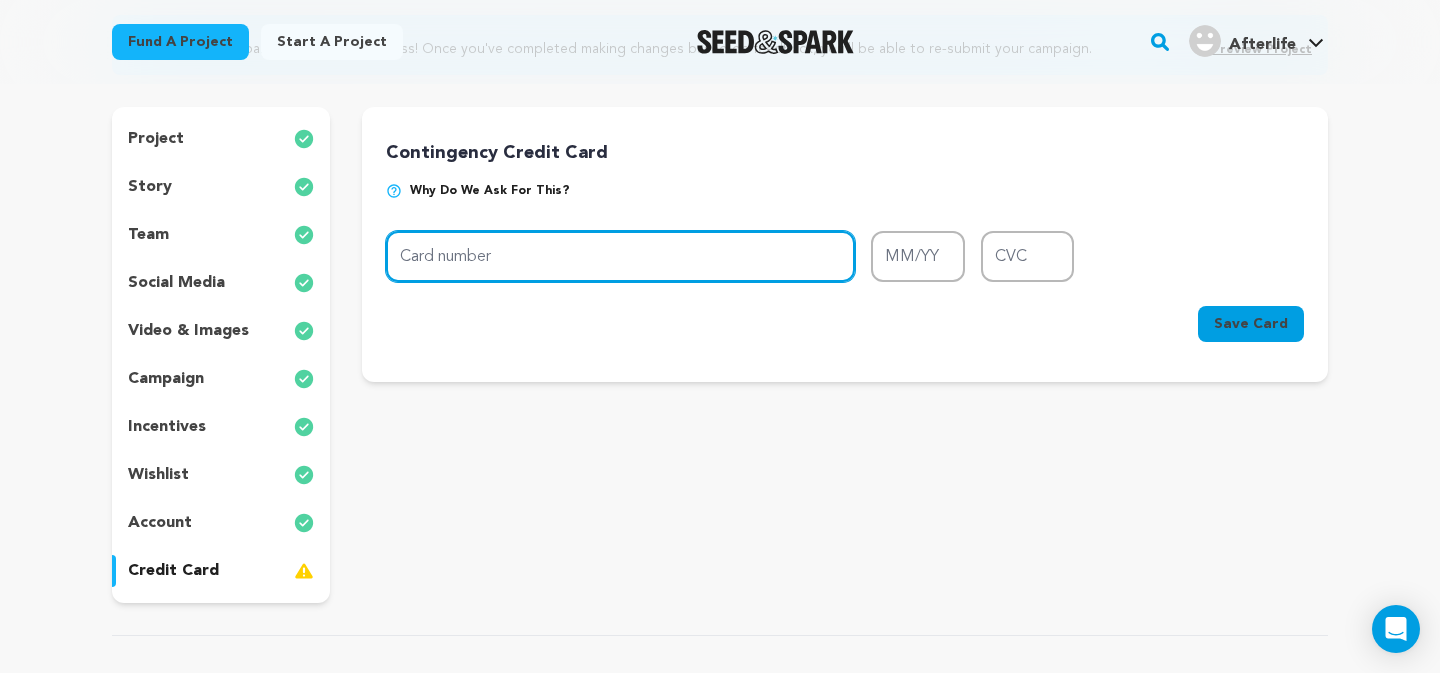 click on "Card number" at bounding box center [620, 256] 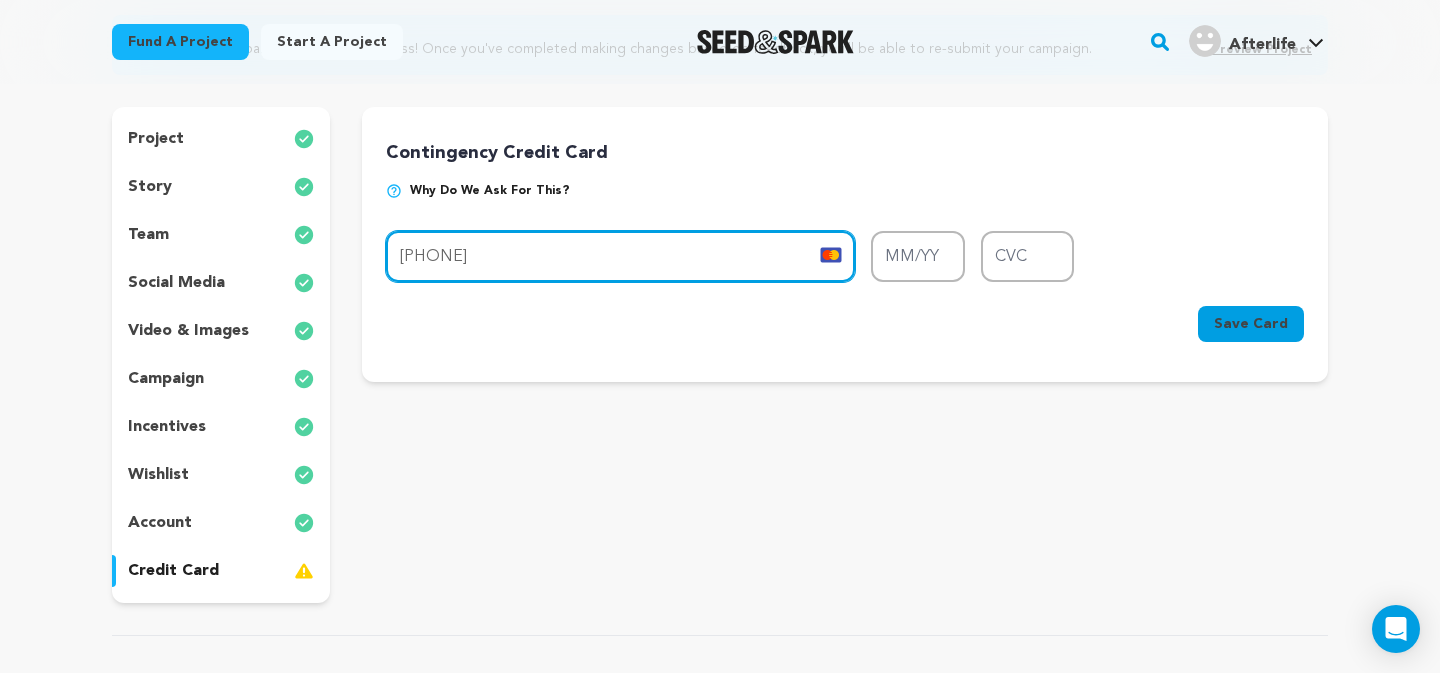type on "5483 9725 0048 5144" 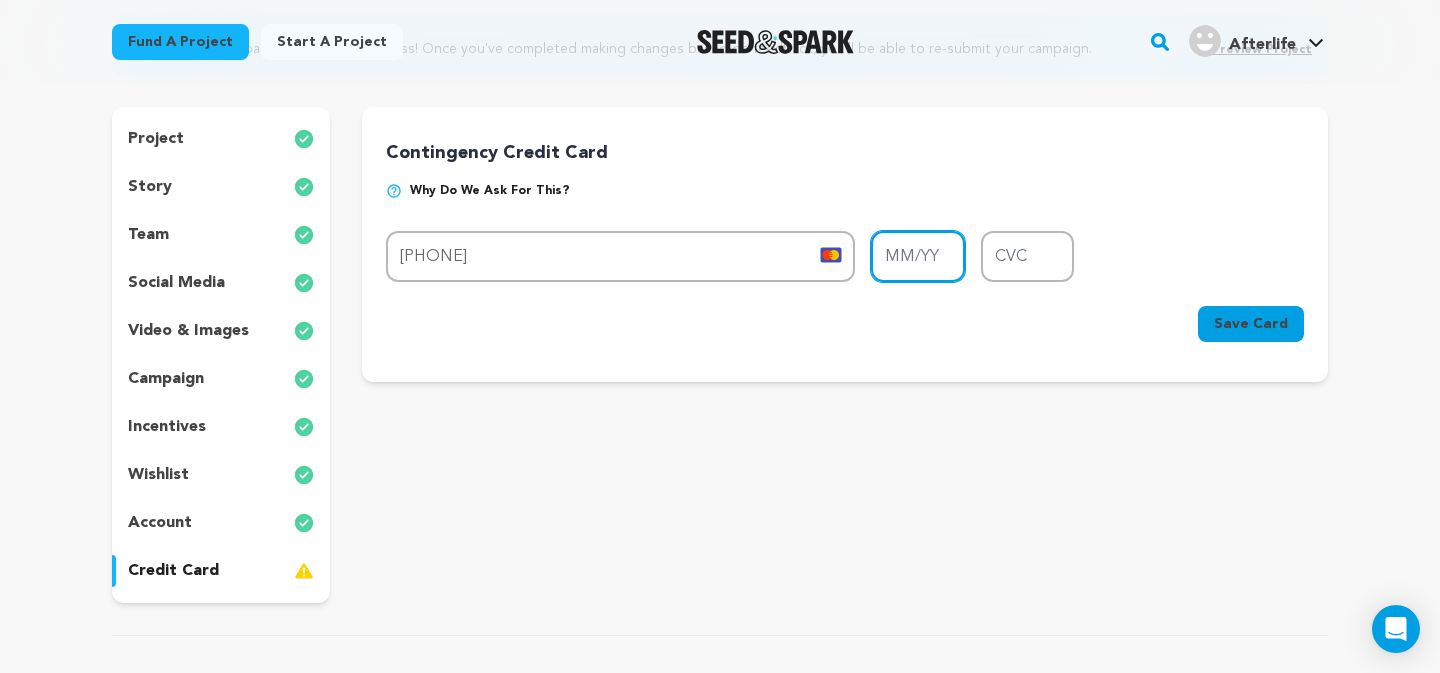 click on "MM/YY" at bounding box center [918, 256] 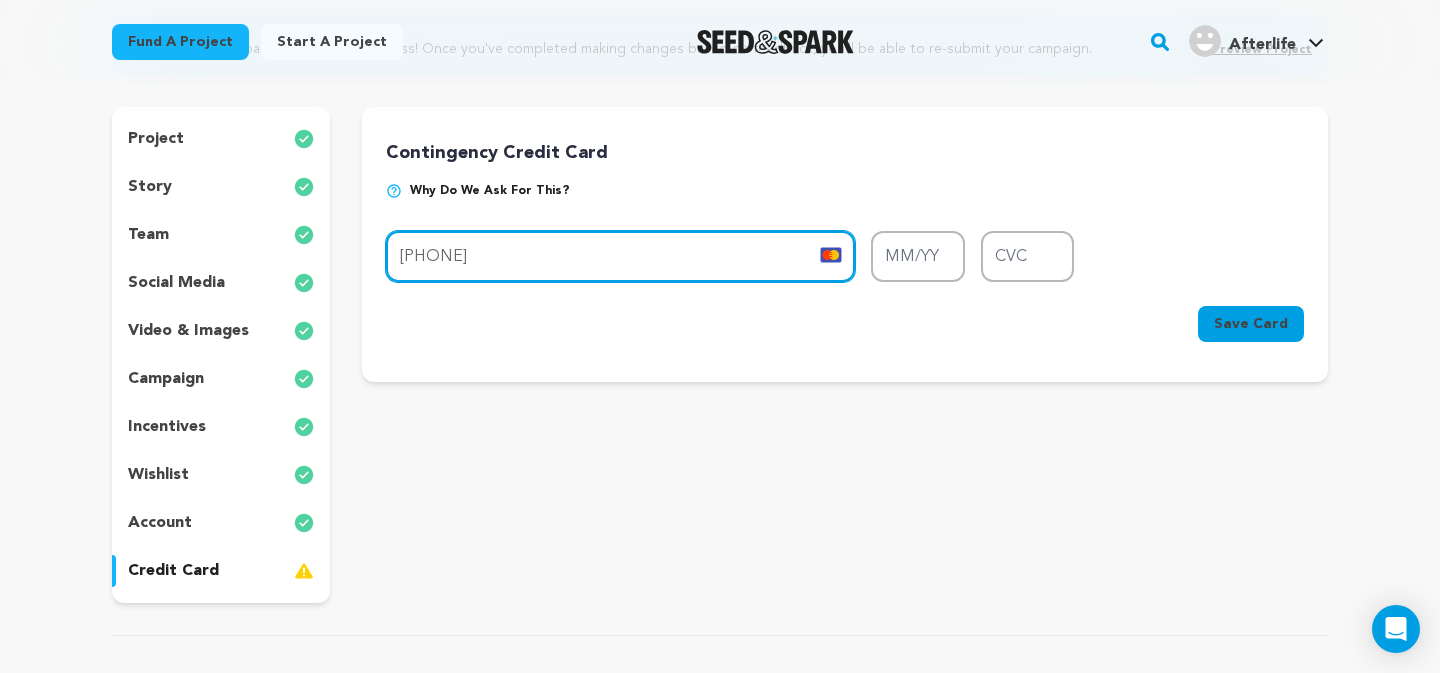 click on "5483 9725 0048 5144" at bounding box center [620, 256] 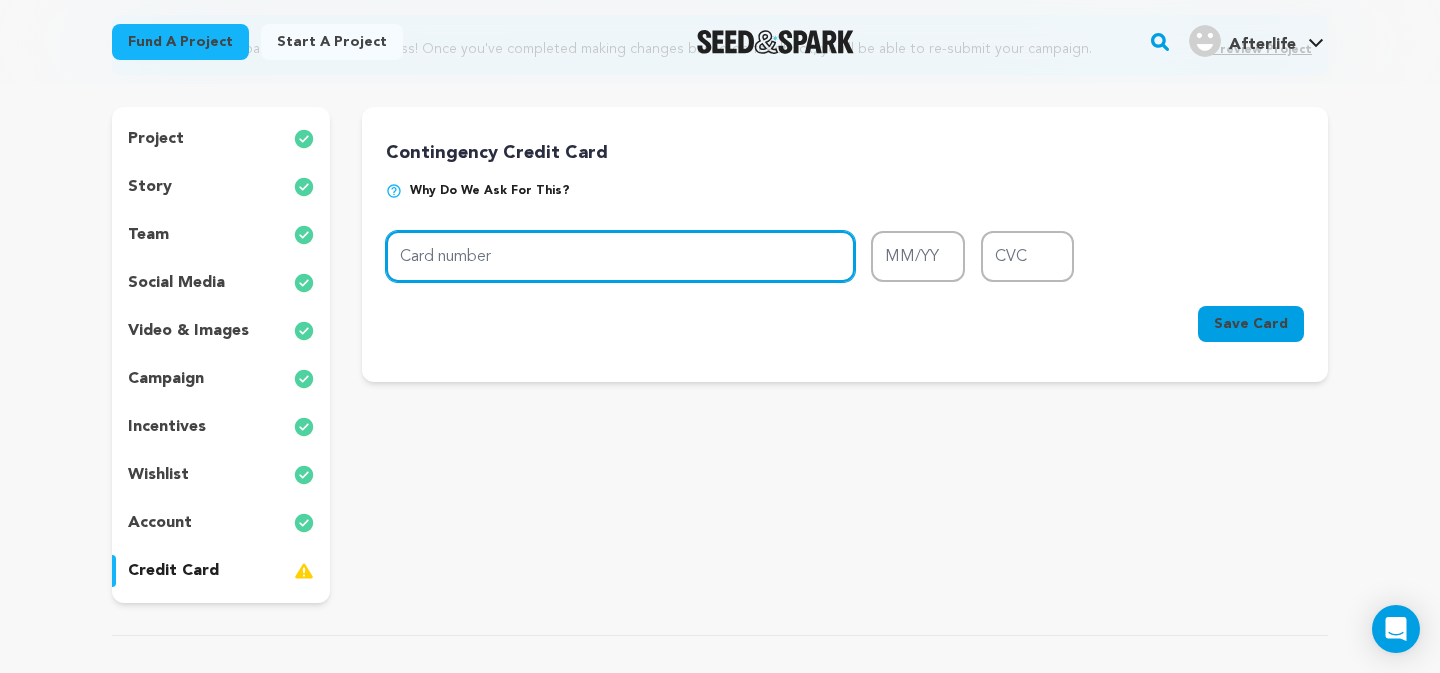 click on "Card number" at bounding box center [620, 256] 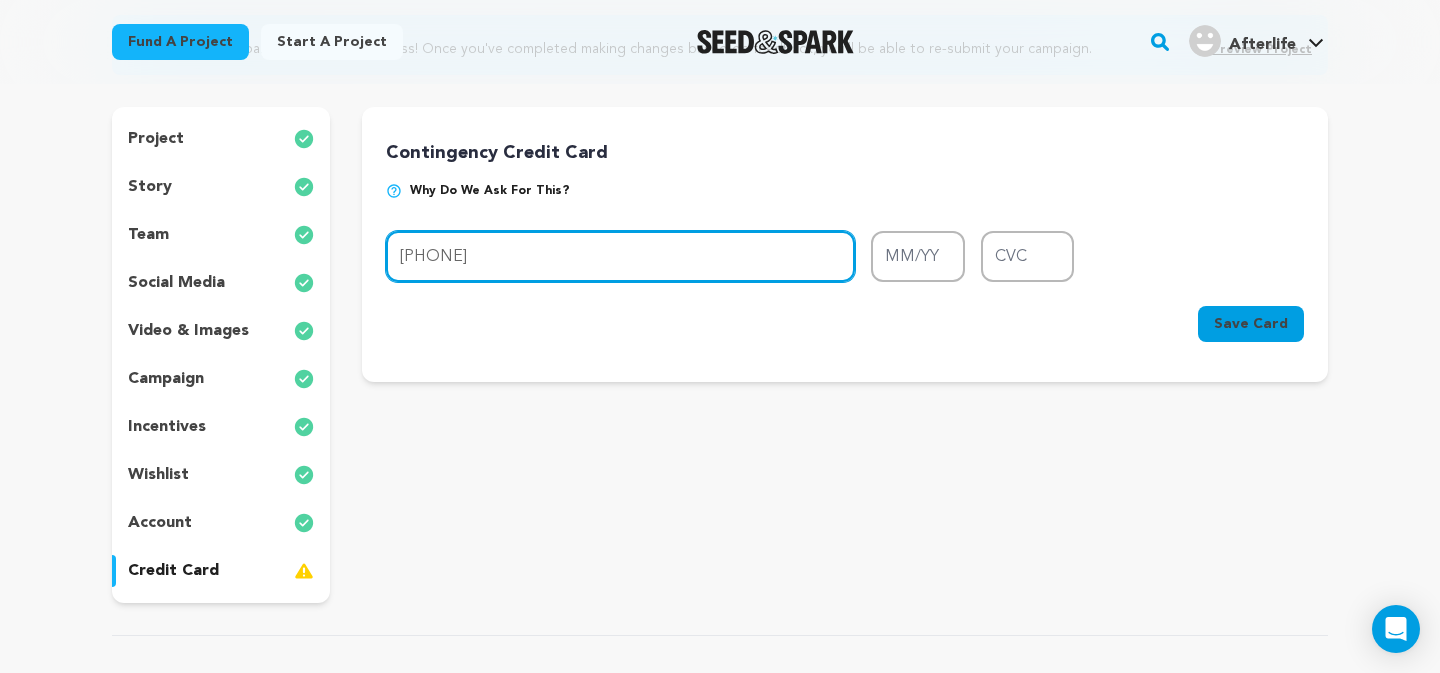 type on "4744 7700 7337 8094" 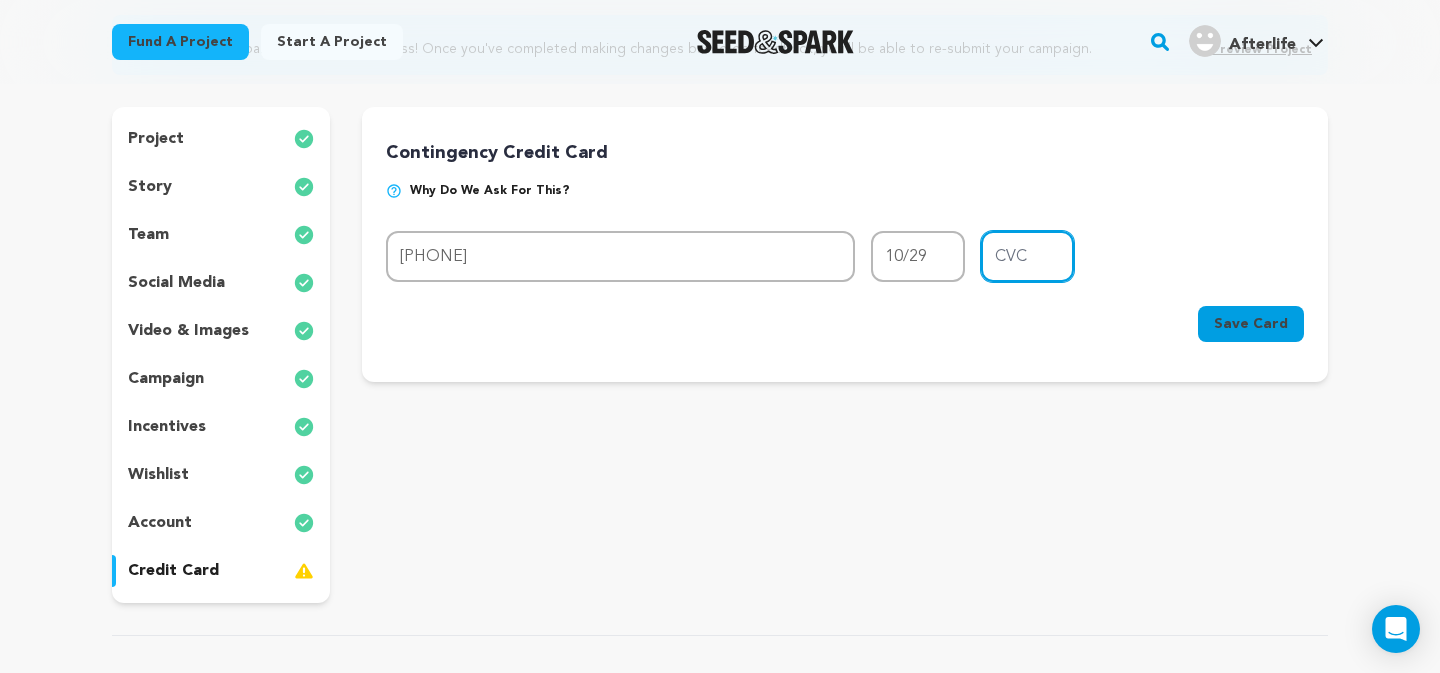 type on "972" 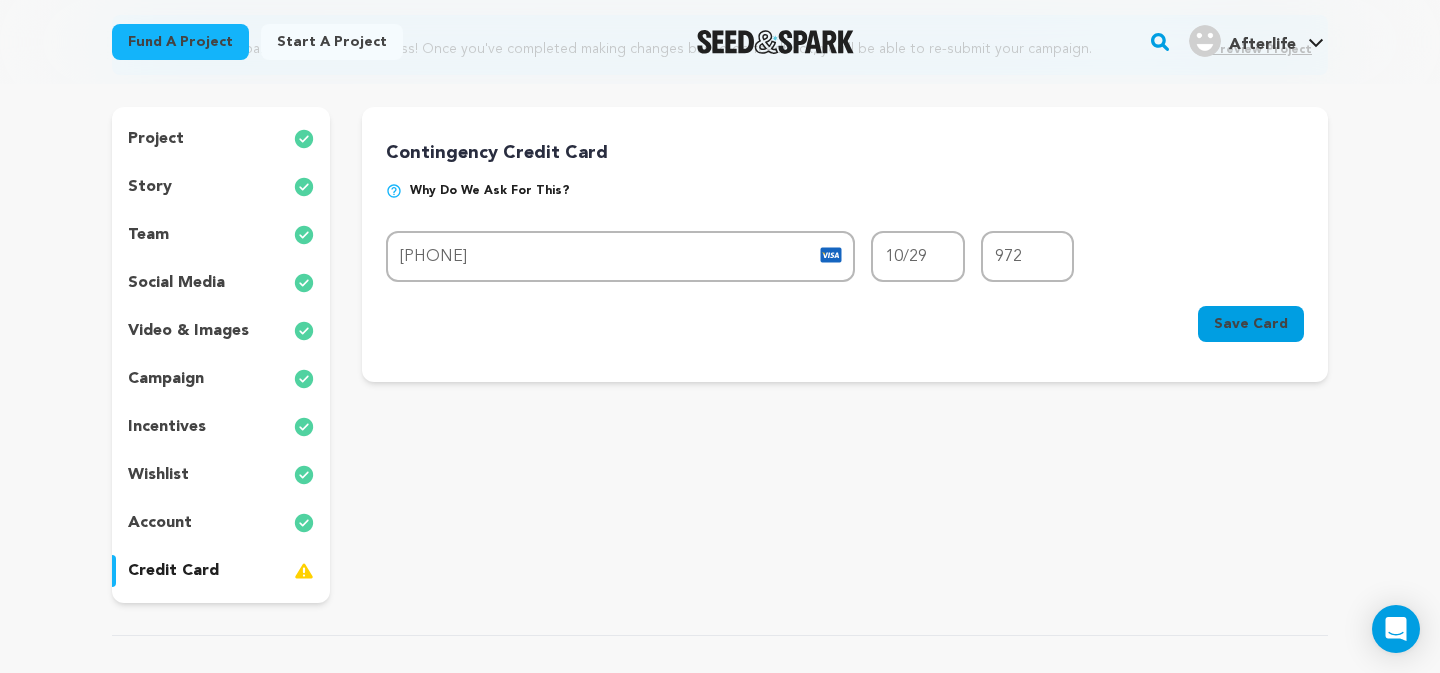 click on "Save Card" at bounding box center (1251, 324) 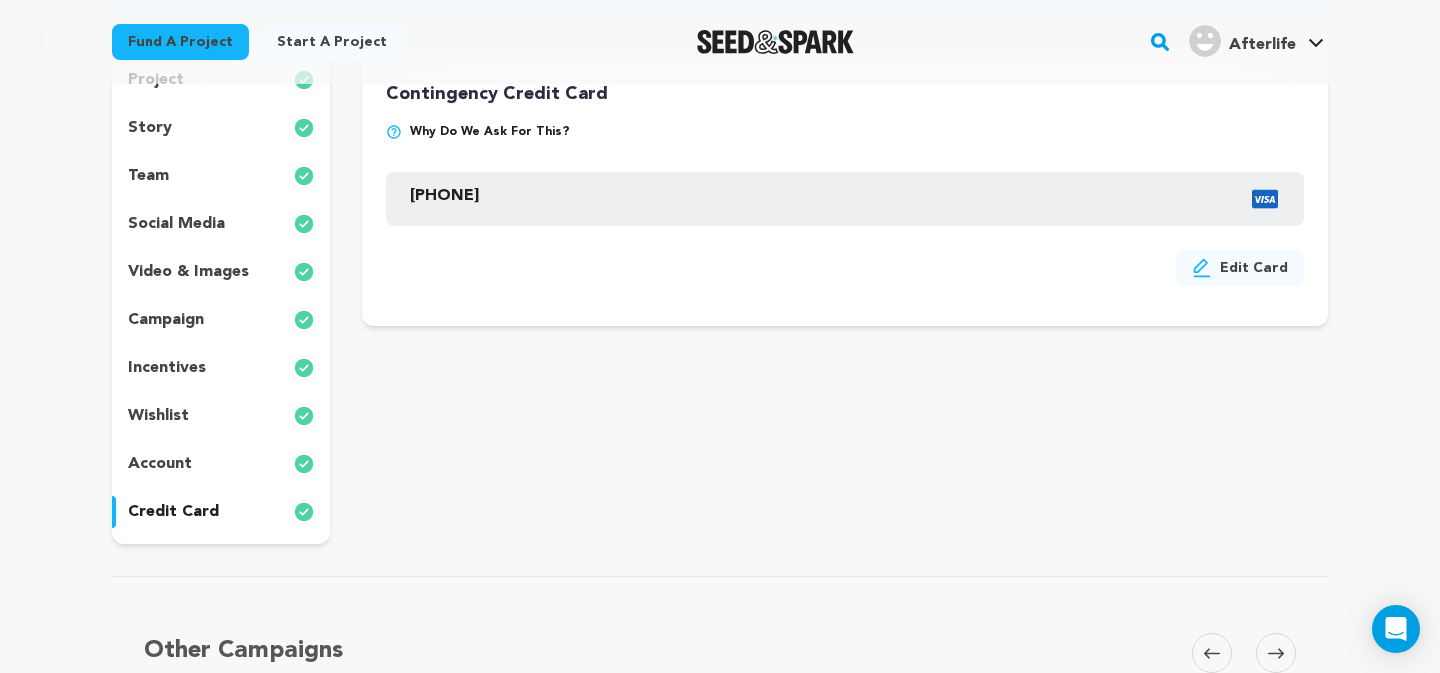 scroll, scrollTop: 73, scrollLeft: 0, axis: vertical 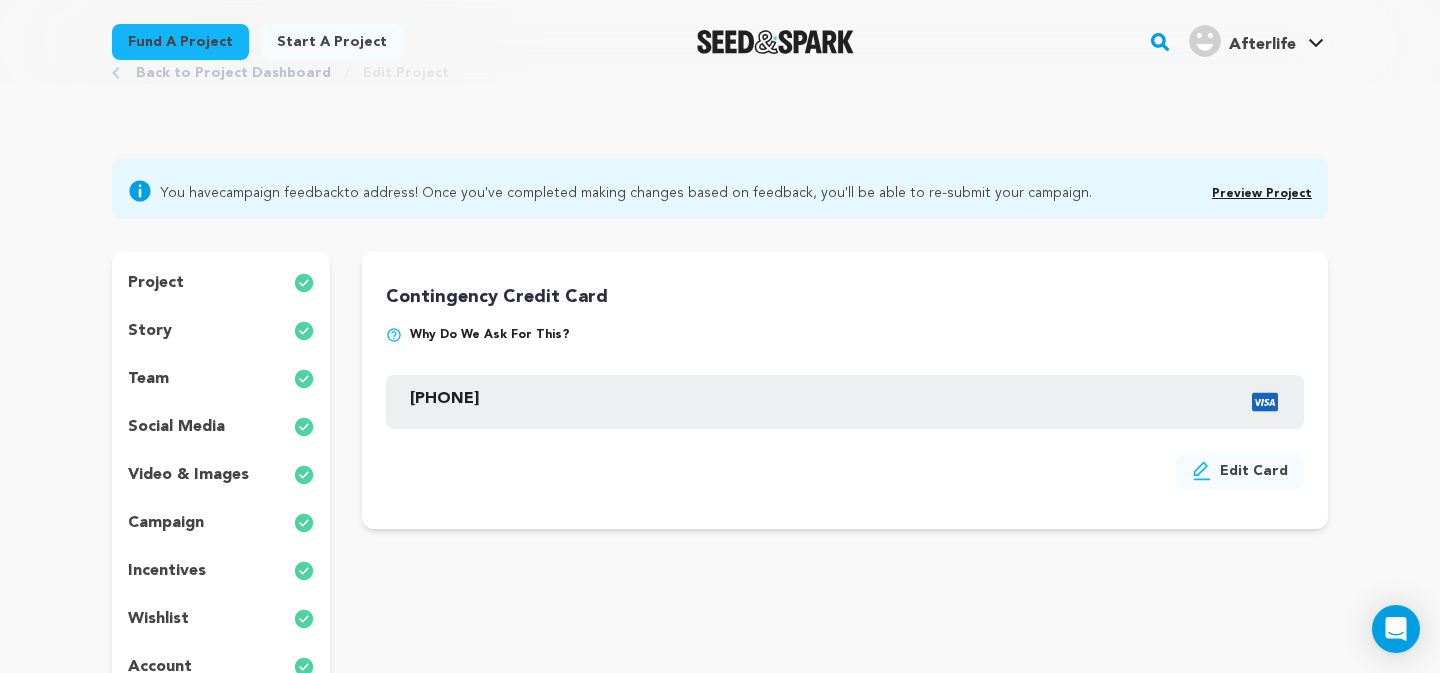 click on "Back to Project Dashboard
Edit Project
You have  campaign feedback  to address! Once you've completed making changes based on feedback, you'll be able to re-submit your campaign.
story" at bounding box center [720, 507] 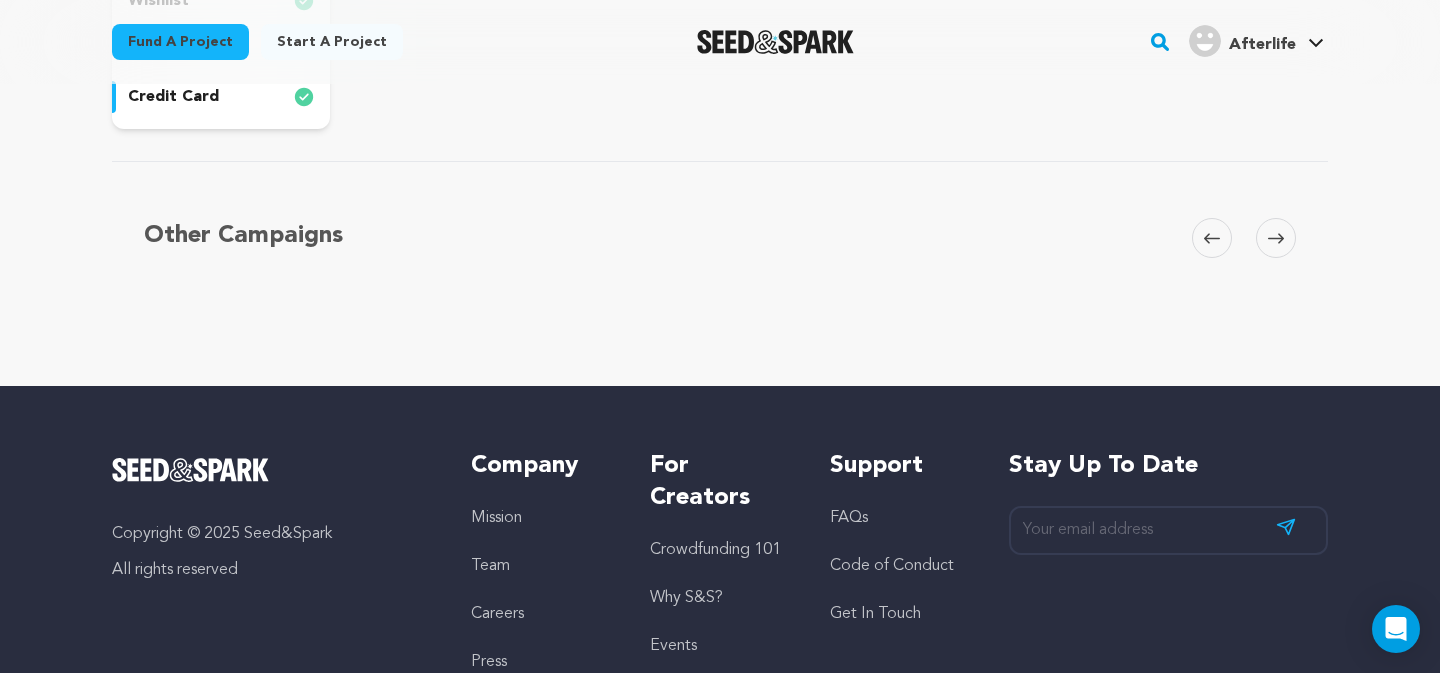 scroll, scrollTop: 693, scrollLeft: 0, axis: vertical 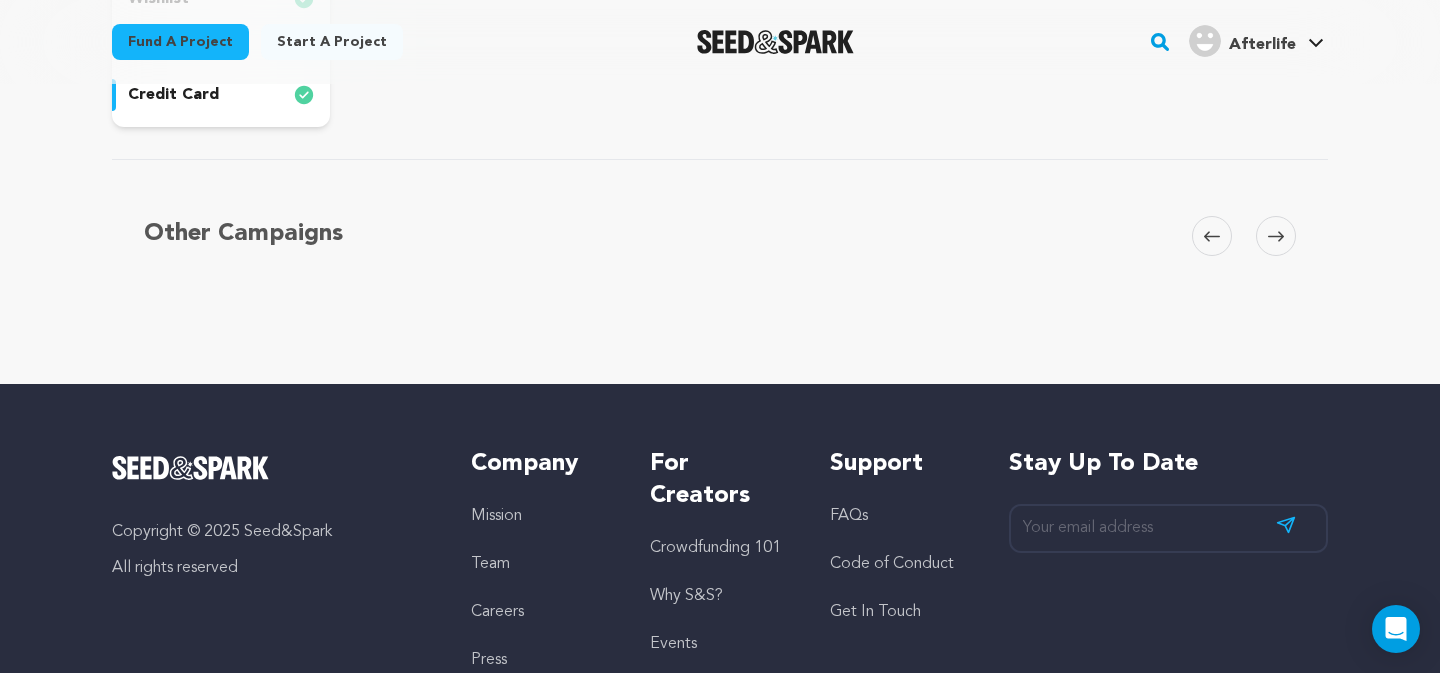 click at bounding box center (1276, 236) 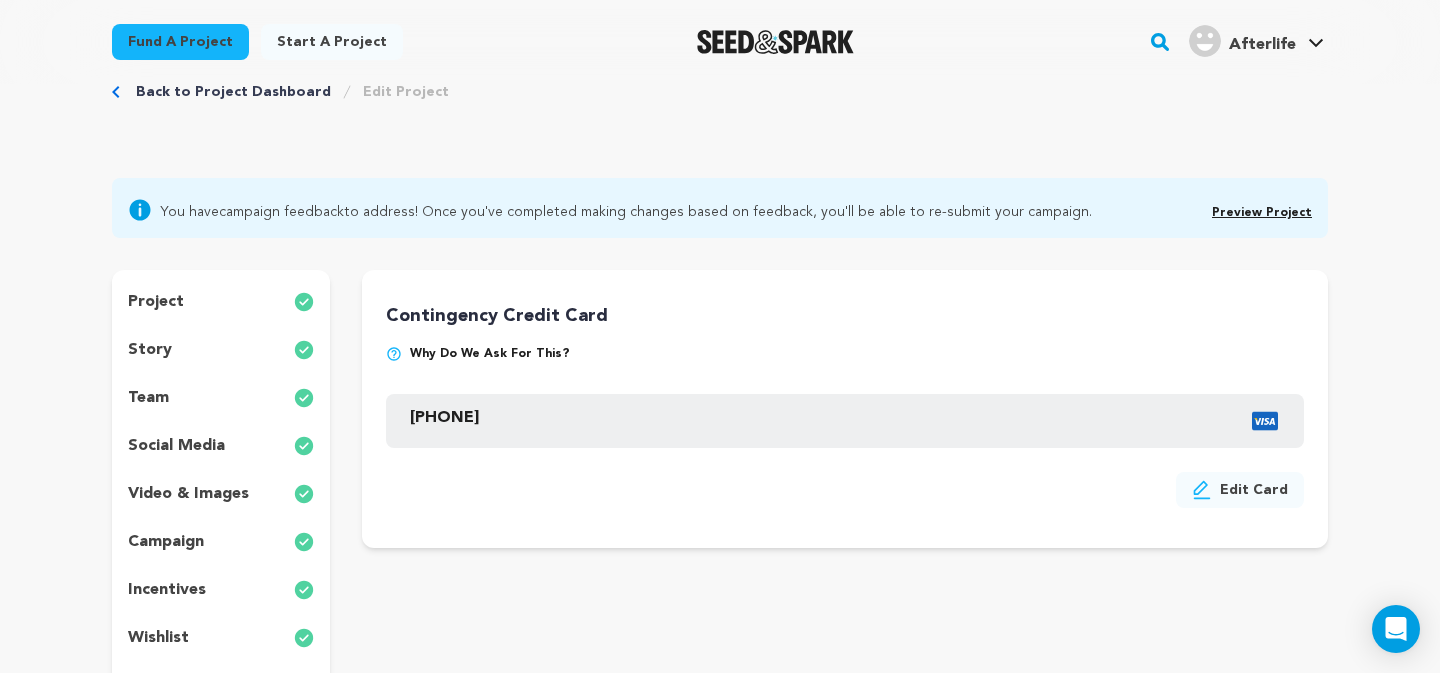 scroll, scrollTop: 22, scrollLeft: 0, axis: vertical 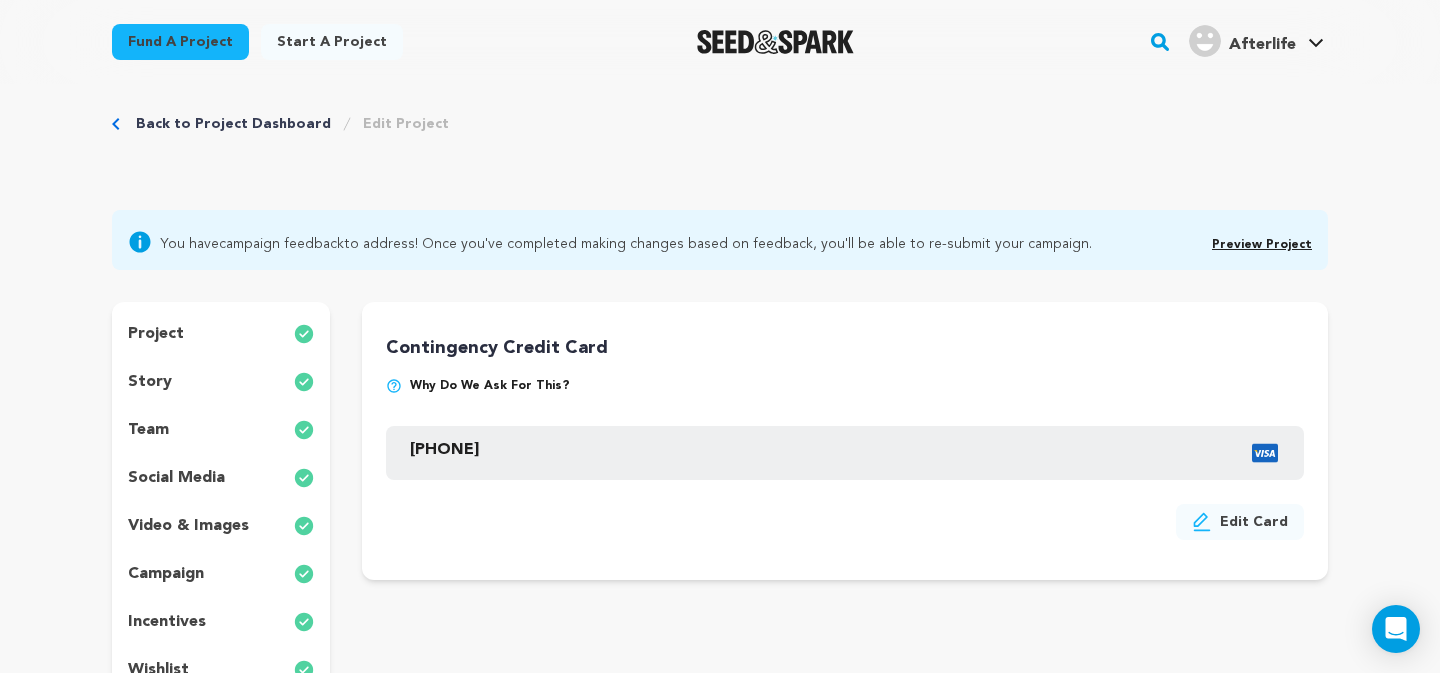 click on "Back to Project Dashboard
Edit Project" at bounding box center (720, 144) 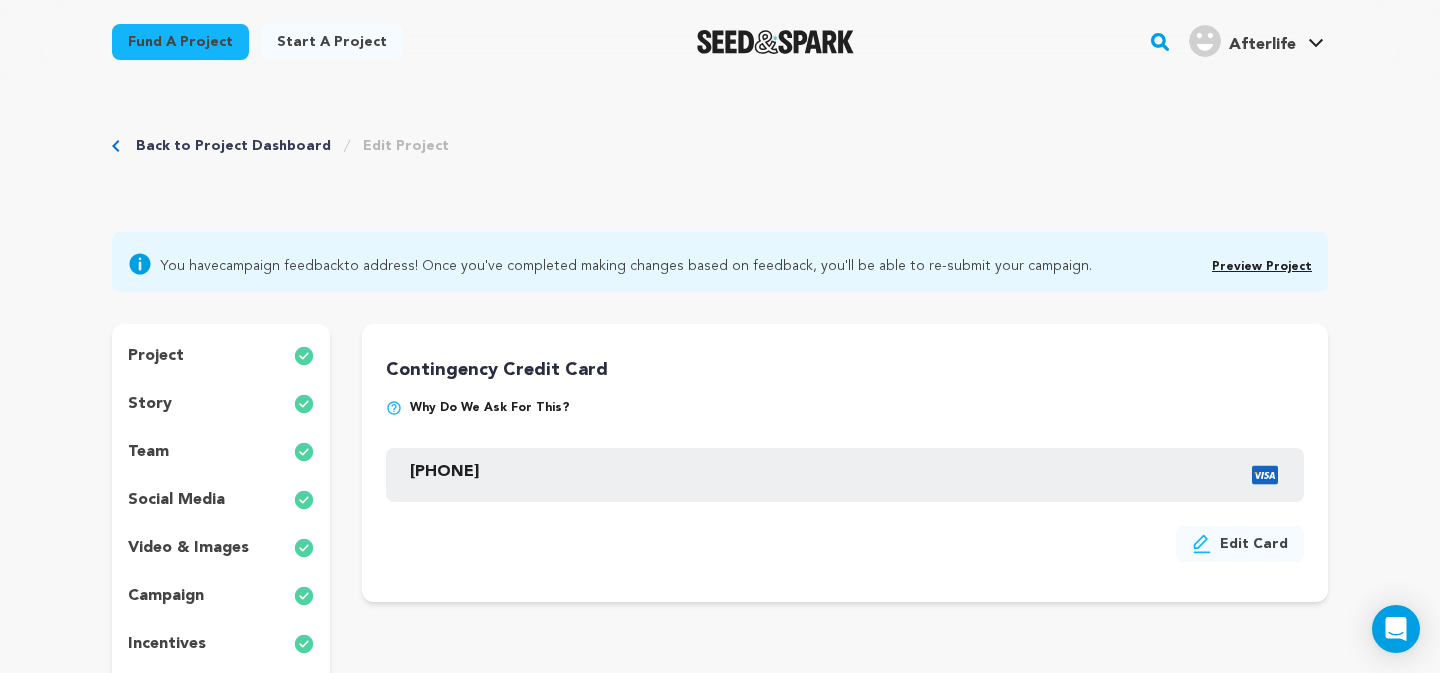 click on "Preview Project" at bounding box center [1262, 267] 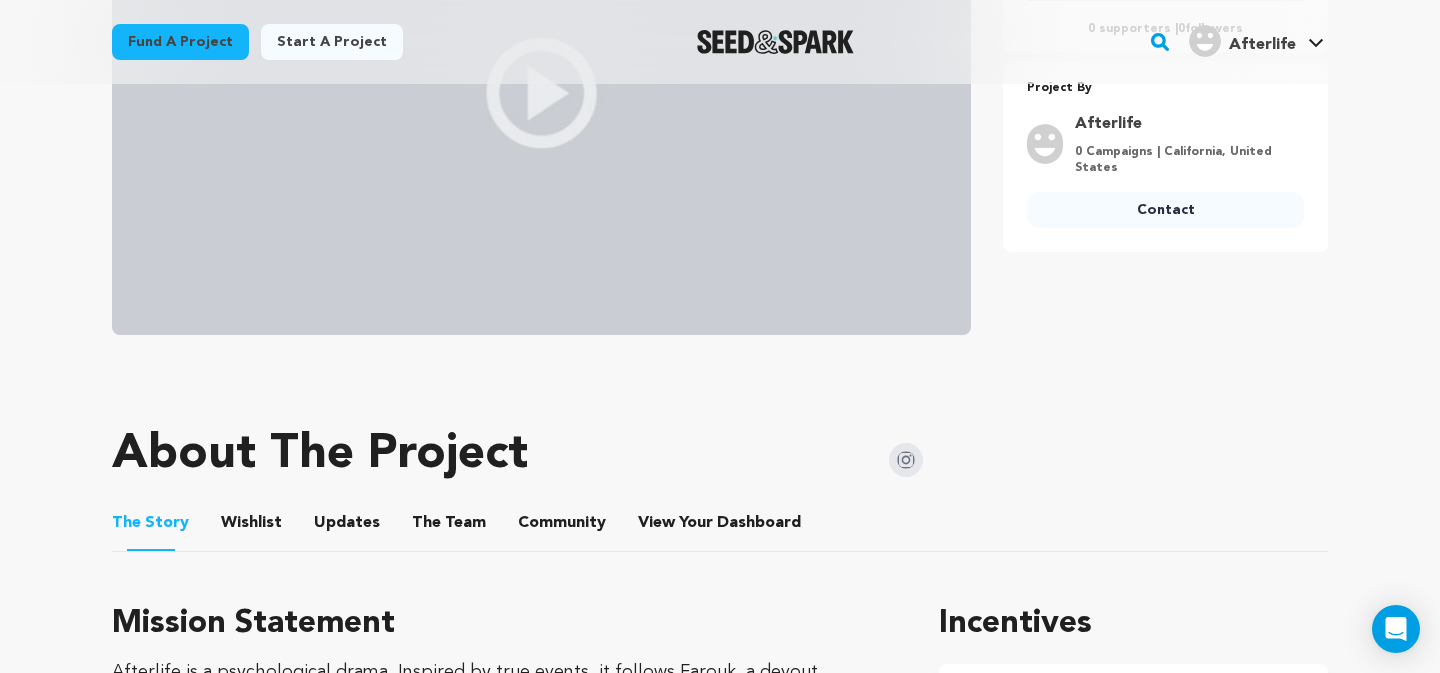scroll, scrollTop: 563, scrollLeft: 0, axis: vertical 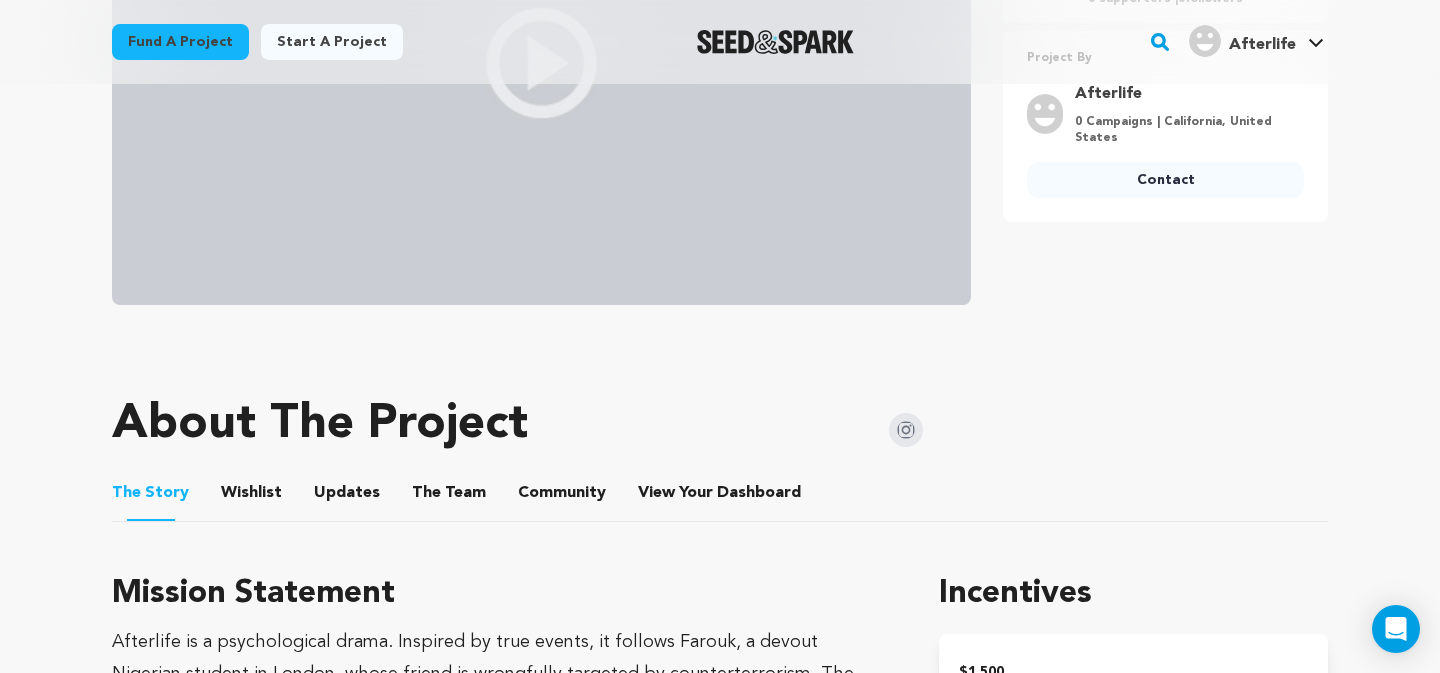 click at bounding box center (541, 63) 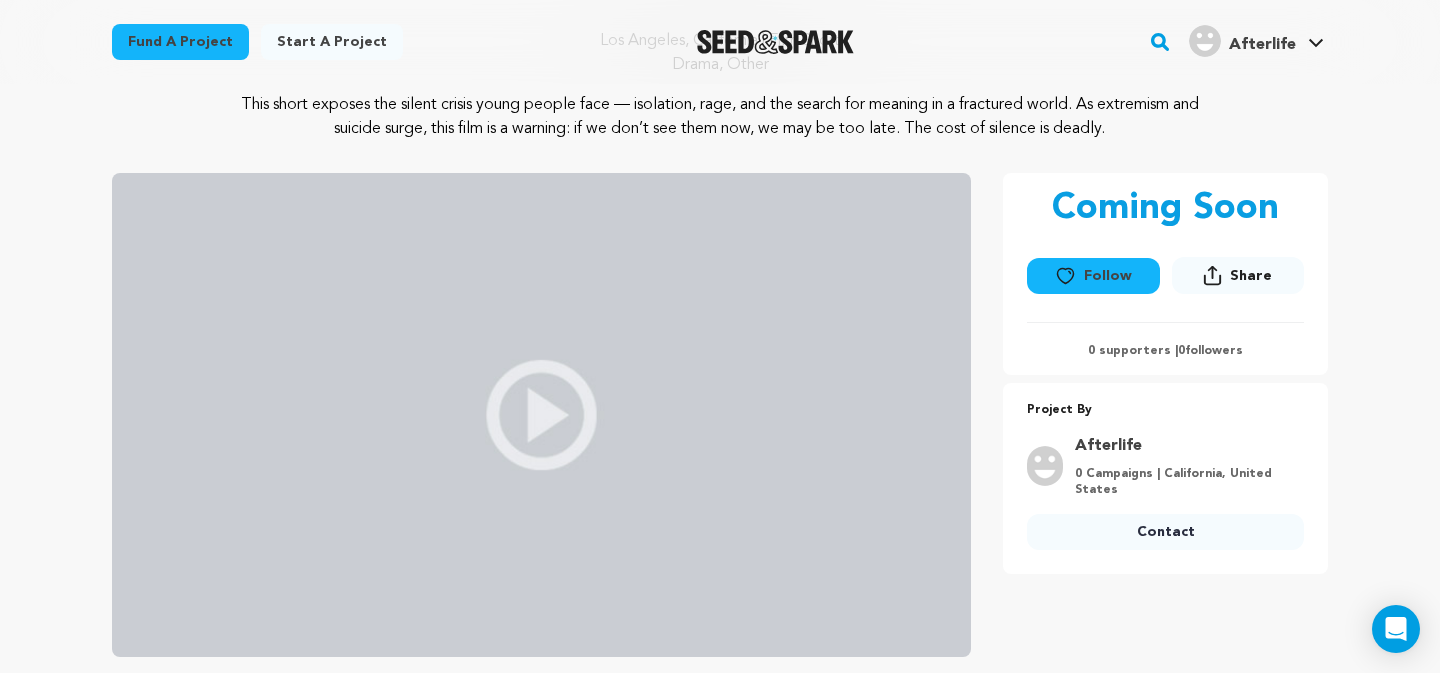 scroll, scrollTop: 0, scrollLeft: 0, axis: both 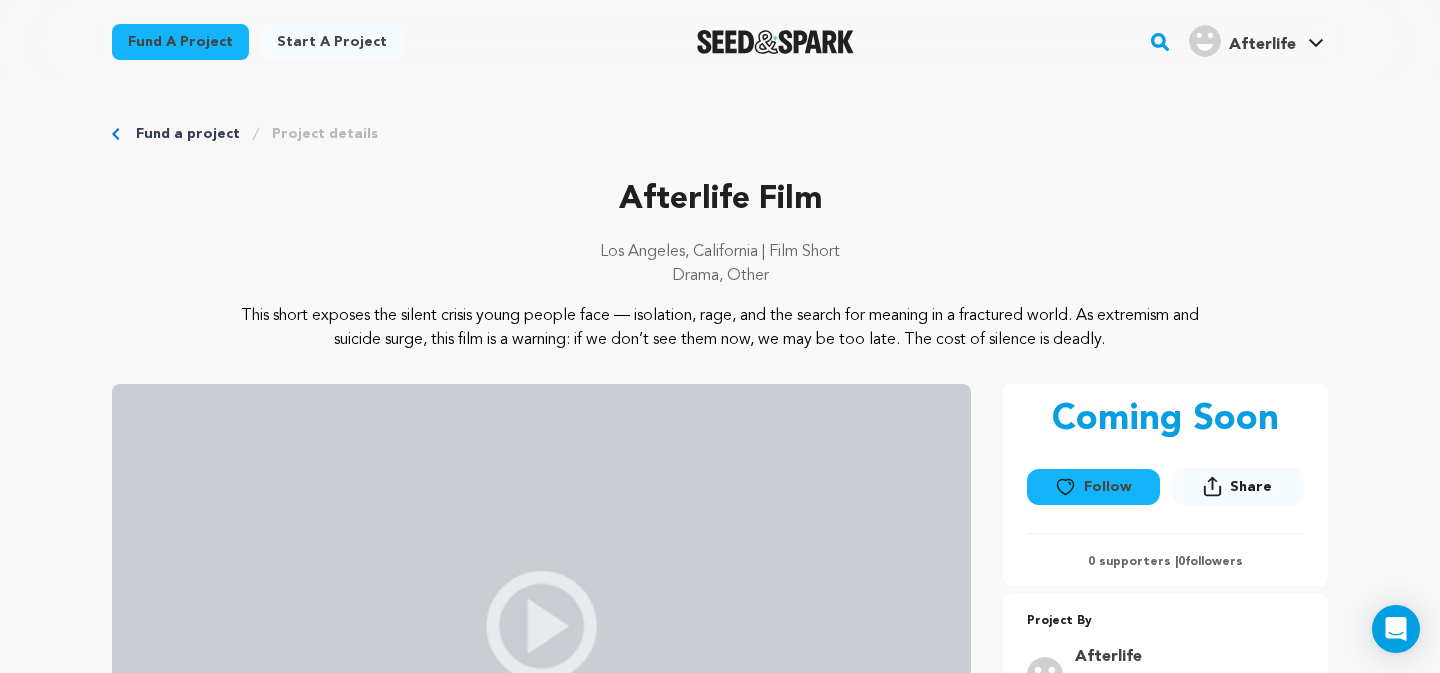 click on "Fund a project" at bounding box center [188, 134] 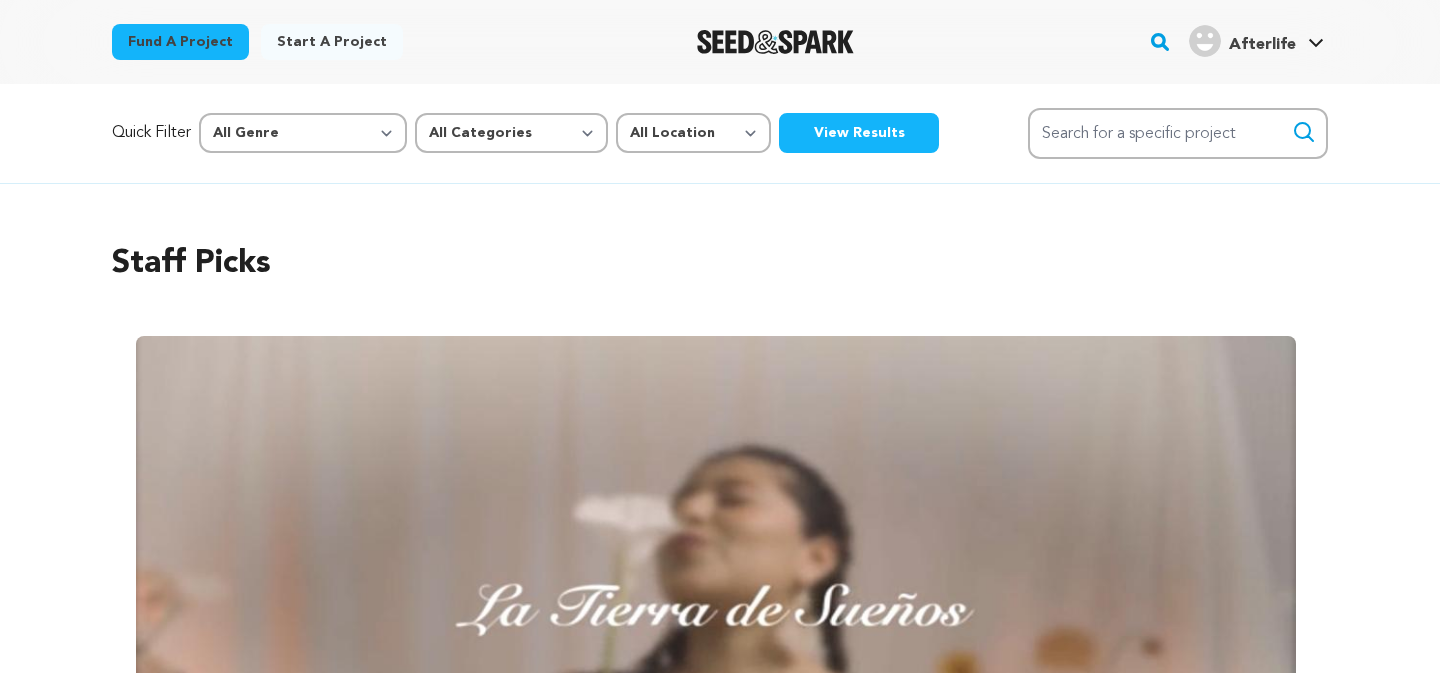 scroll, scrollTop: 0, scrollLeft: 0, axis: both 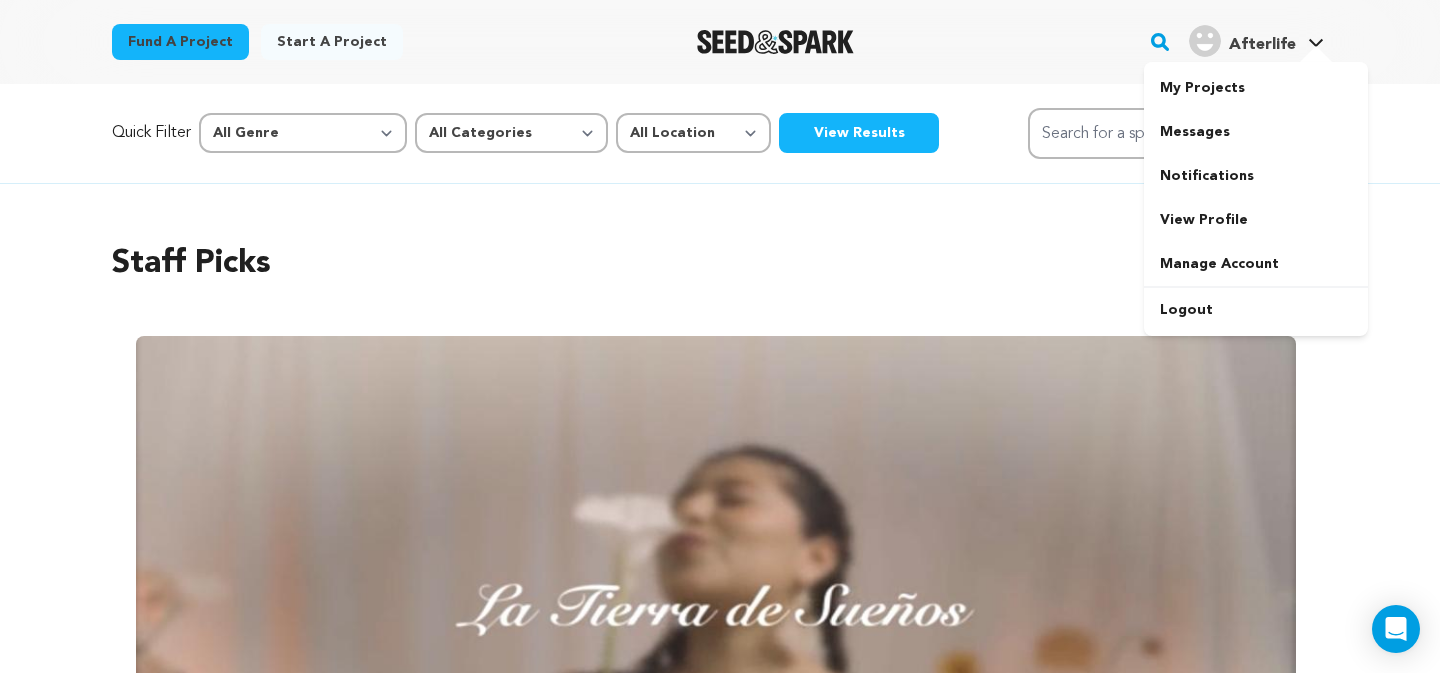click on "Afterlife" at bounding box center (1262, 45) 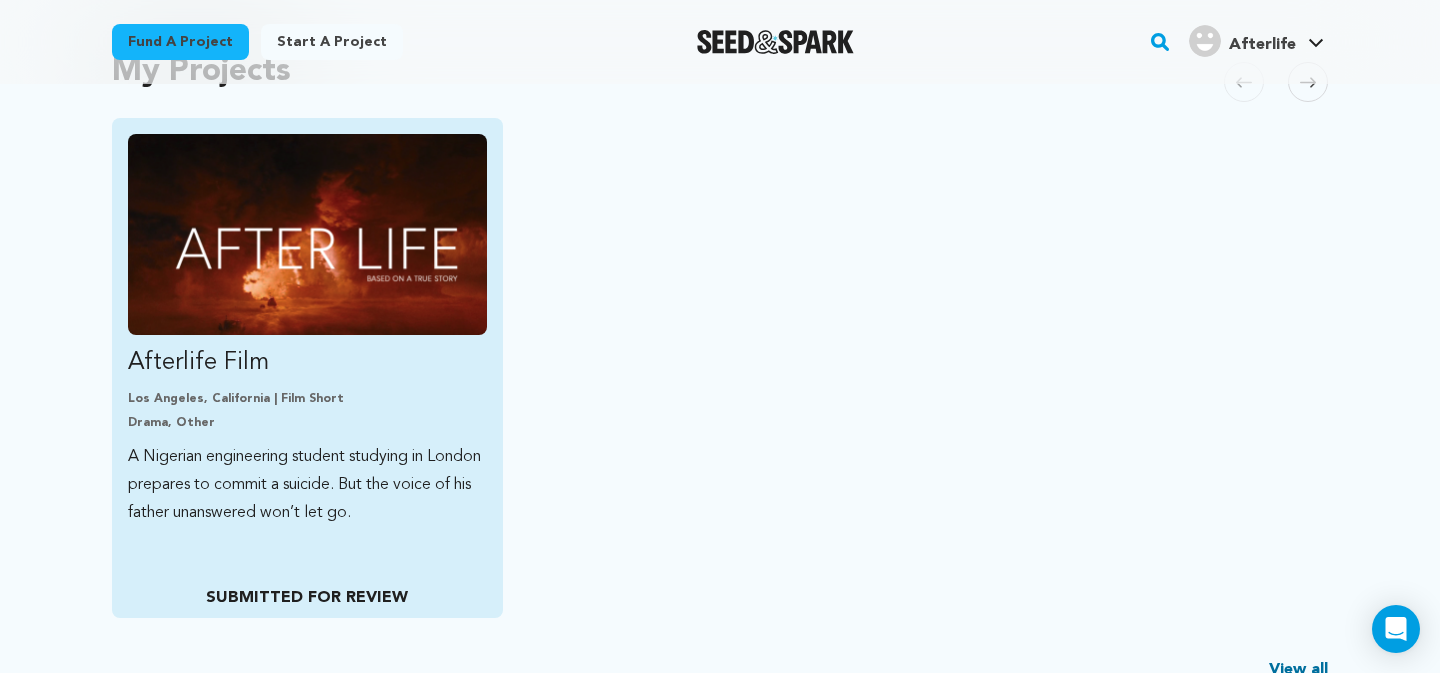 scroll, scrollTop: 486, scrollLeft: 0, axis: vertical 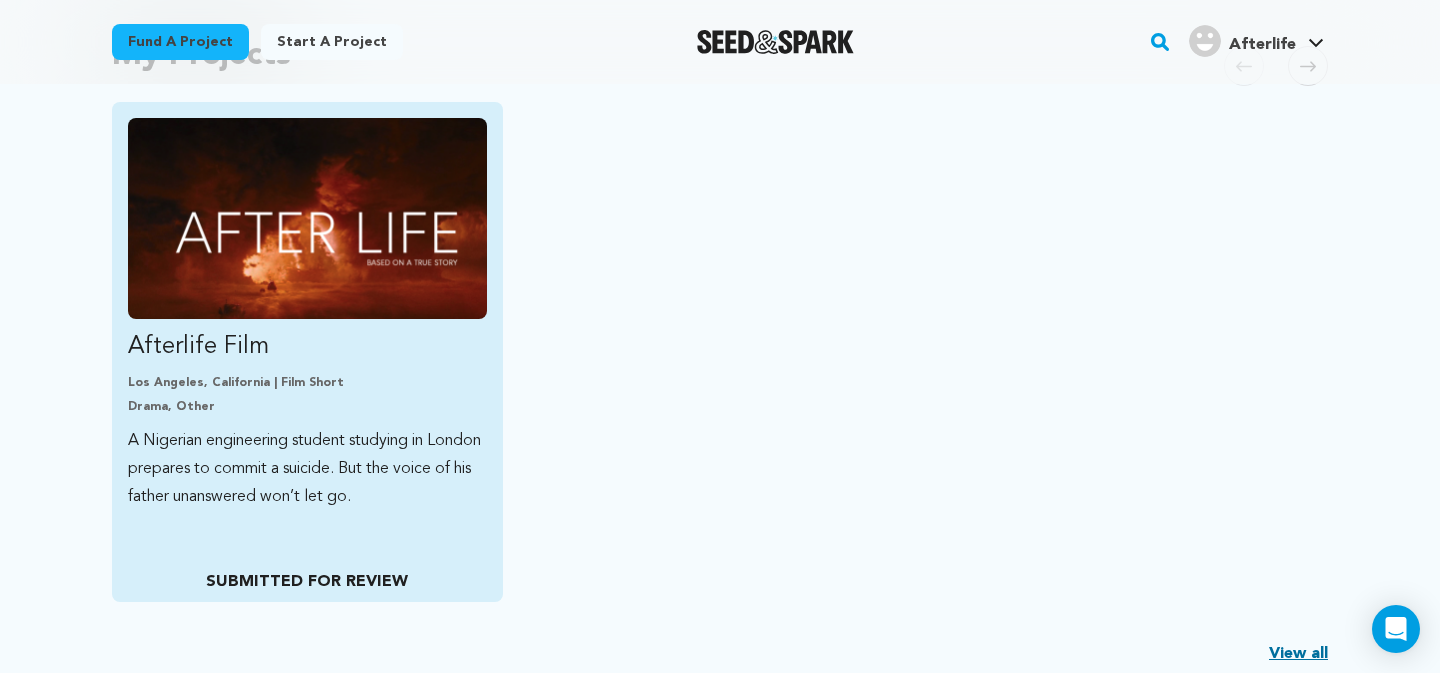 click at bounding box center (307, 218) 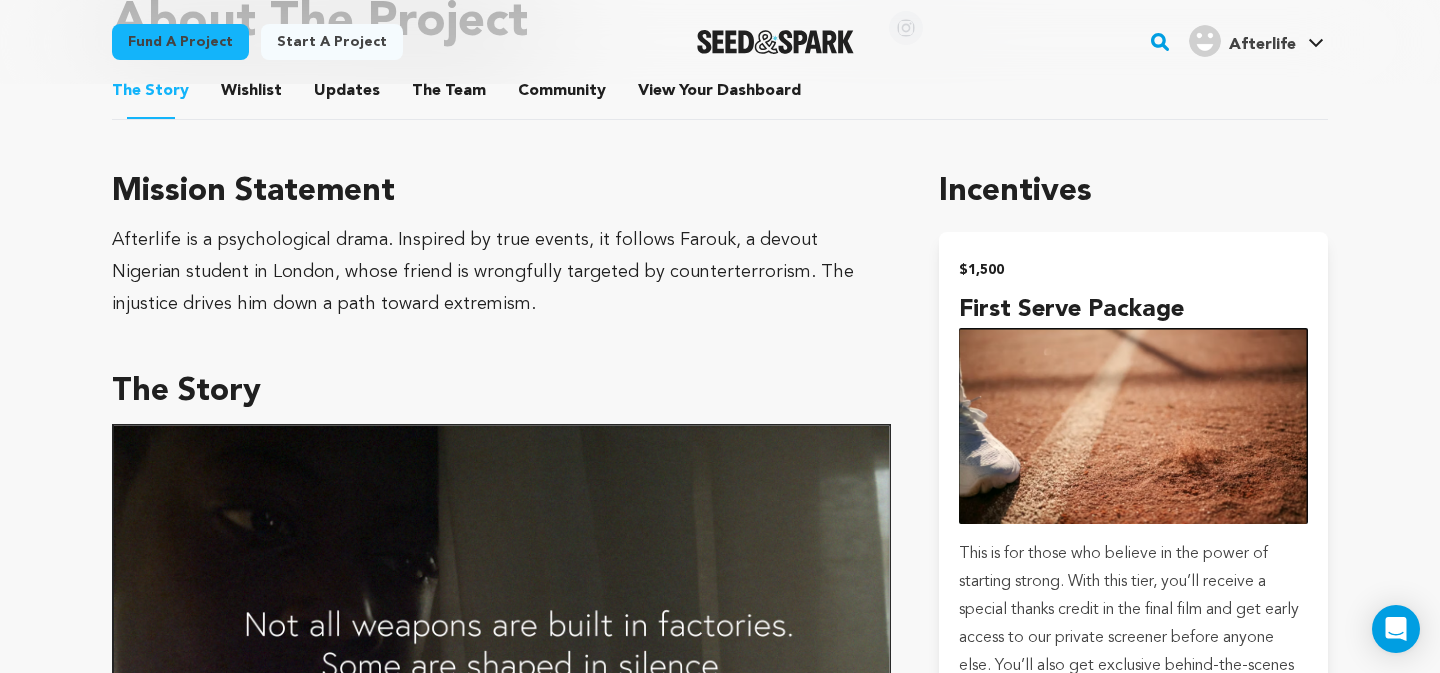 scroll, scrollTop: 836, scrollLeft: 0, axis: vertical 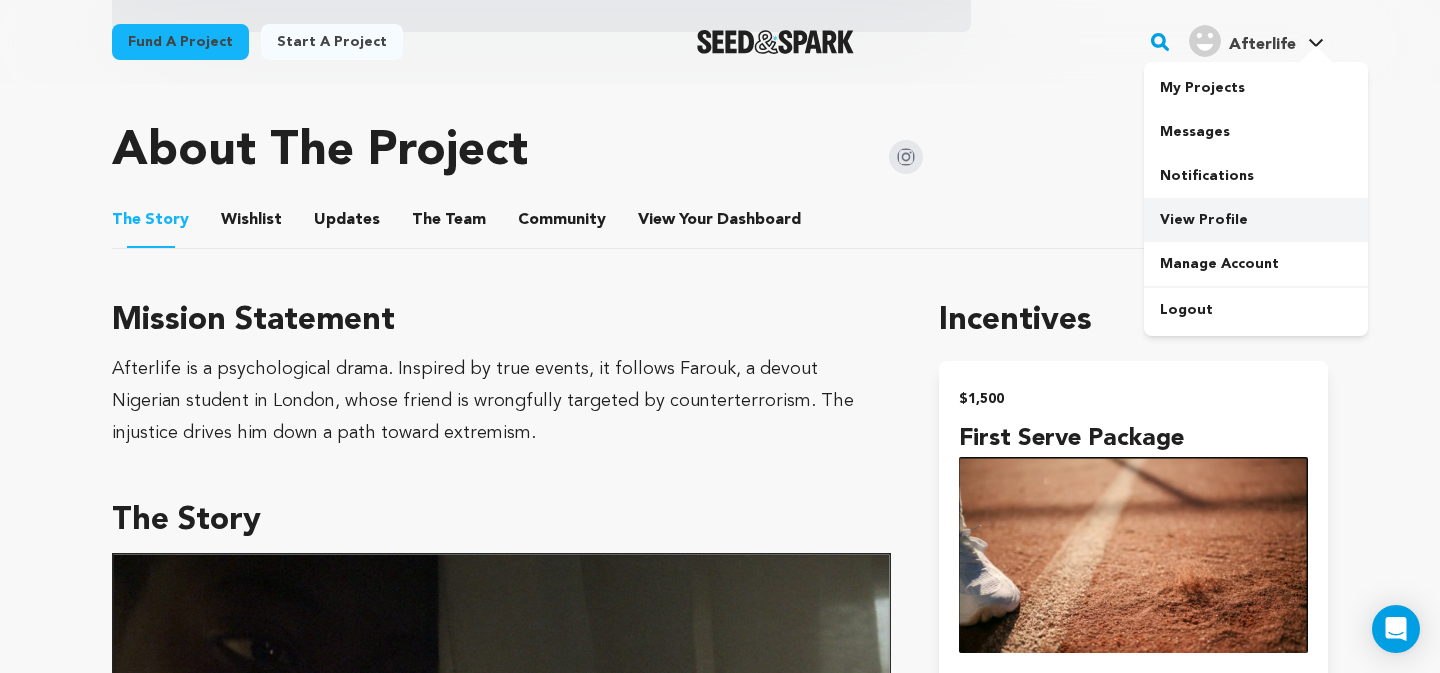 click on "View Profile" at bounding box center (1256, 220) 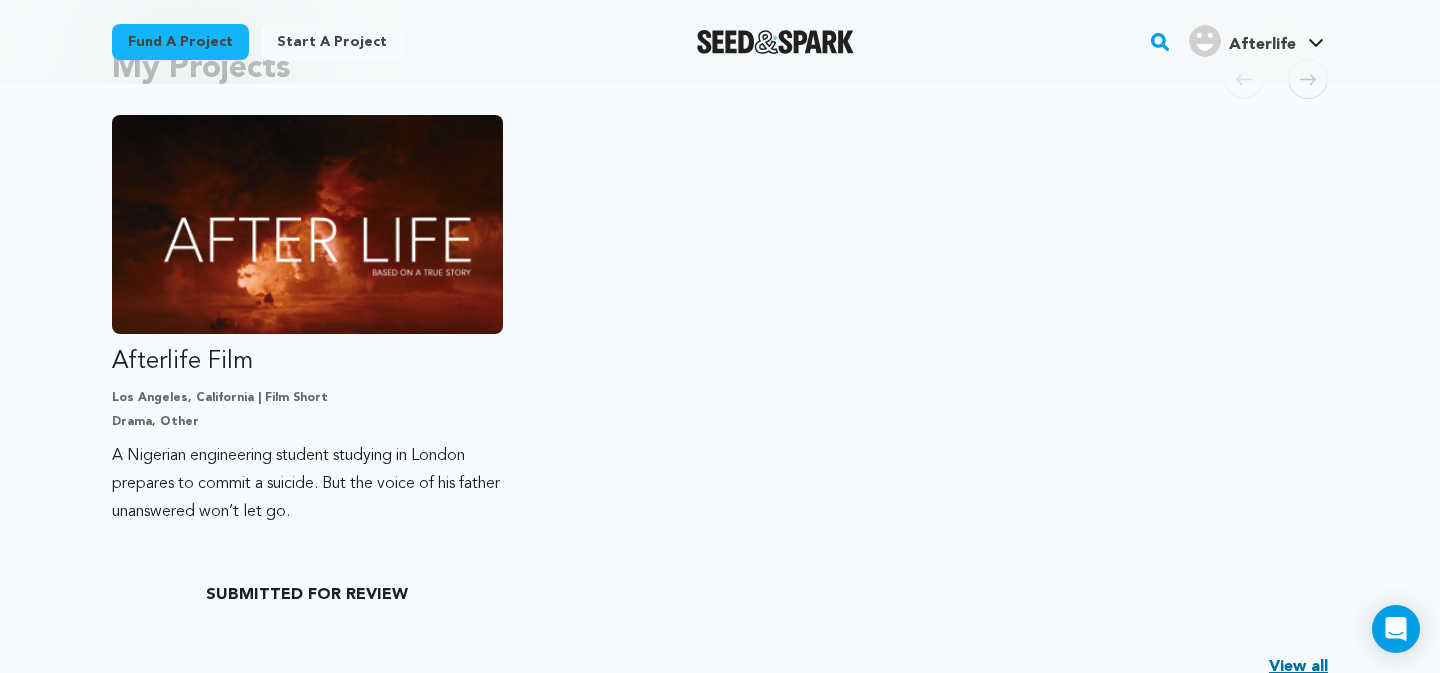 scroll, scrollTop: 554, scrollLeft: 0, axis: vertical 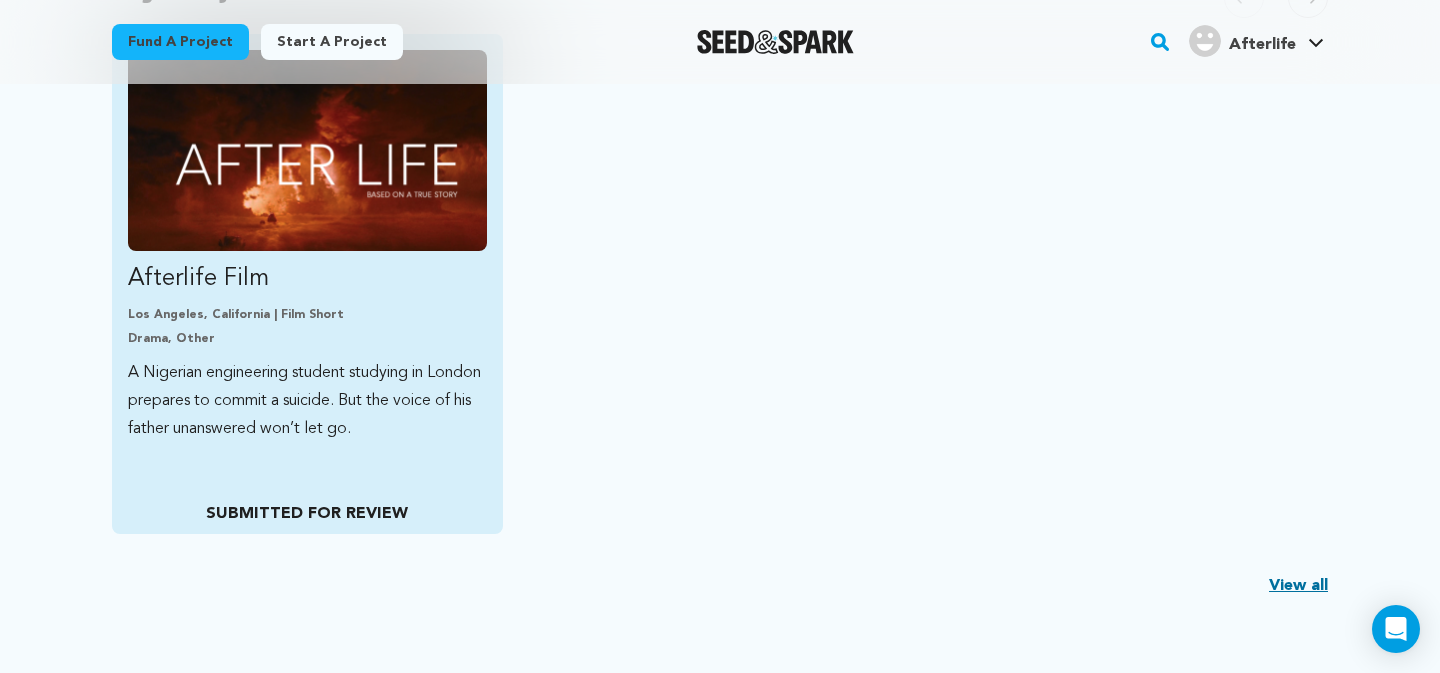 click on "SUBMITTED FOR REVIEW" at bounding box center [307, 514] 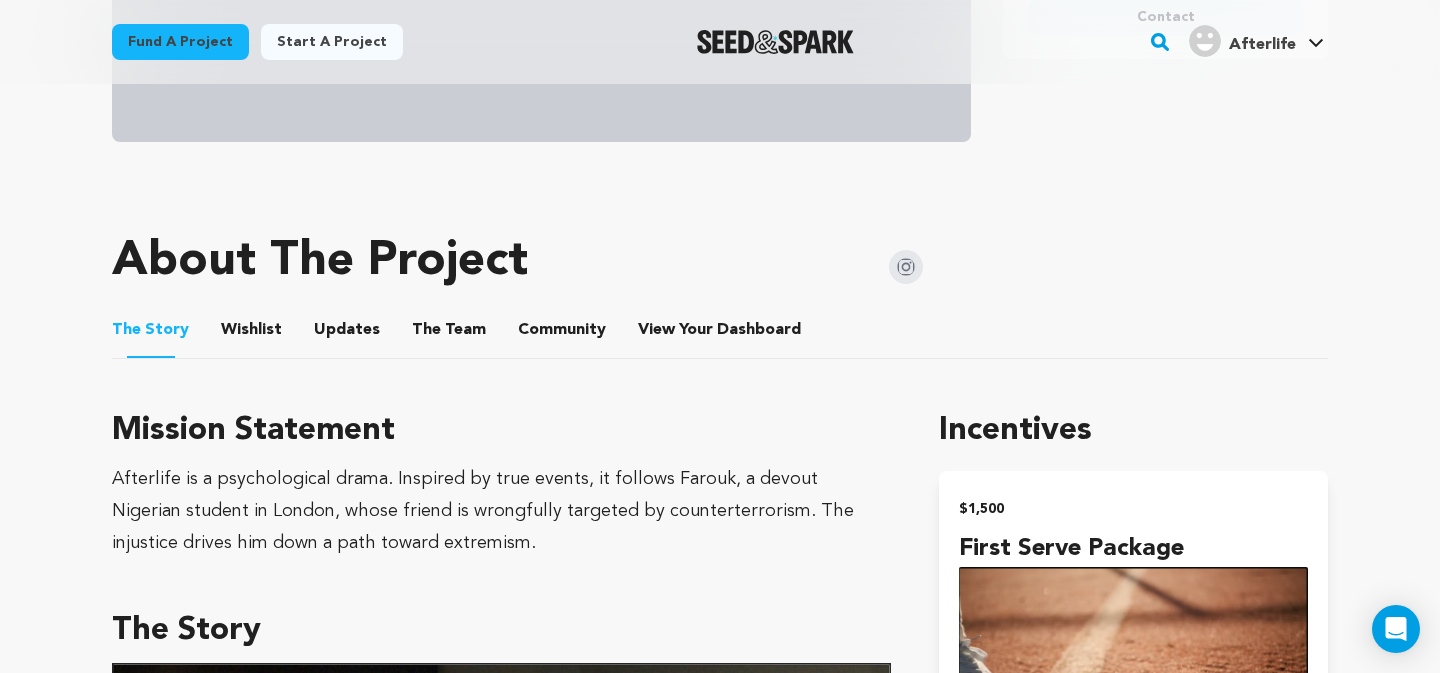scroll, scrollTop: 751, scrollLeft: 0, axis: vertical 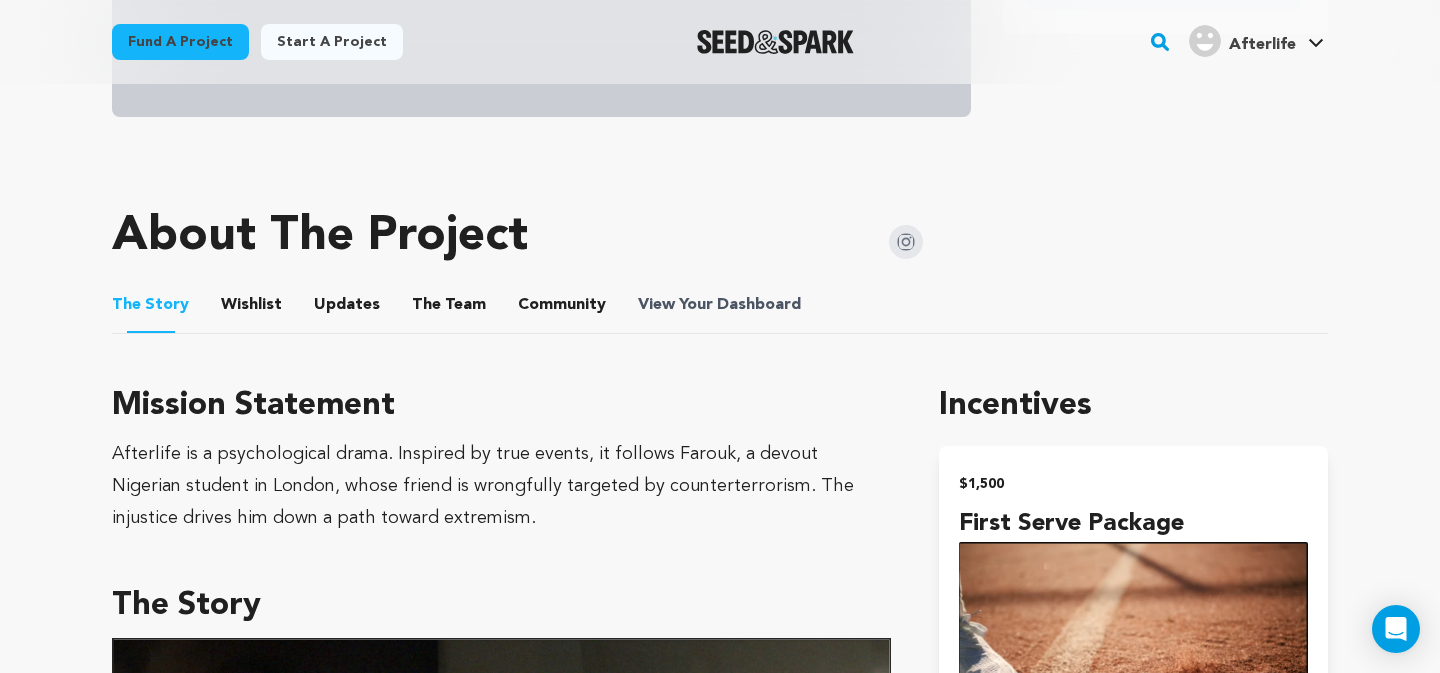 click on "View   Your   Dashboard" at bounding box center (721, 305) 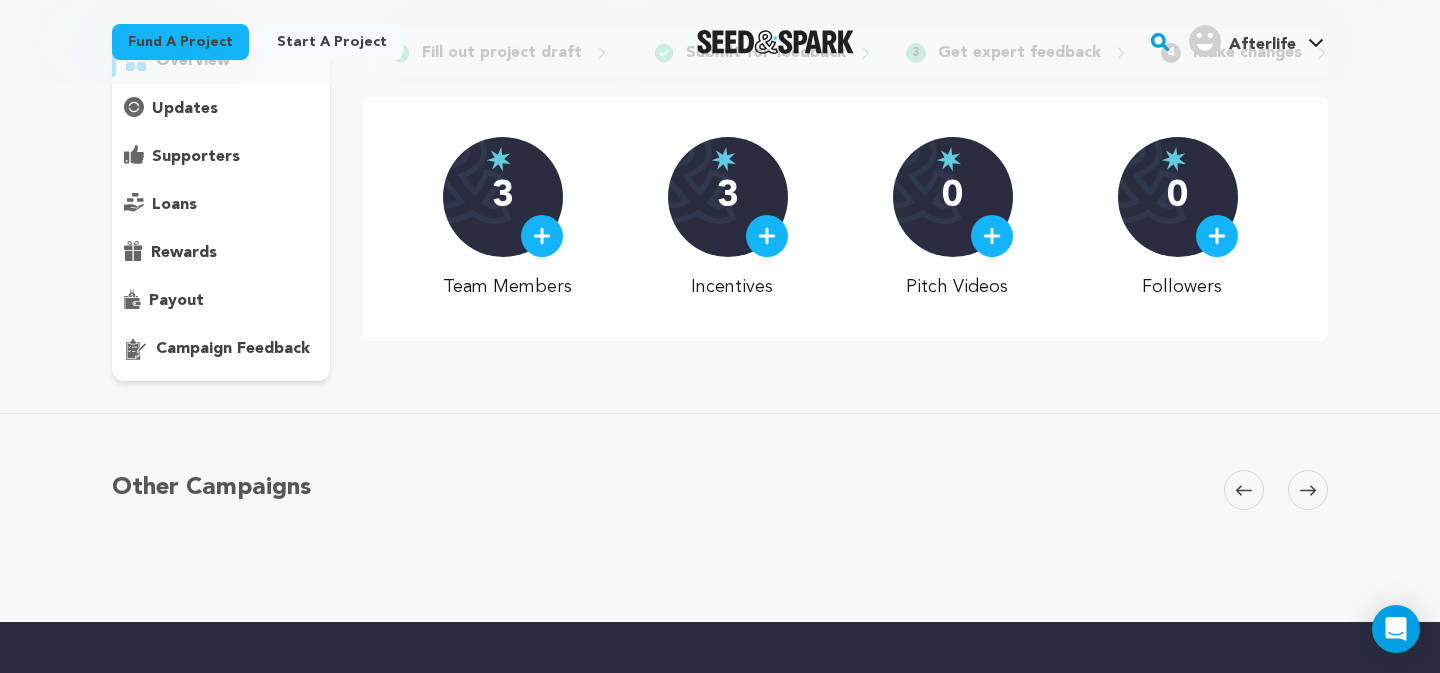 scroll, scrollTop: 134, scrollLeft: 0, axis: vertical 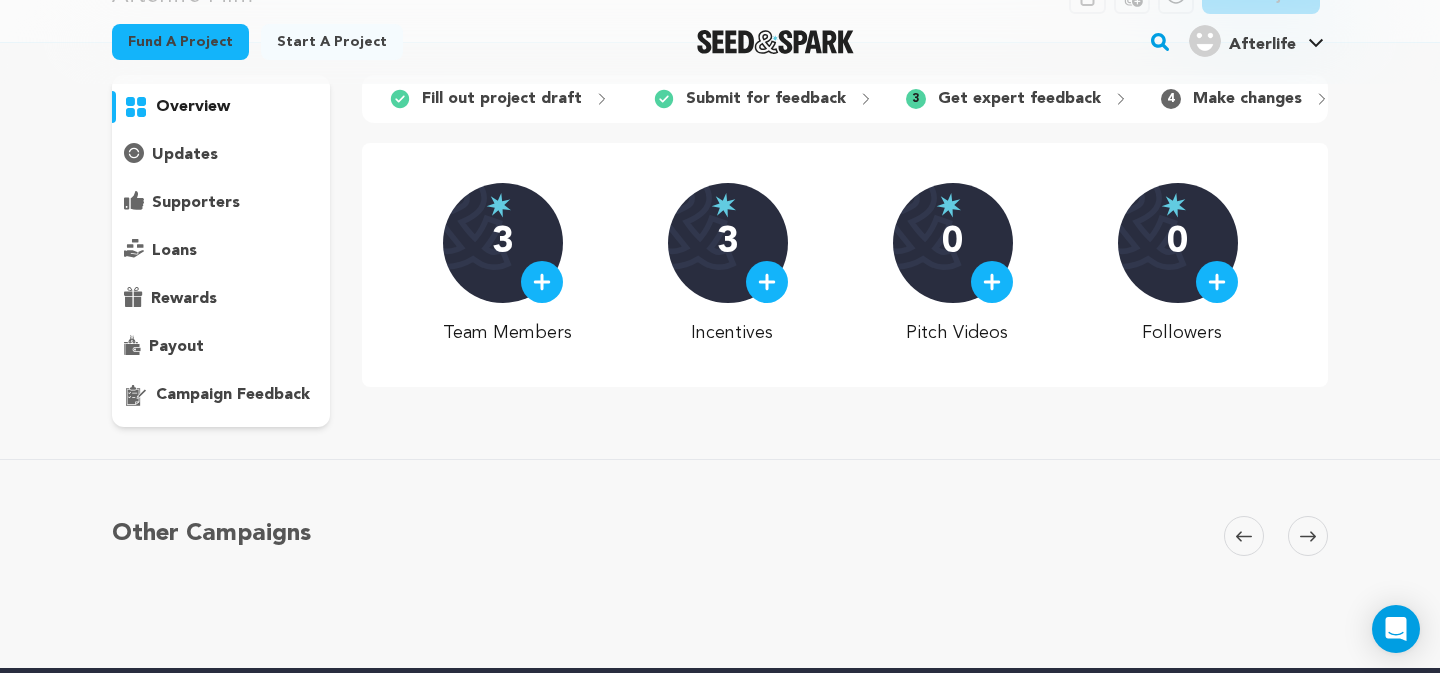 click on "overview" at bounding box center [221, 251] 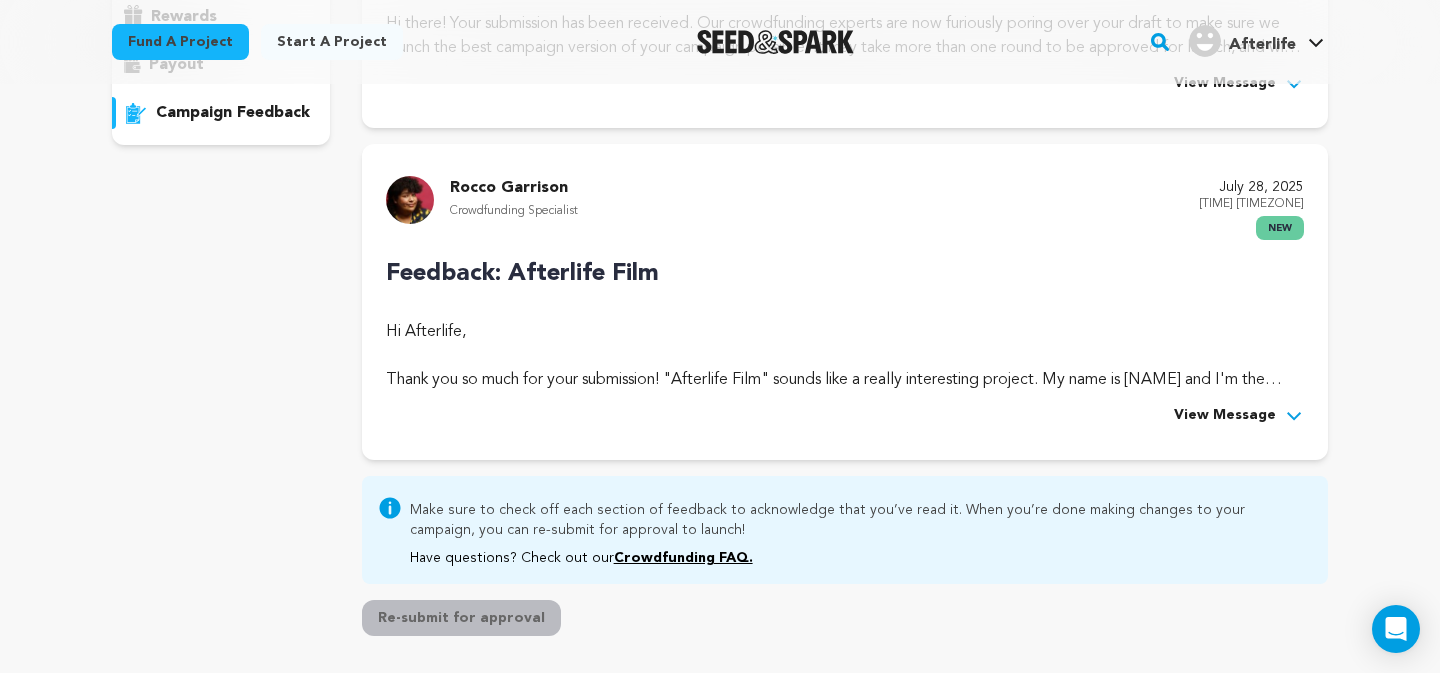 scroll, scrollTop: 433, scrollLeft: 0, axis: vertical 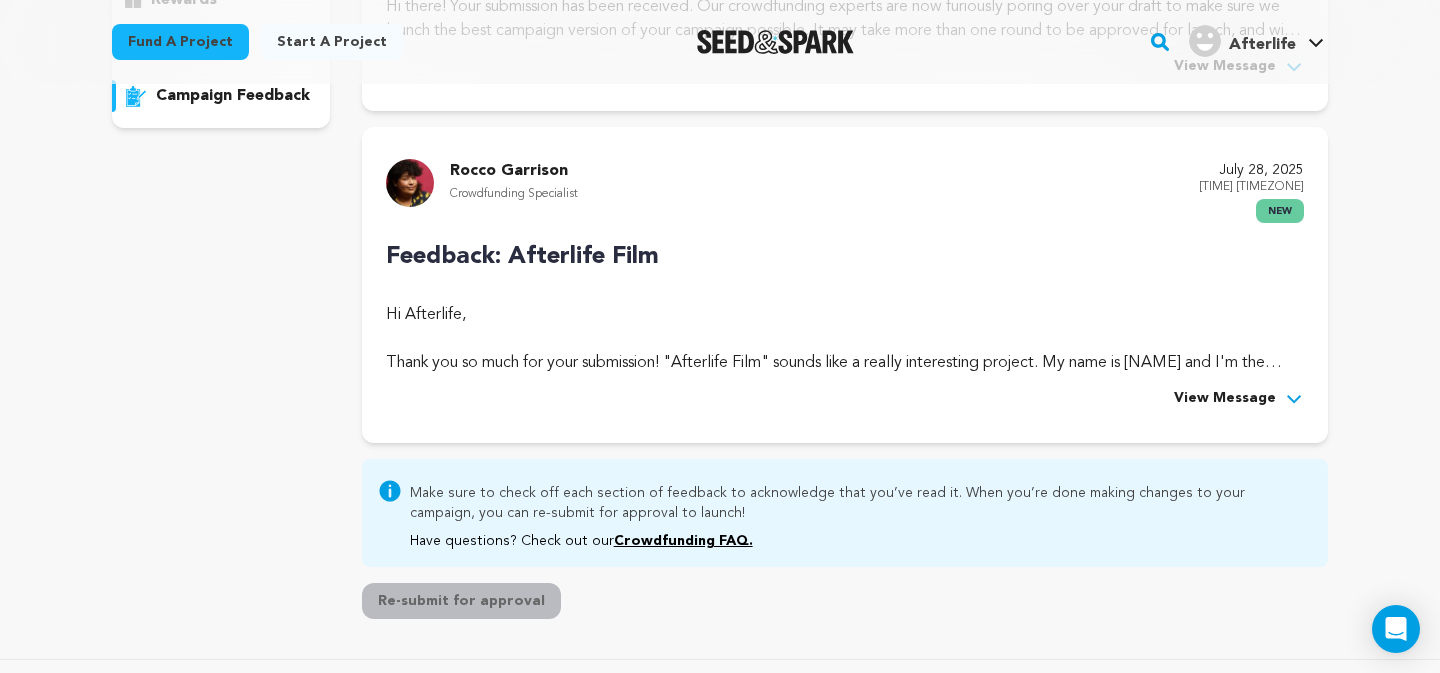 click on "View Message" at bounding box center (1225, 399) 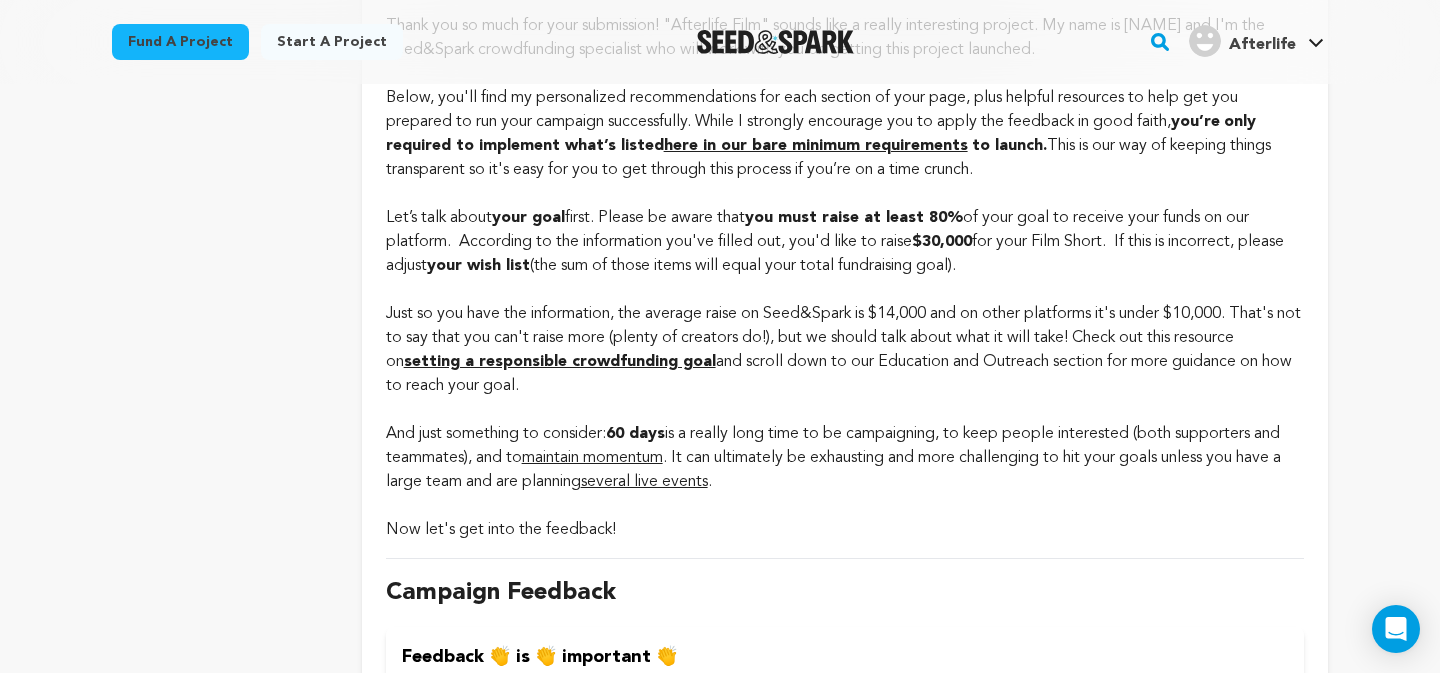 scroll, scrollTop: 772, scrollLeft: 0, axis: vertical 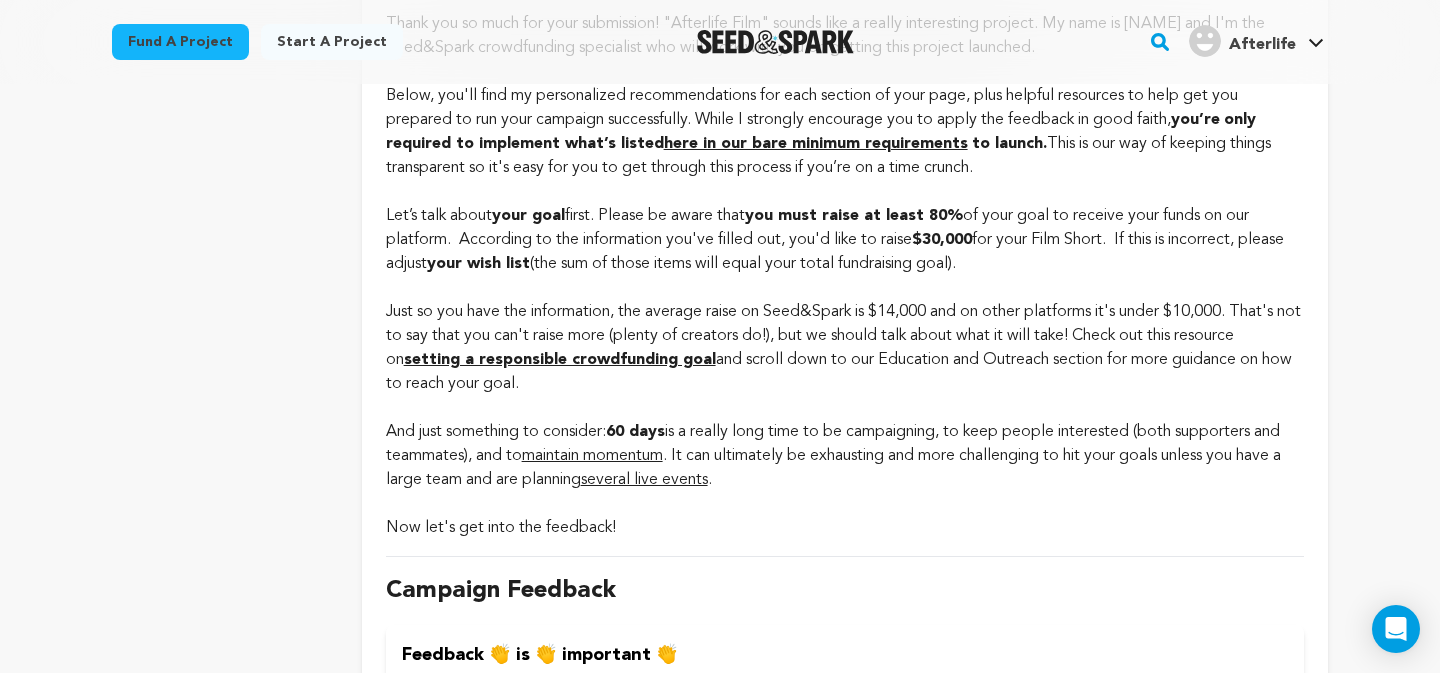 drag, startPoint x: 1069, startPoint y: 261, endPoint x: 1001, endPoint y: 252, distance: 68.593 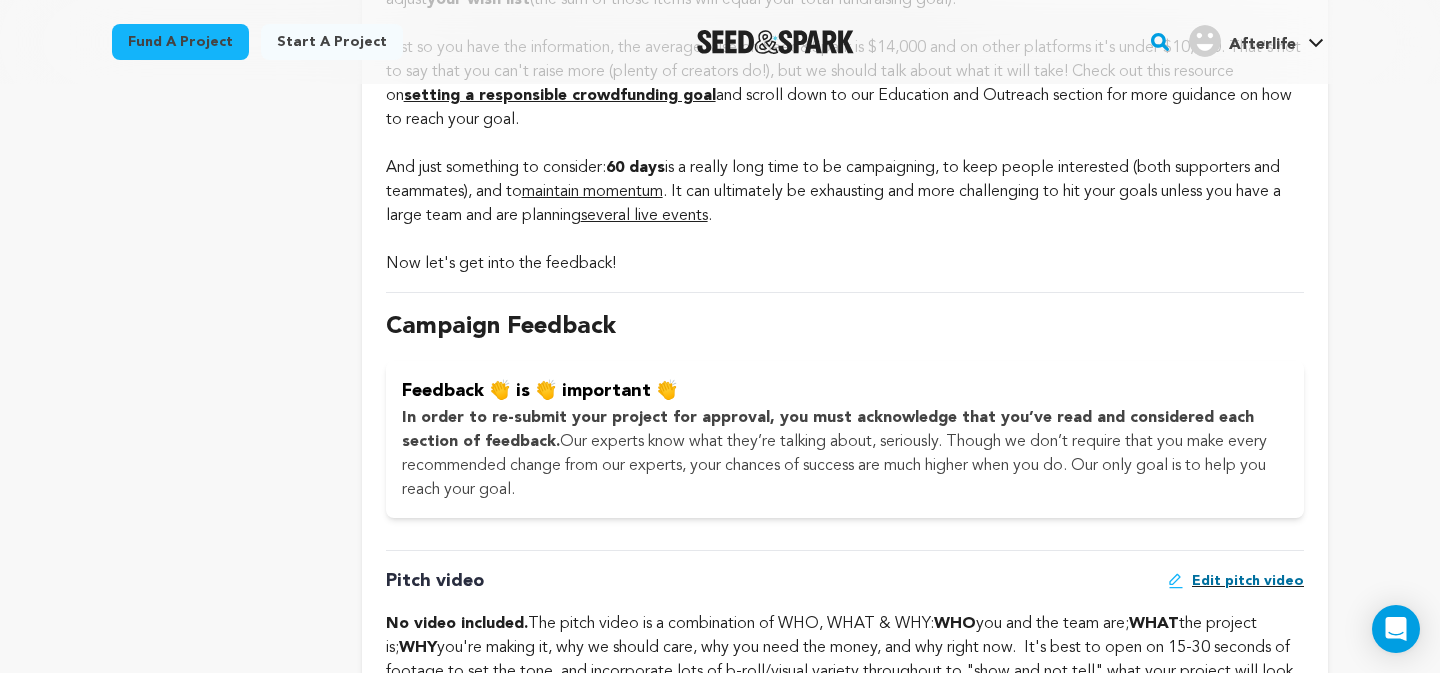 scroll, scrollTop: 1034, scrollLeft: 0, axis: vertical 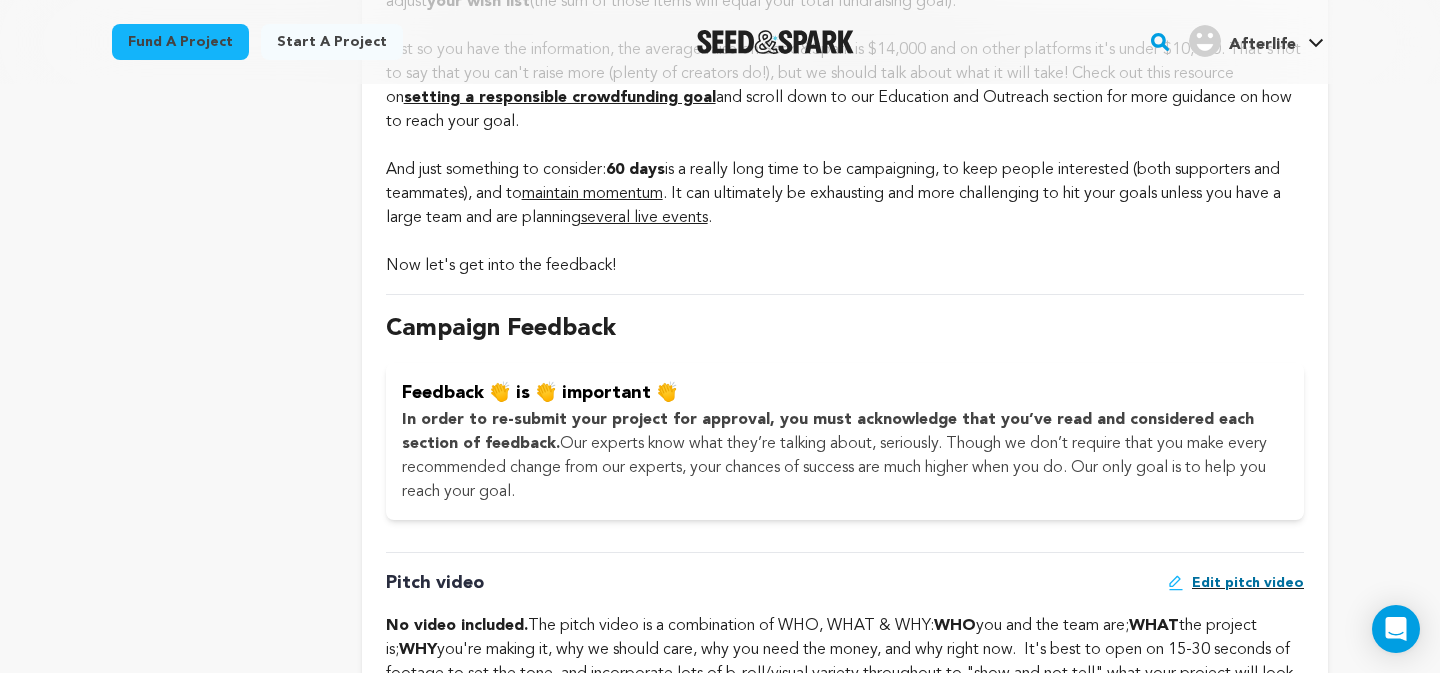 click on "setting a responsible crowdfunding goal" at bounding box center (560, 98) 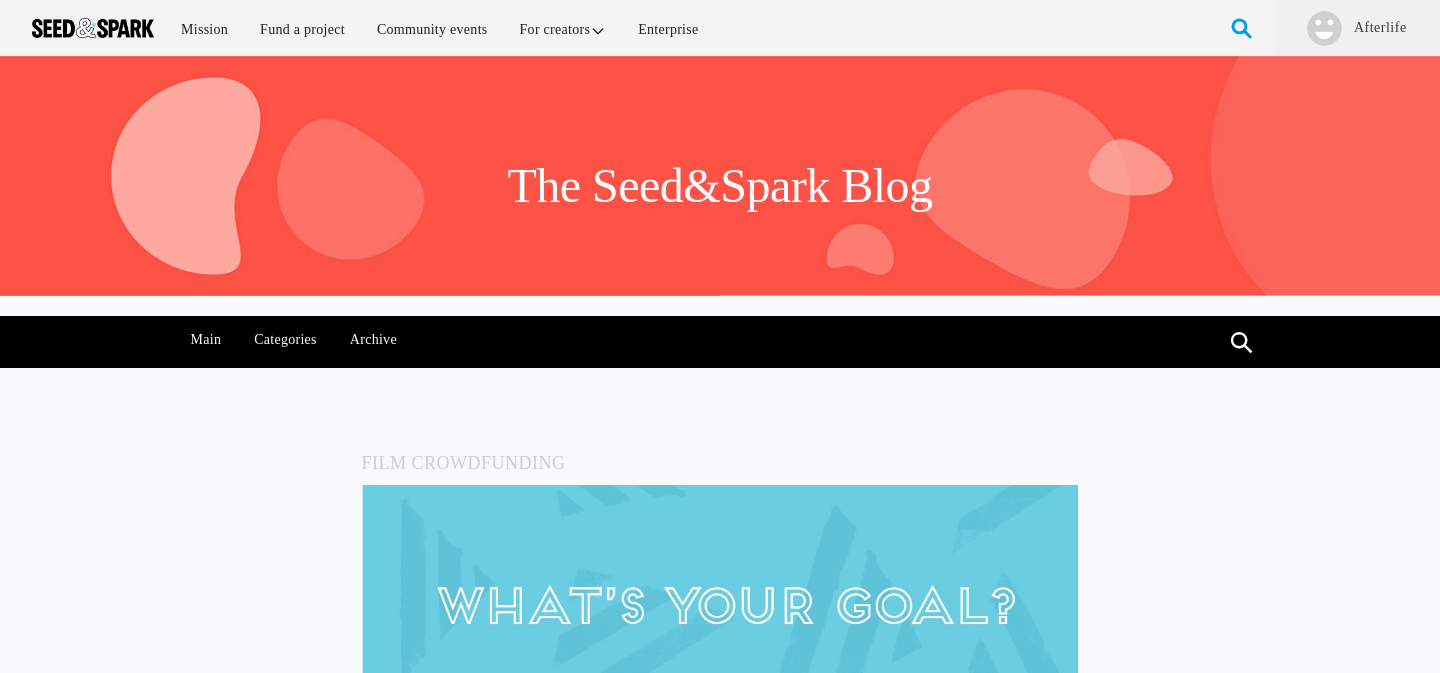 scroll, scrollTop: 0, scrollLeft: 0, axis: both 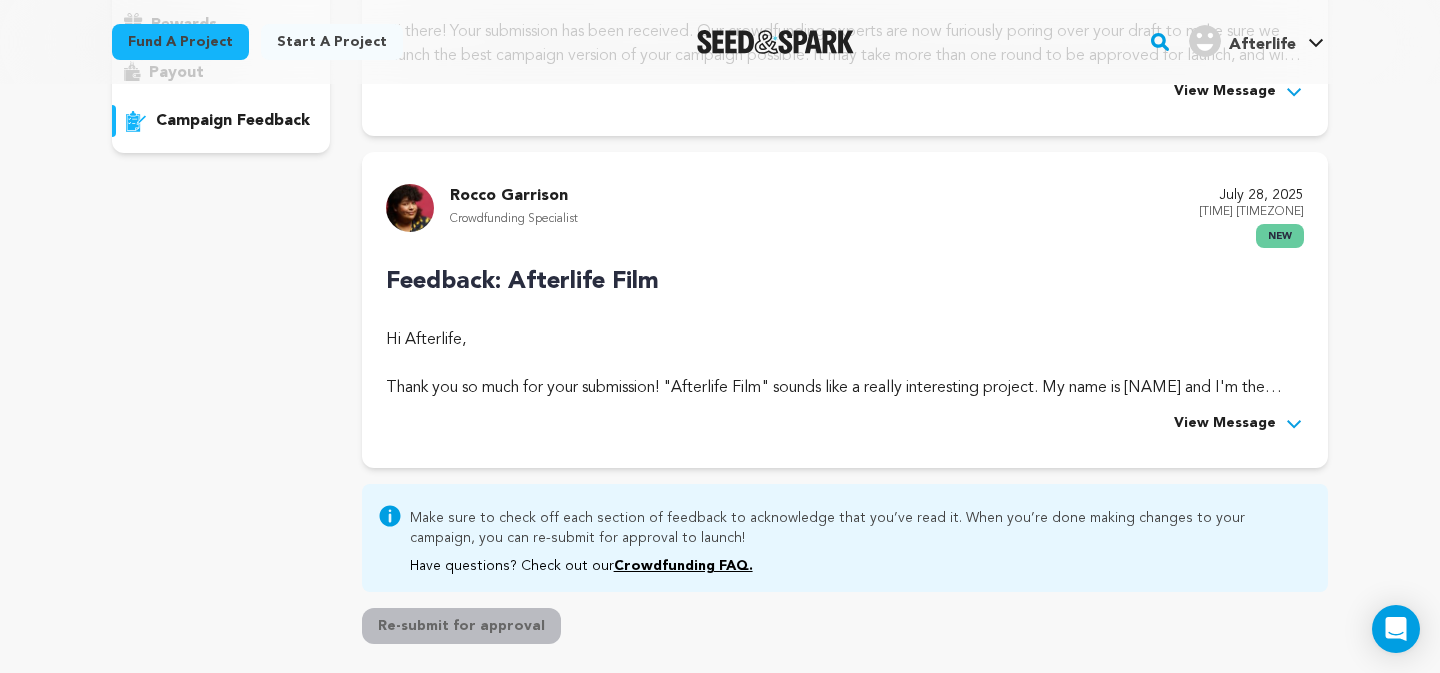 click on "Hi Afterlife, Thank you so much for your submission! "Afterlife Film" sounds like a really interesting project. My name is [NAME] and I'm the Seed&Spark crowdfunding specialist who will work with you on getting this project launched." at bounding box center [845, 364] 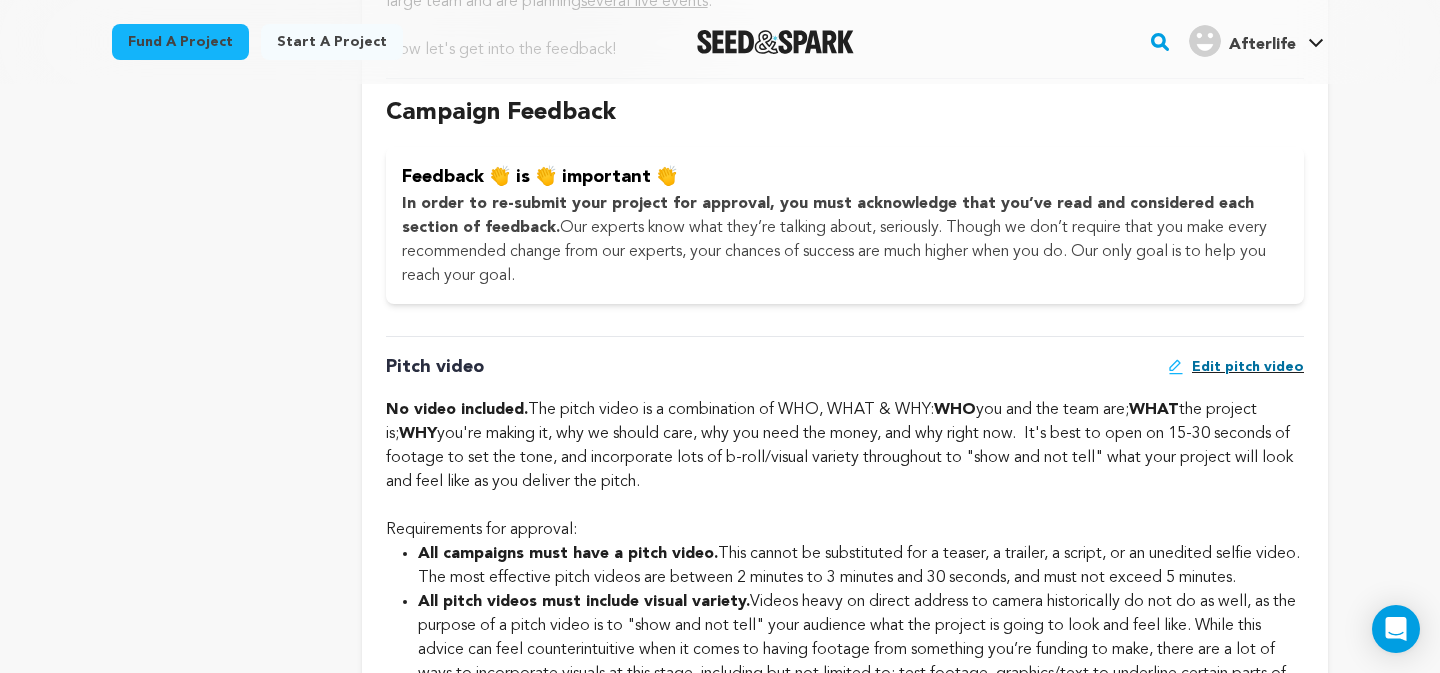 scroll, scrollTop: 1251, scrollLeft: 0, axis: vertical 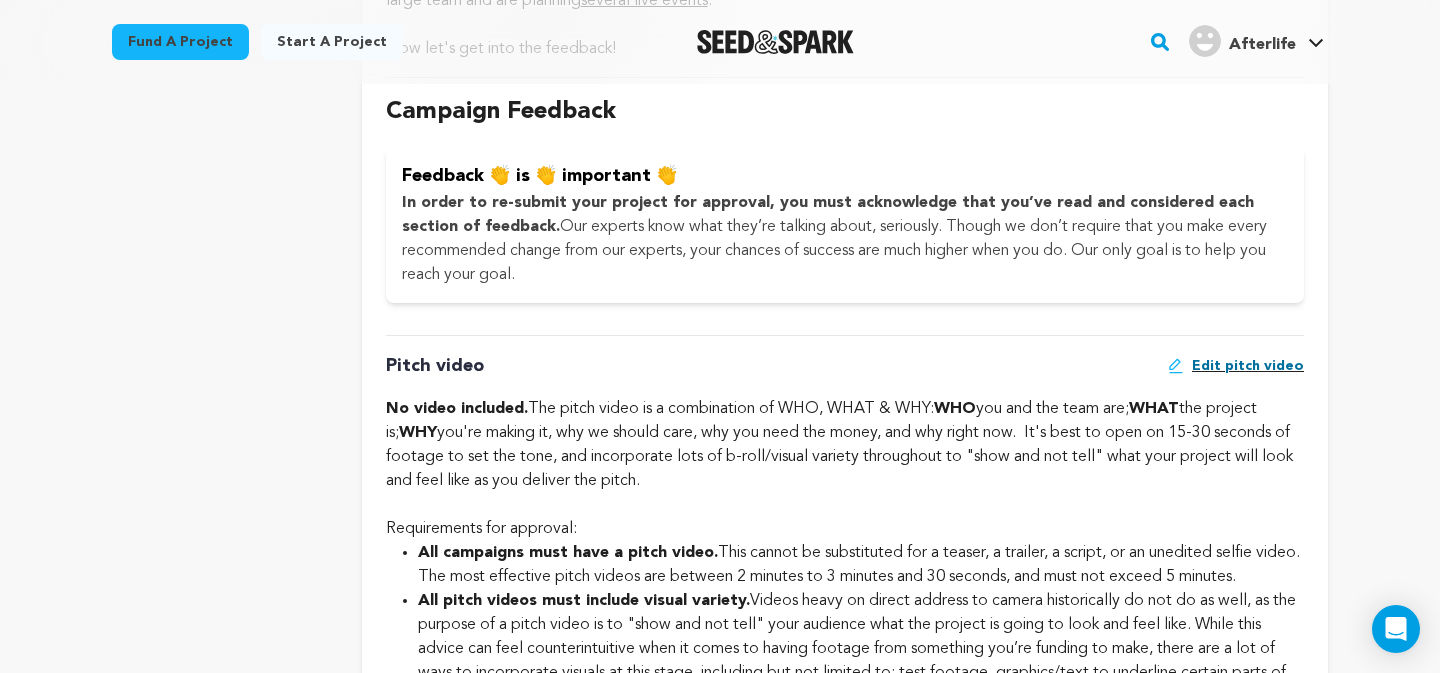 click on "In order to re-submit your project for approval, you must acknowledge that
you’ve read and considered each section of feedback.
Our experts know what they’re talking about, seriously. Though we don’t require that
you make every recommended change from our experts, your chances of success are much
higher when you do. Our only goal is to help you reach your goal." at bounding box center [845, 239] 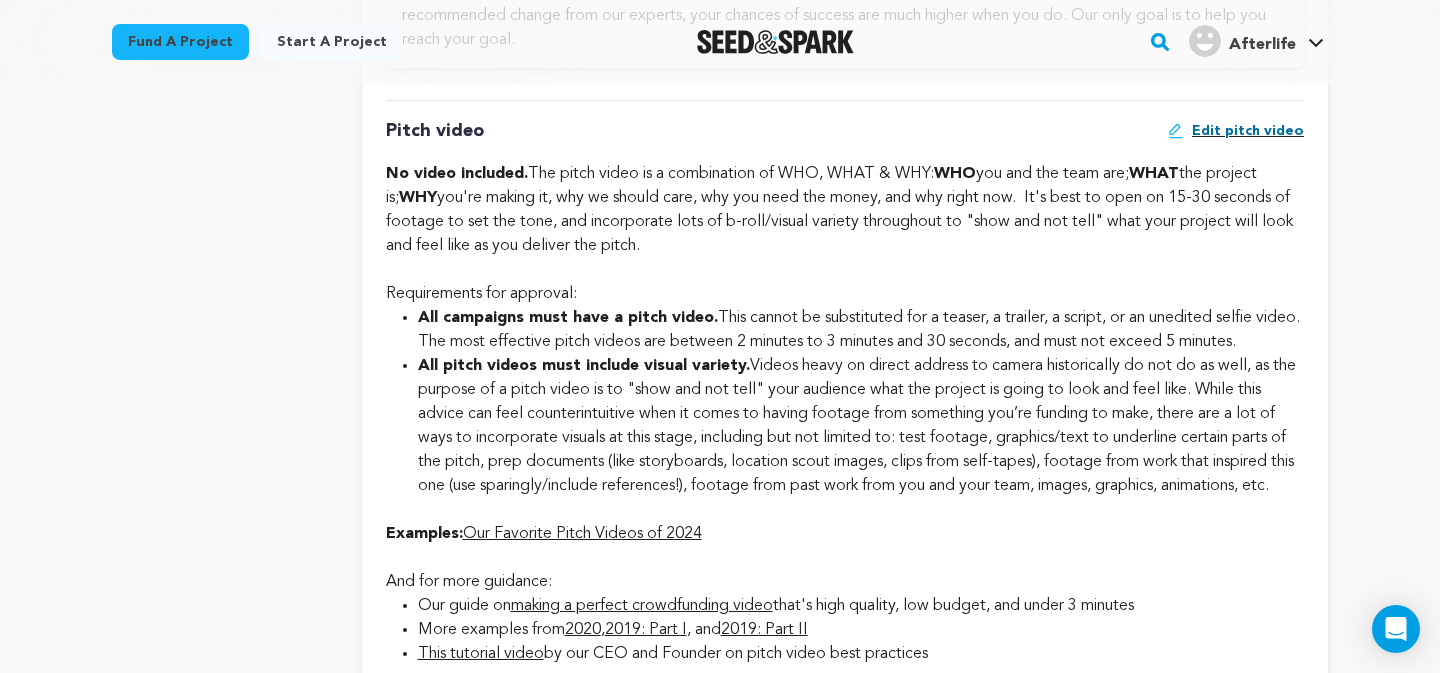 scroll, scrollTop: 1492, scrollLeft: 0, axis: vertical 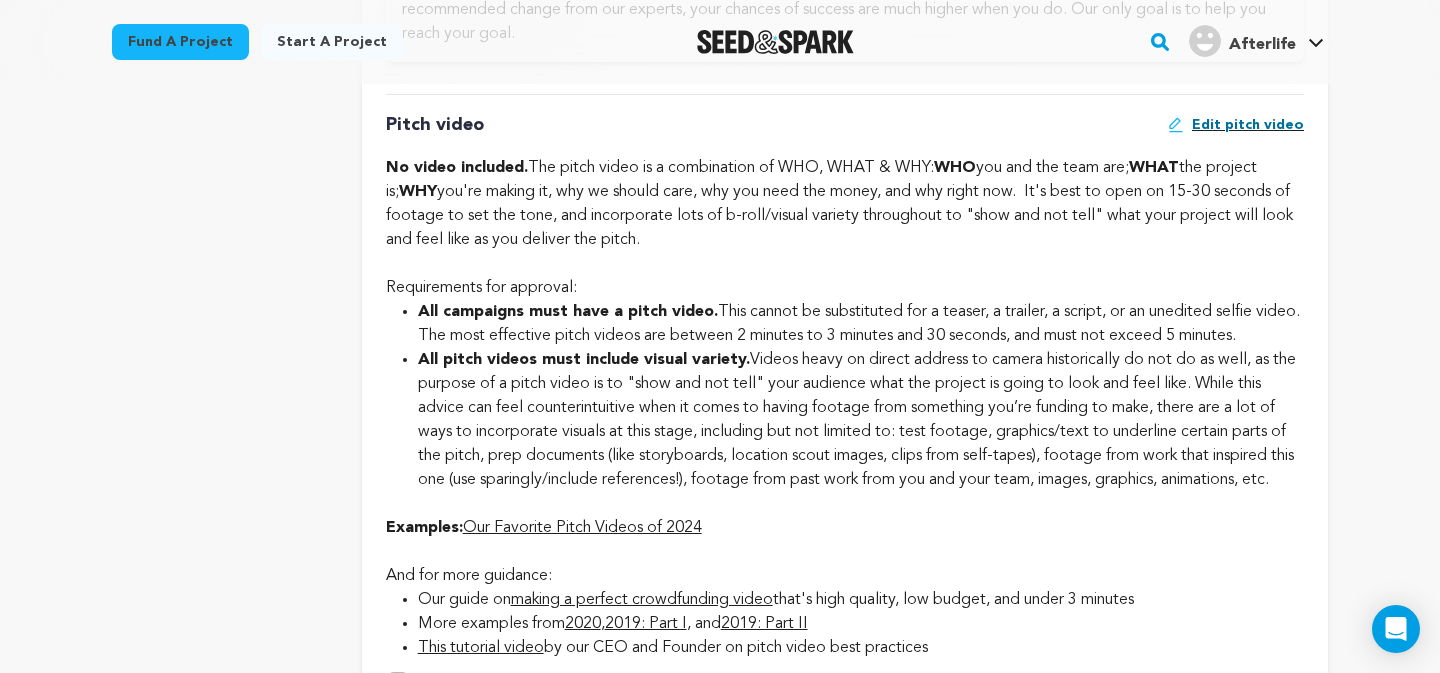 drag, startPoint x: 672, startPoint y: 239, endPoint x: 532, endPoint y: 172, distance: 155.20631 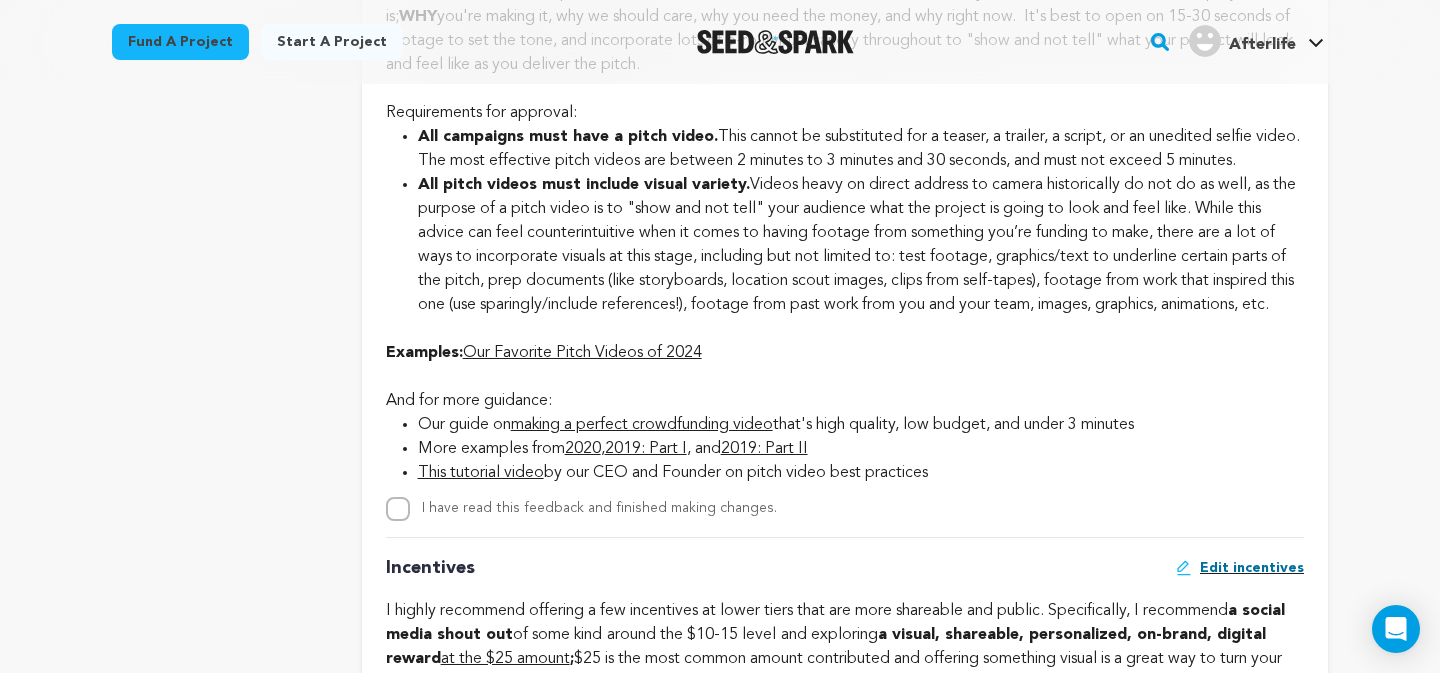 scroll, scrollTop: 1670, scrollLeft: 0, axis: vertical 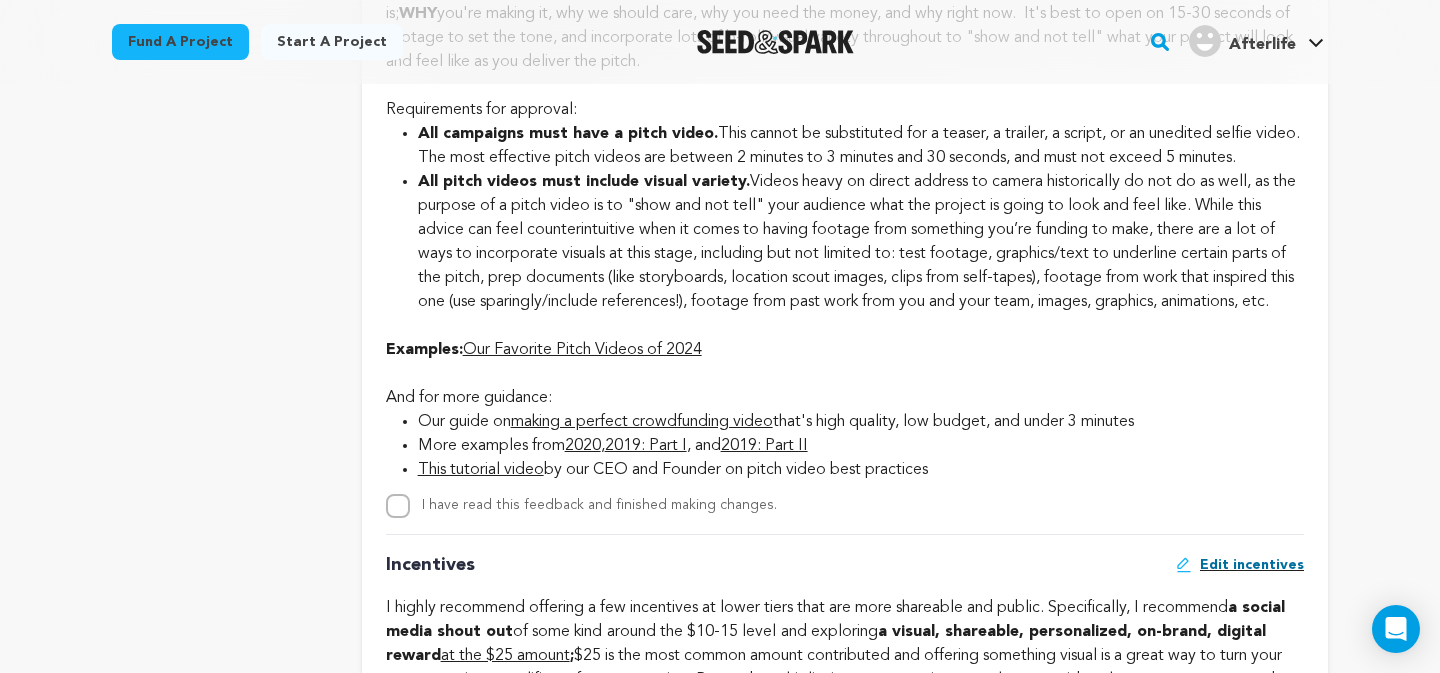 click on "All pitch videos must include visual variety.  Videos heavy on direct address to camera historically do not do as well, as the purpose of a pitch video is to "show and not tell" your audience what the project is going to look and feel like. While this advice can feel counterintuitive when it comes to having footage from something you’re funding to make, there are a lot of ways to incorporate visuals at this stage, including but not limited to: test footage, graphics/text to underline certain parts of the pitch, prep documents (like storyboards, location scout images, clips from self-tapes), footage from work that inspired this one (use sparingly/include references!), footage from past work from you and your team, images, graphics, animations, etc." at bounding box center (861, 242) 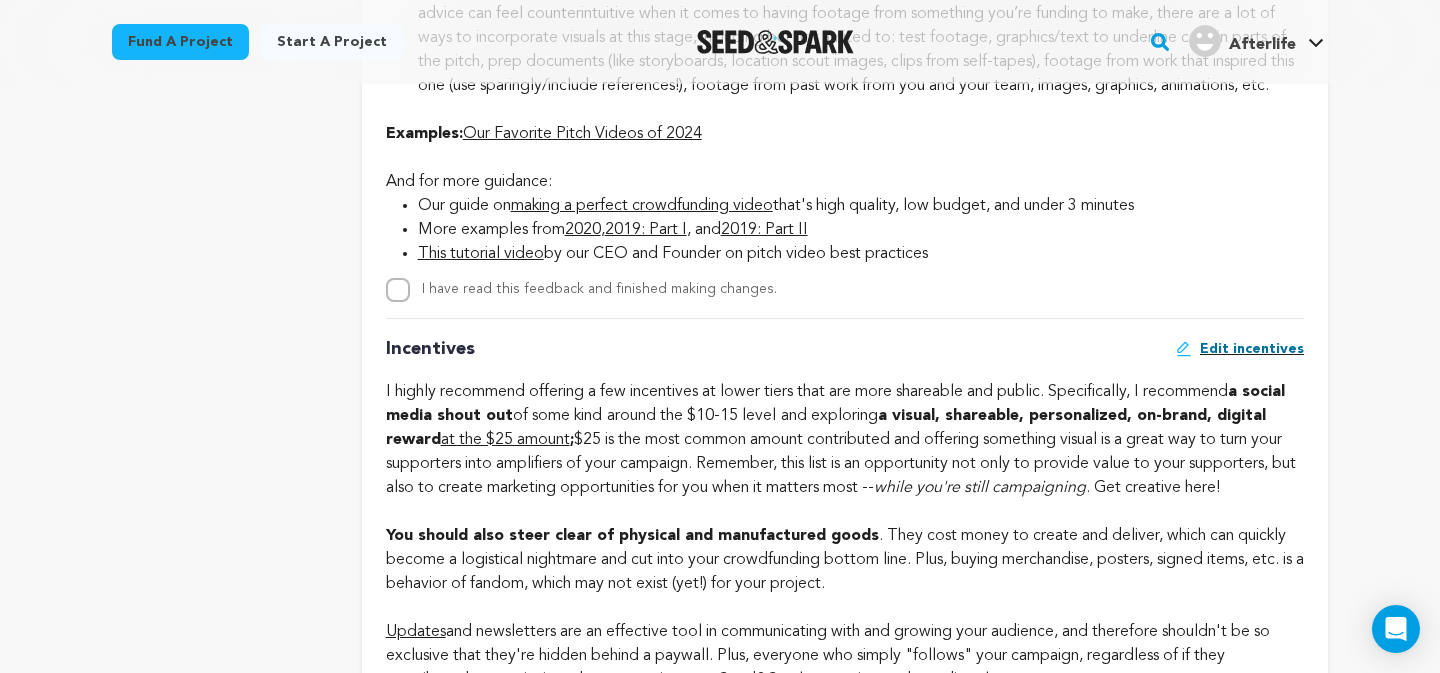 scroll, scrollTop: 1891, scrollLeft: 0, axis: vertical 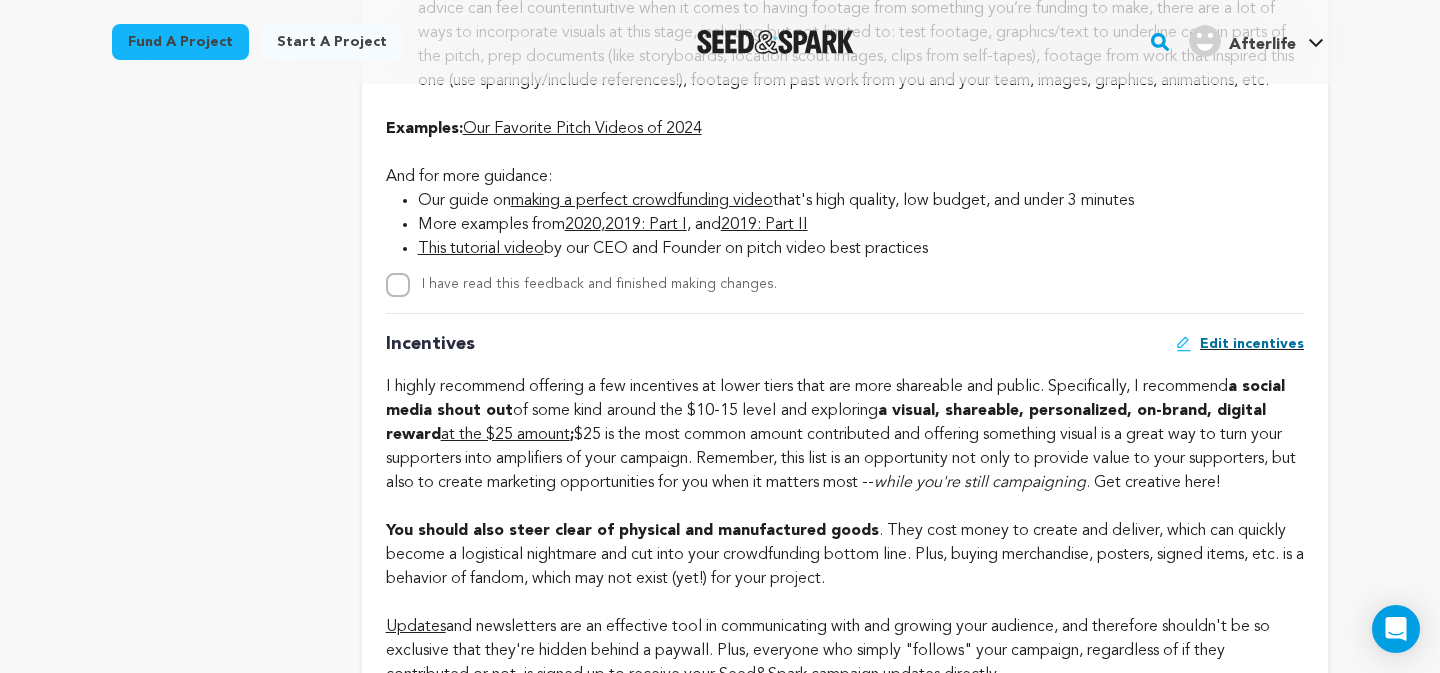 click on "Examples:  Our Favorite Pitch Videos of 2024" at bounding box center [845, 129] 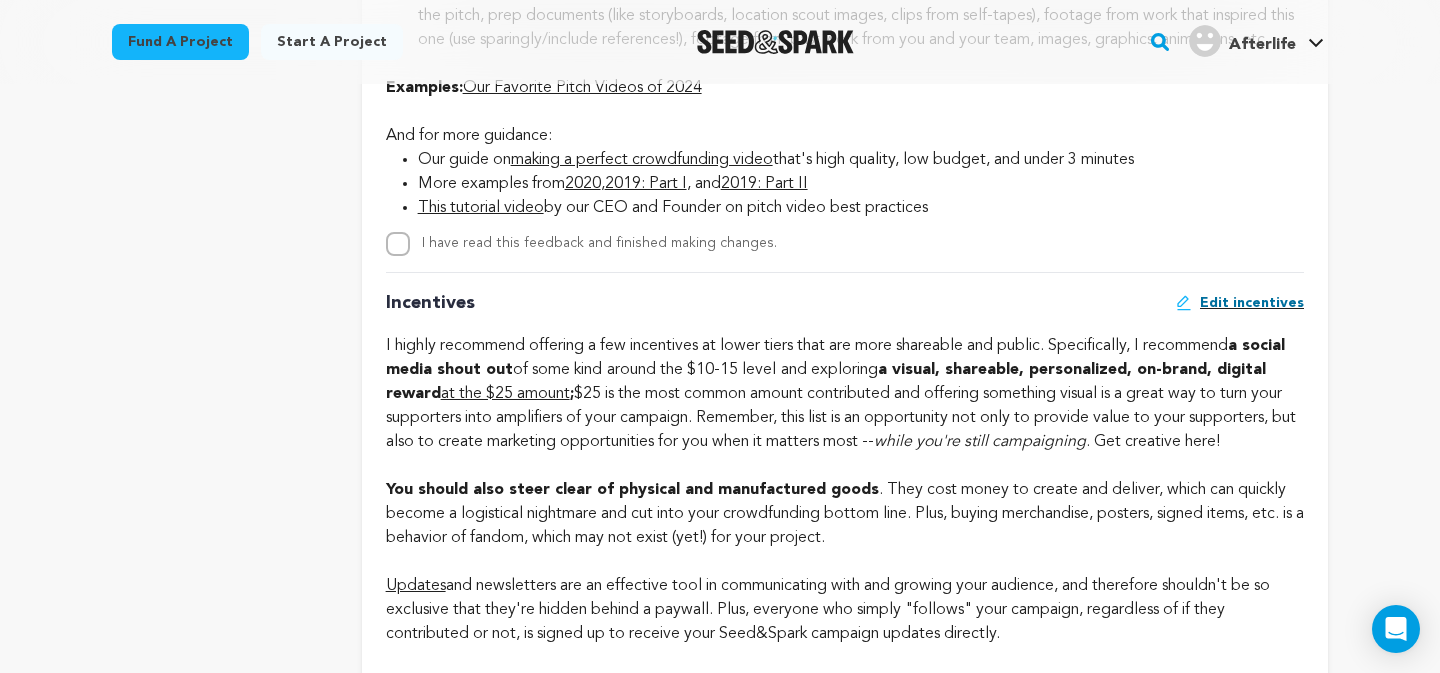 scroll, scrollTop: 1934, scrollLeft: 0, axis: vertical 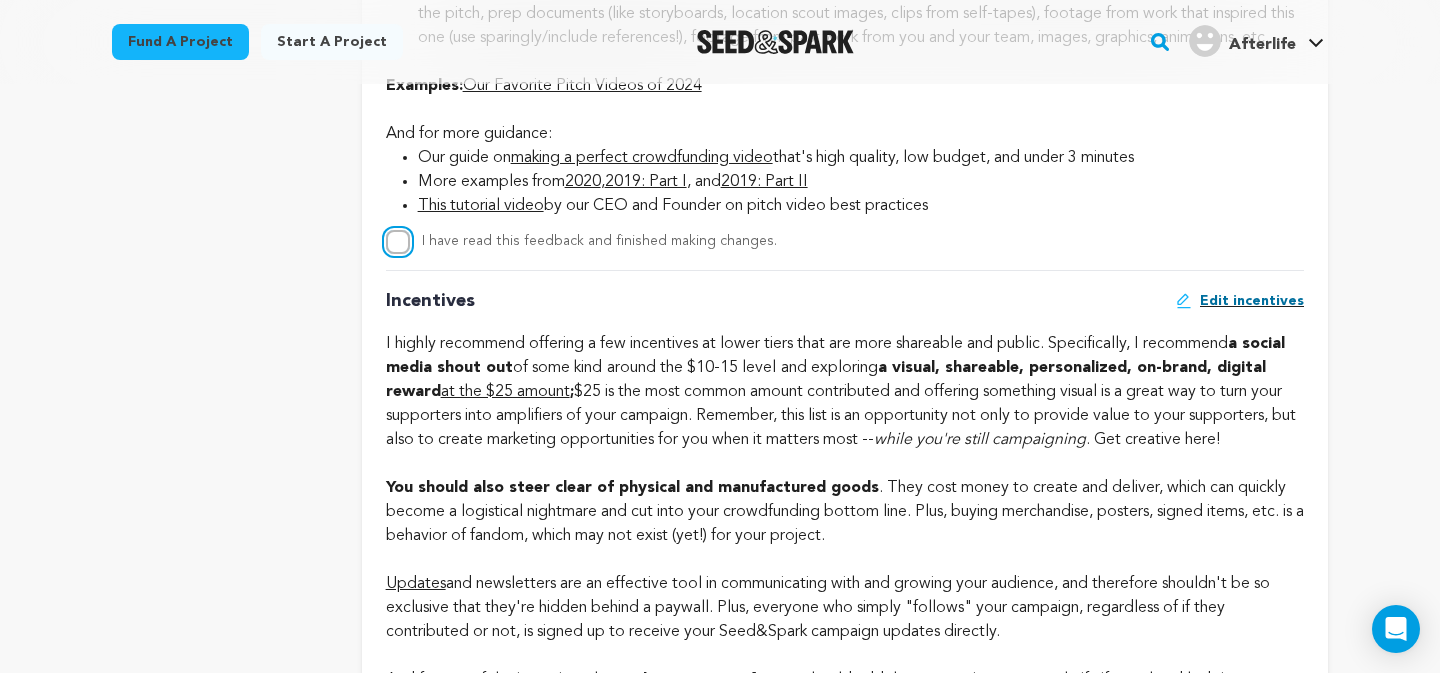 click on "I have read this feedback and finished making changes." at bounding box center (398, 242) 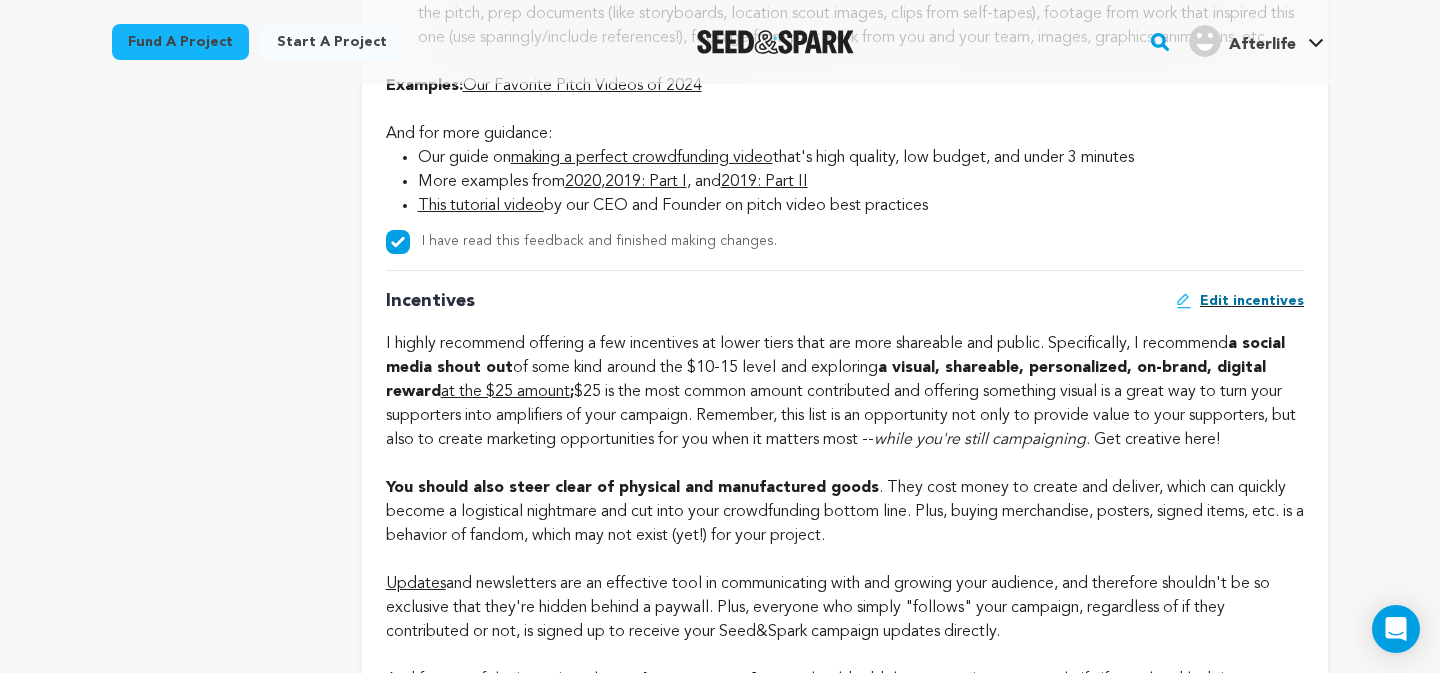 click on "Incentives
Edit incentives" at bounding box center (845, -309) 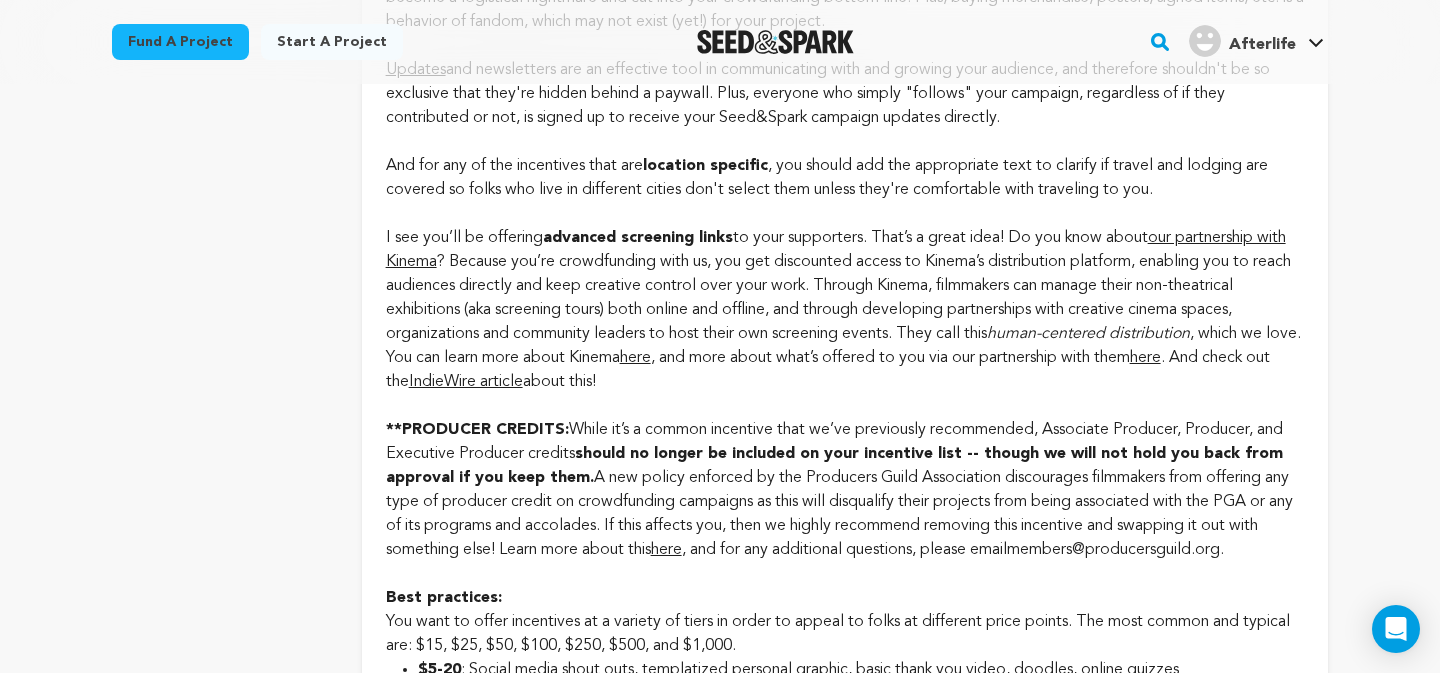 scroll, scrollTop: 2450, scrollLeft: 0, axis: vertical 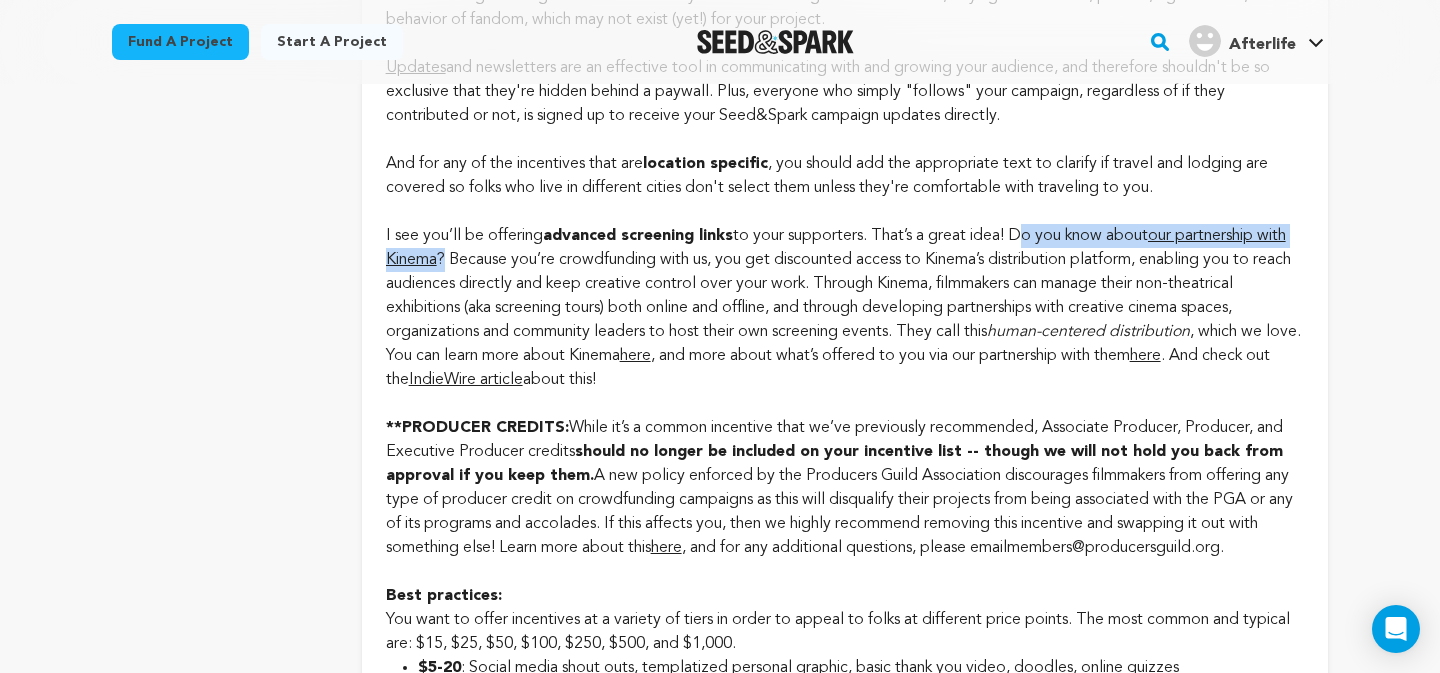 drag, startPoint x: 1023, startPoint y: 285, endPoint x: 479, endPoint y: 309, distance: 544.5292 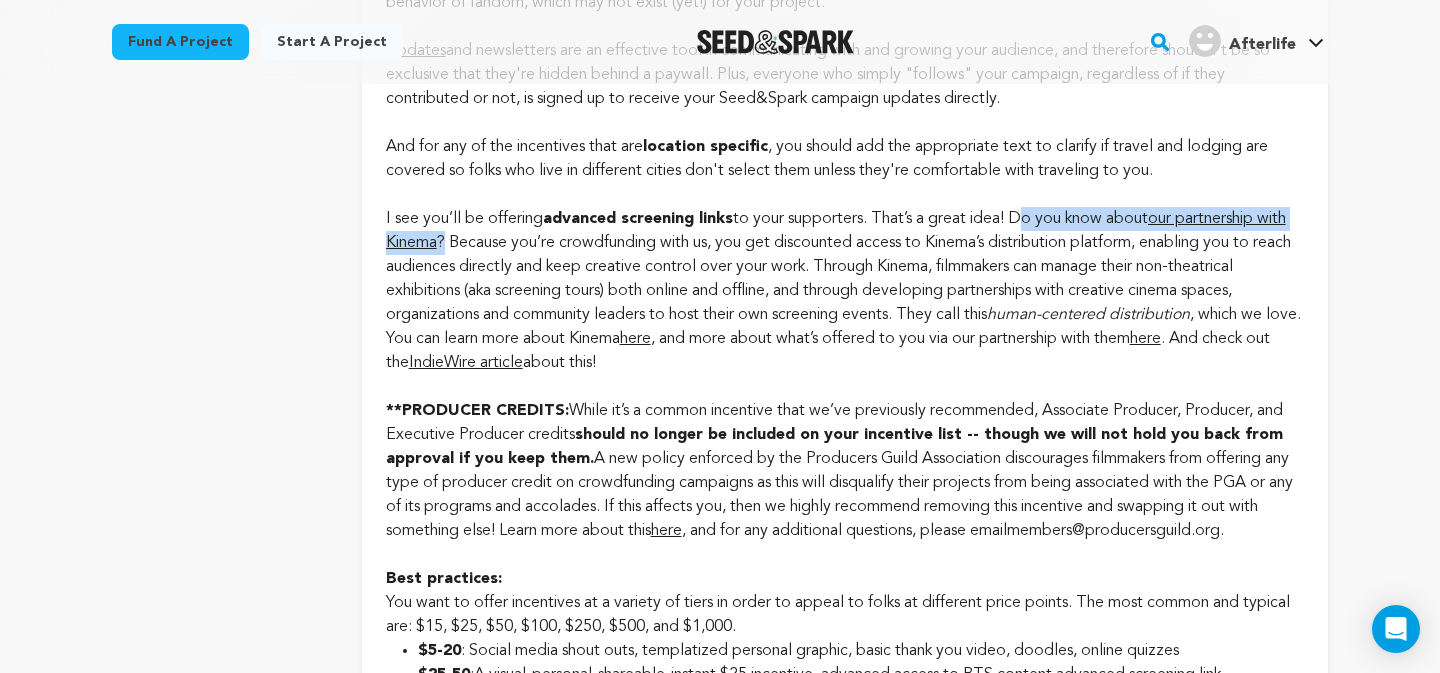 scroll, scrollTop: 2470, scrollLeft: 0, axis: vertical 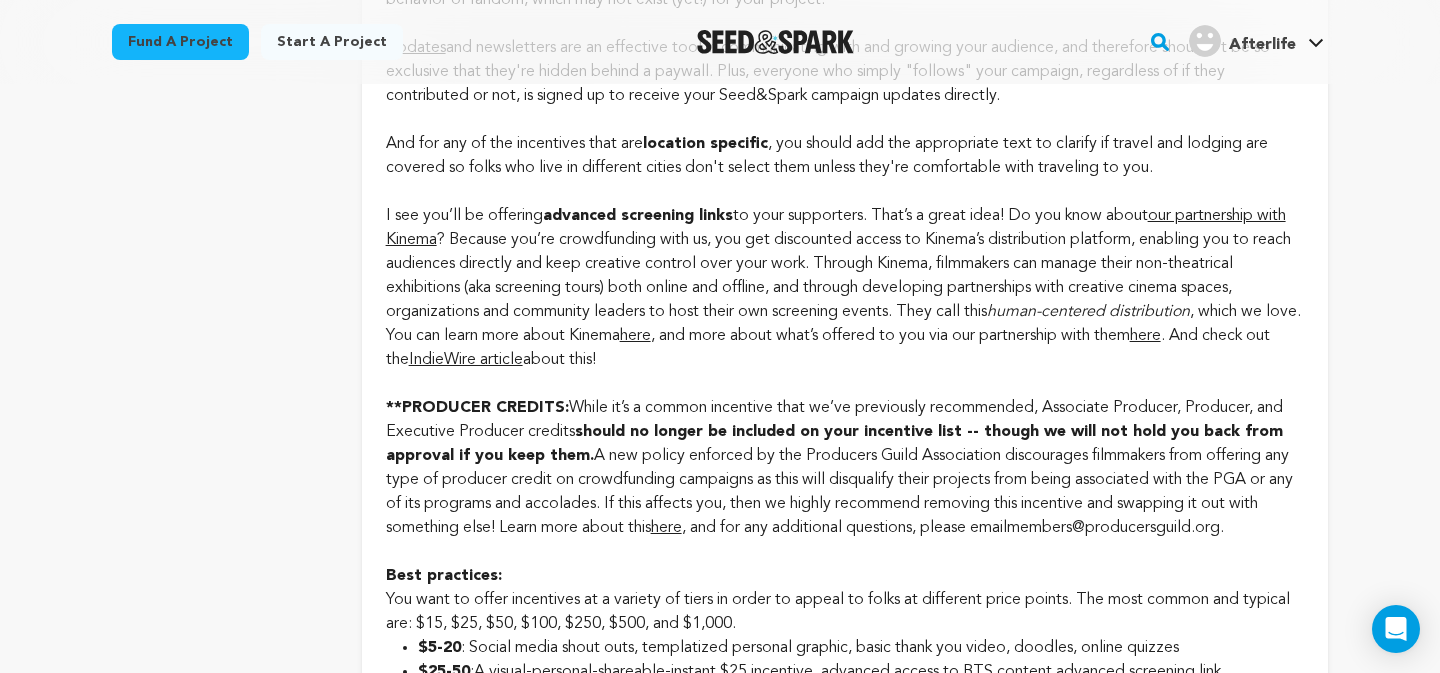 click on "I see you’ll be offering  advanced screening links  to your supporters. That’s a great idea! Do you know about  our partnership with Kinema ? Because you’re crowdfunding with us, you get discounted access to Kinema’s distribution platform, enabling you to reach audiences directly and keep creative control over your work. Through Kinema, filmmakers can manage their non-theatrical exhibitions (aka screening tours) both online and offline, and through developing partnerships with creative cinema spaces, organizations and community leaders to host their own screening events. They call this  human-centered distribution , which we love. You can learn more about Kinema  here , and more about what’s offered to you via our partnership with them  here . And check out the  IndieWire article  about this!" at bounding box center (845, -1566) 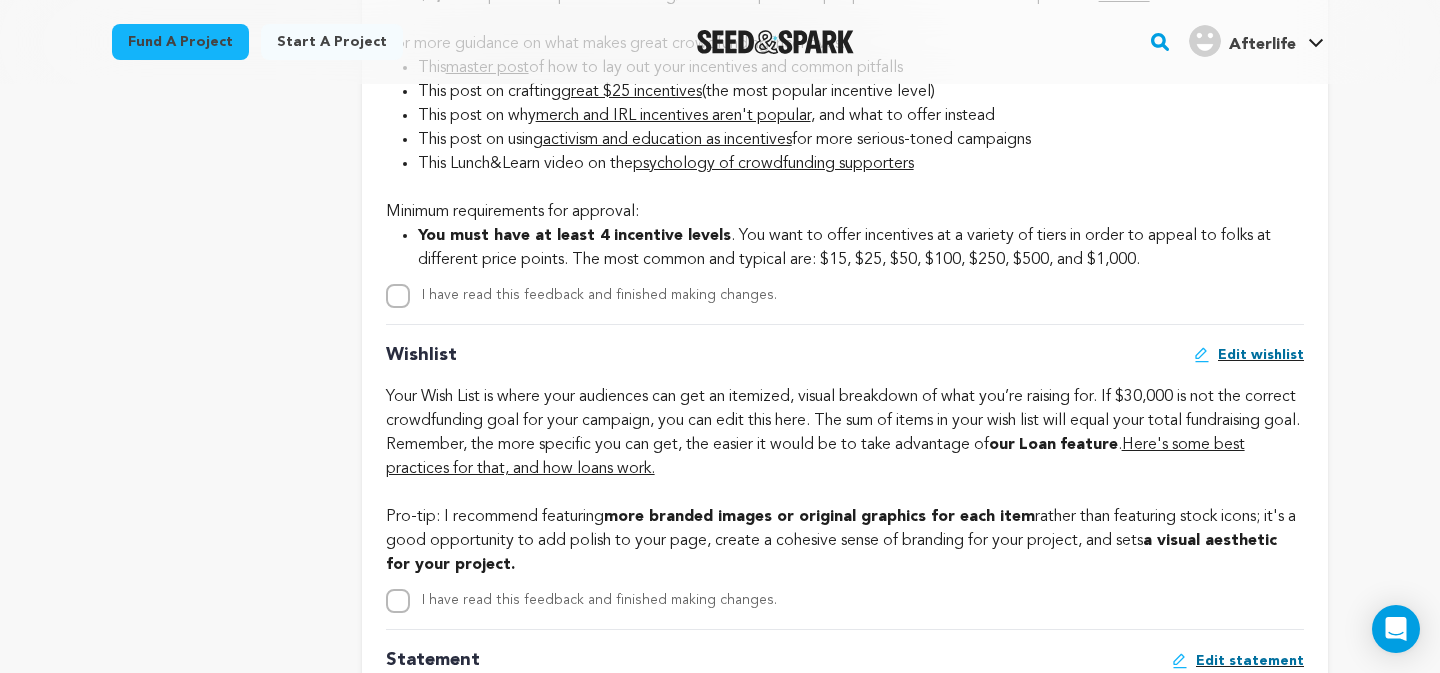 scroll, scrollTop: 3319, scrollLeft: 0, axis: vertical 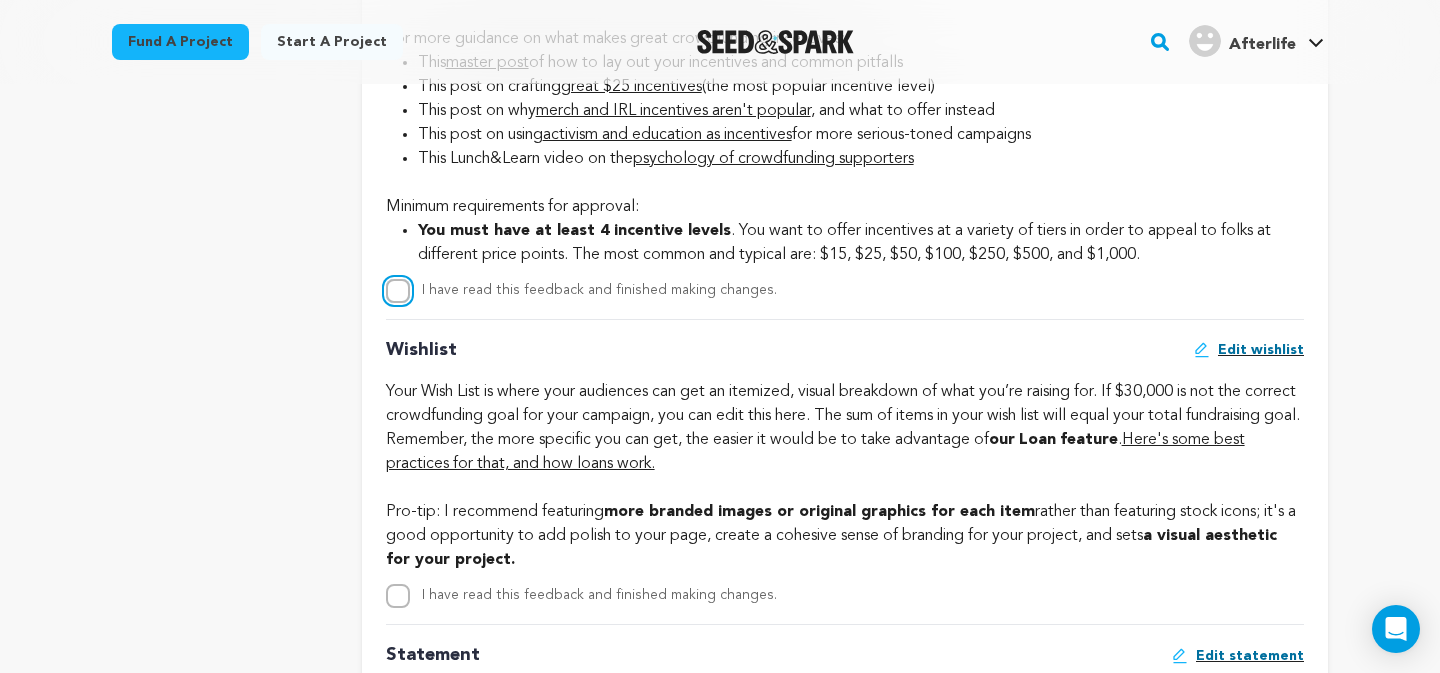 click on "I have read this feedback and finished making changes." at bounding box center (398, 291) 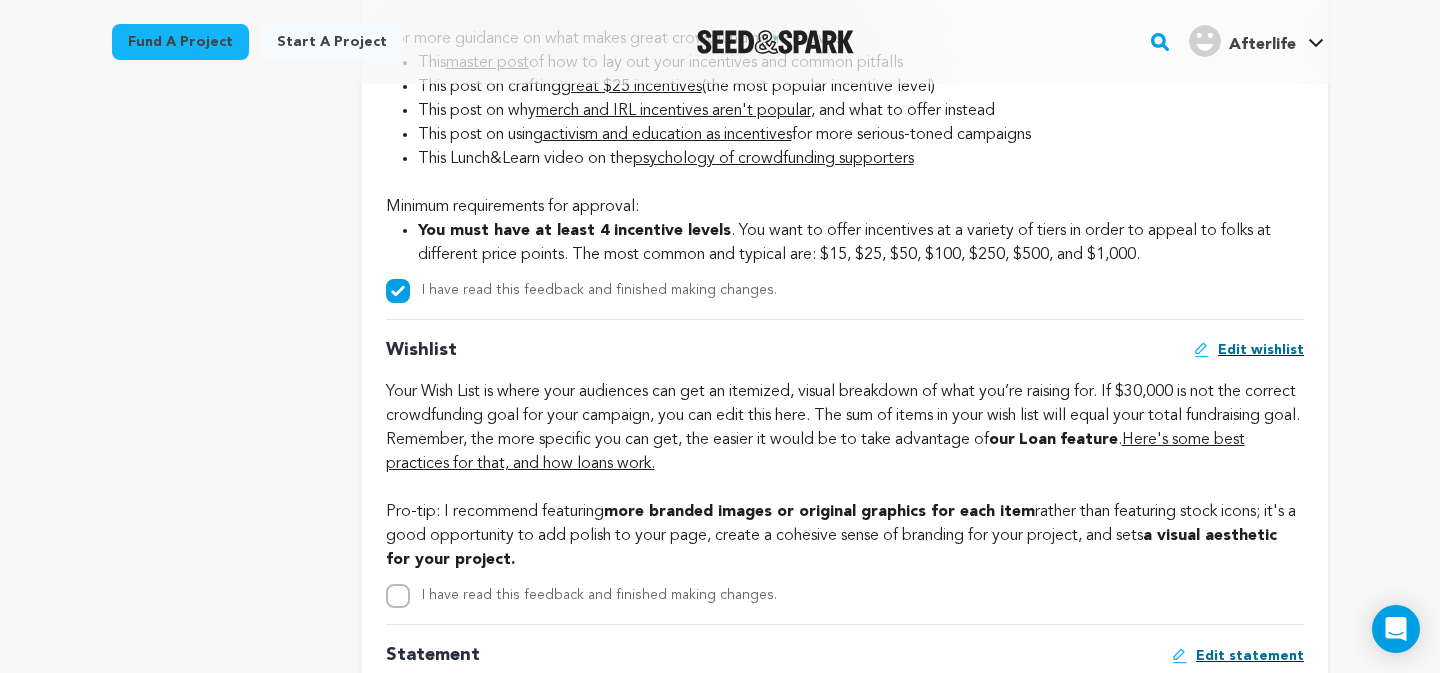 click on "Wishlist
Edit wishlist
our   Loan   feature .  Here's some best practices for that, and how loans work. Pro-tip: I recommend featuring  more branded images or original graphics for each item a visual aesthetic for your project." at bounding box center (845, 464) 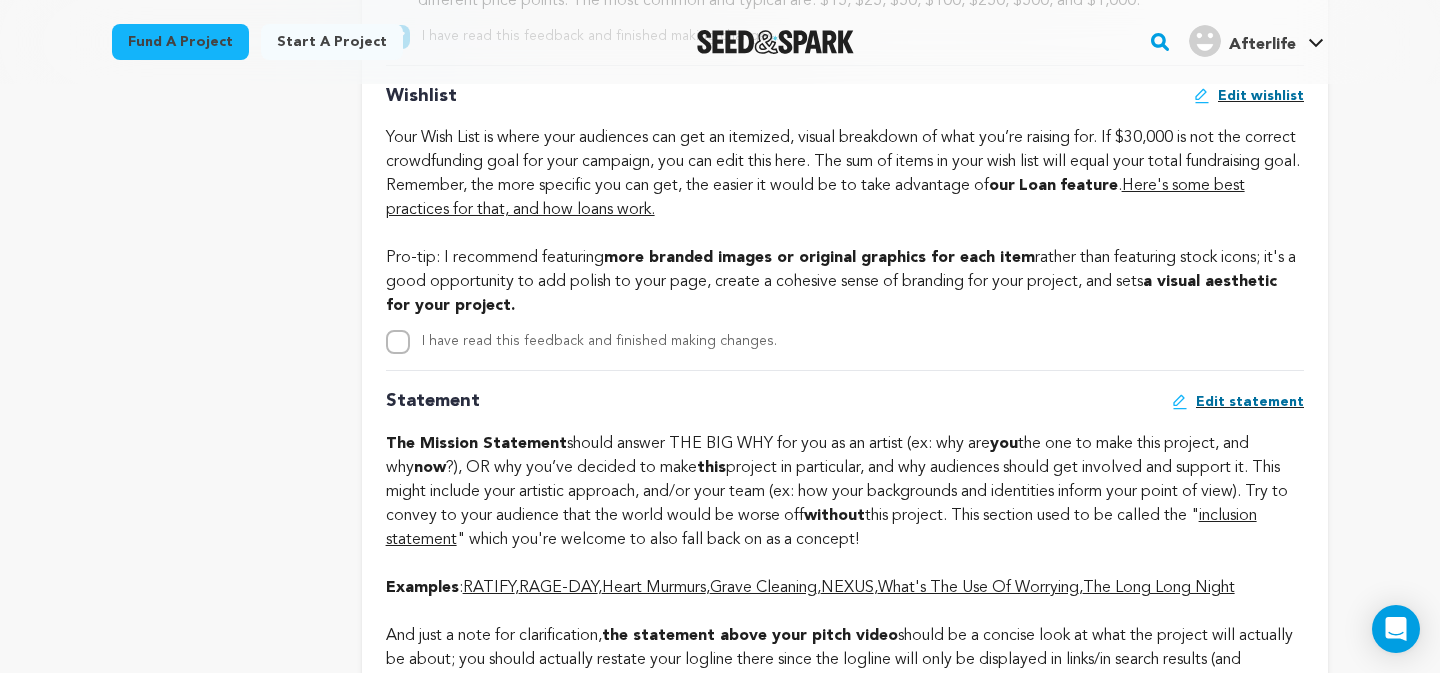 scroll, scrollTop: 3579, scrollLeft: 0, axis: vertical 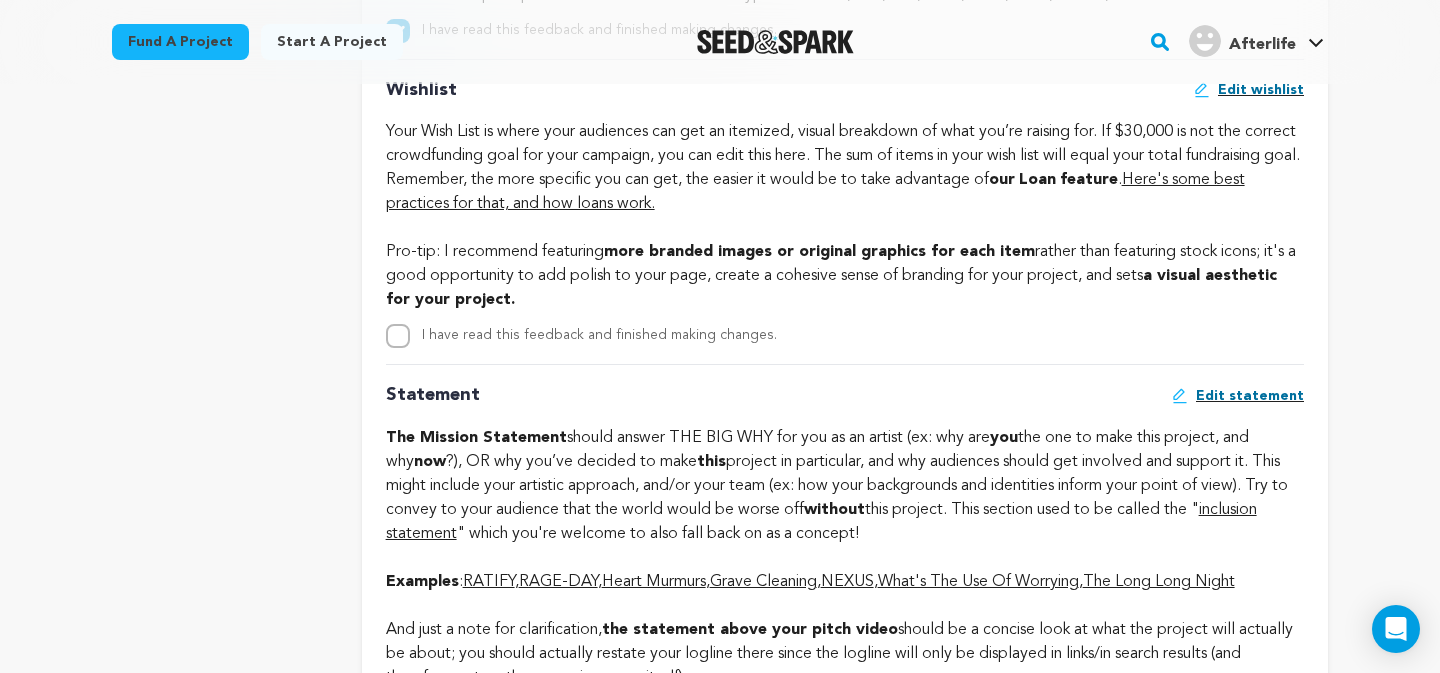 click on "Wishlist
Edit wishlist
our   Loan   feature .  Here's some best practices for that, and how loans work. Pro-tip: I recommend featuring  more branded images or original graphics for each item a visual aesthetic for your project." at bounding box center [845, 204] 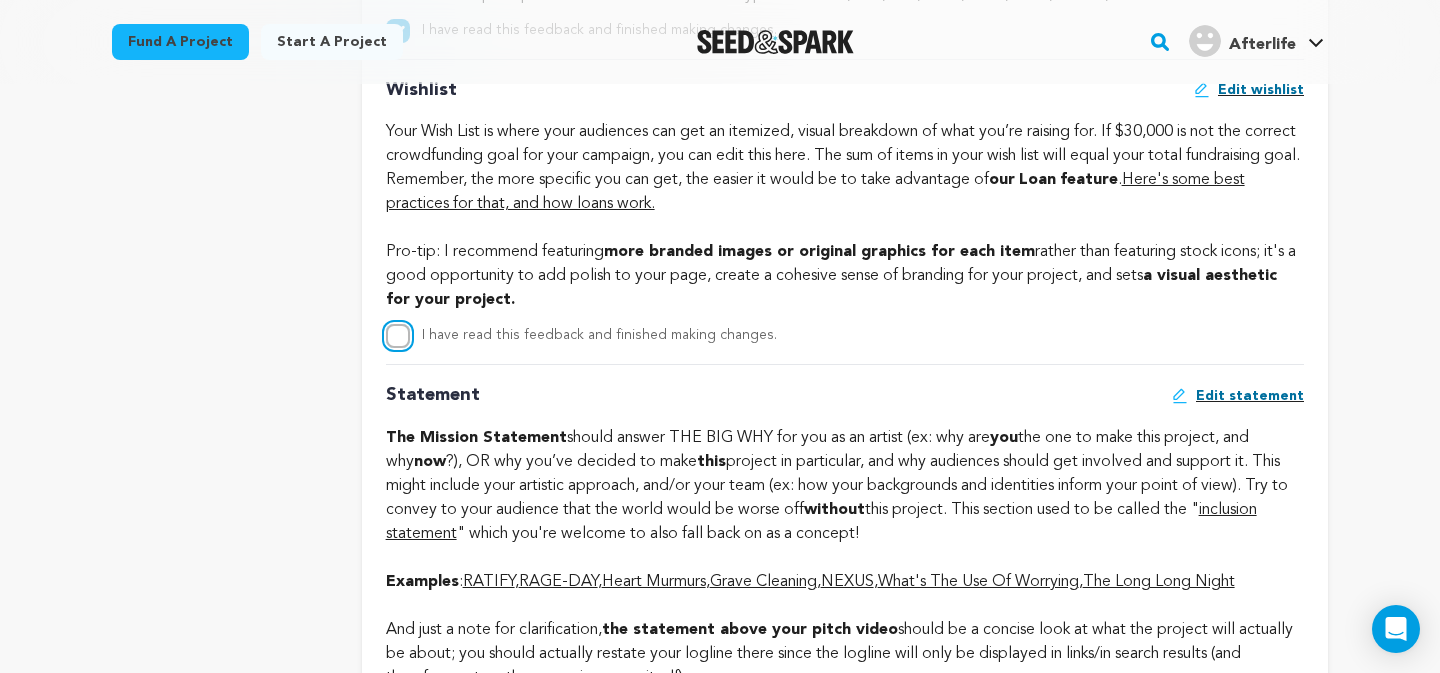 click on "I have read this feedback and finished making changes." at bounding box center (398, 336) 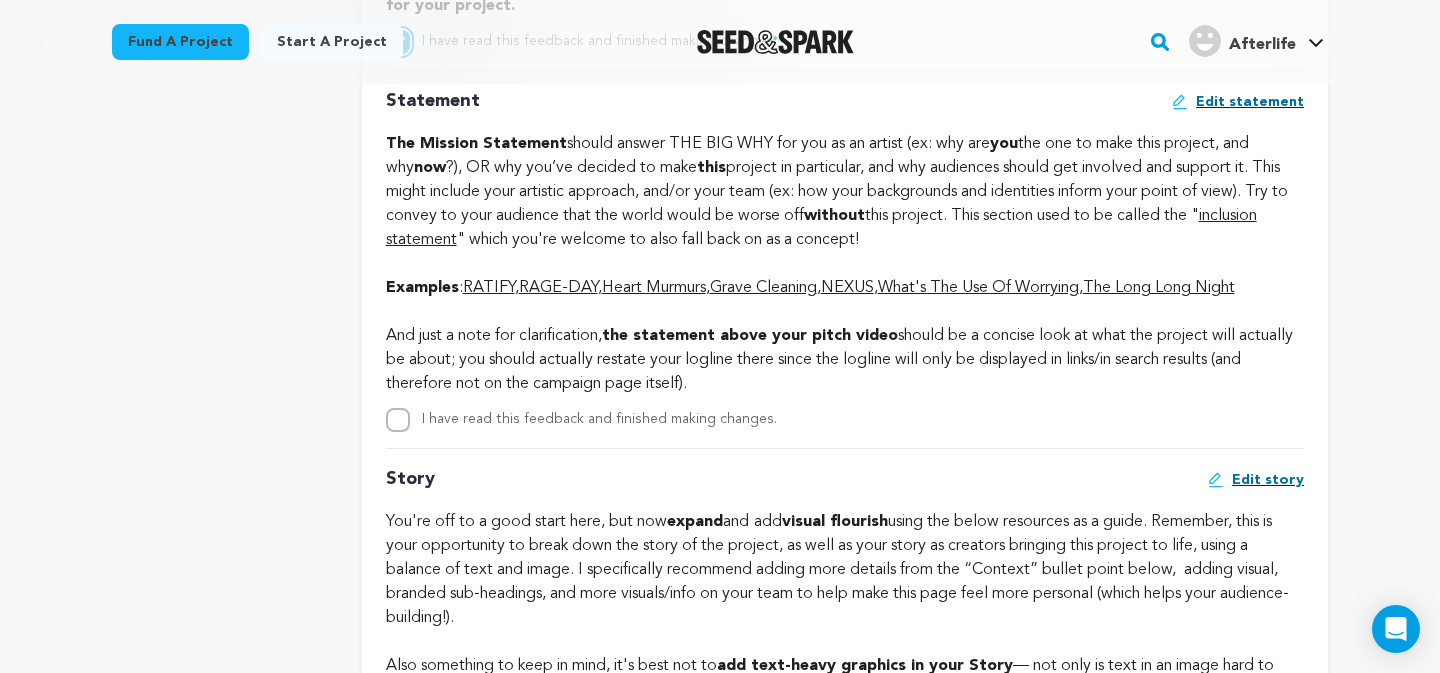 scroll, scrollTop: 3874, scrollLeft: 0, axis: vertical 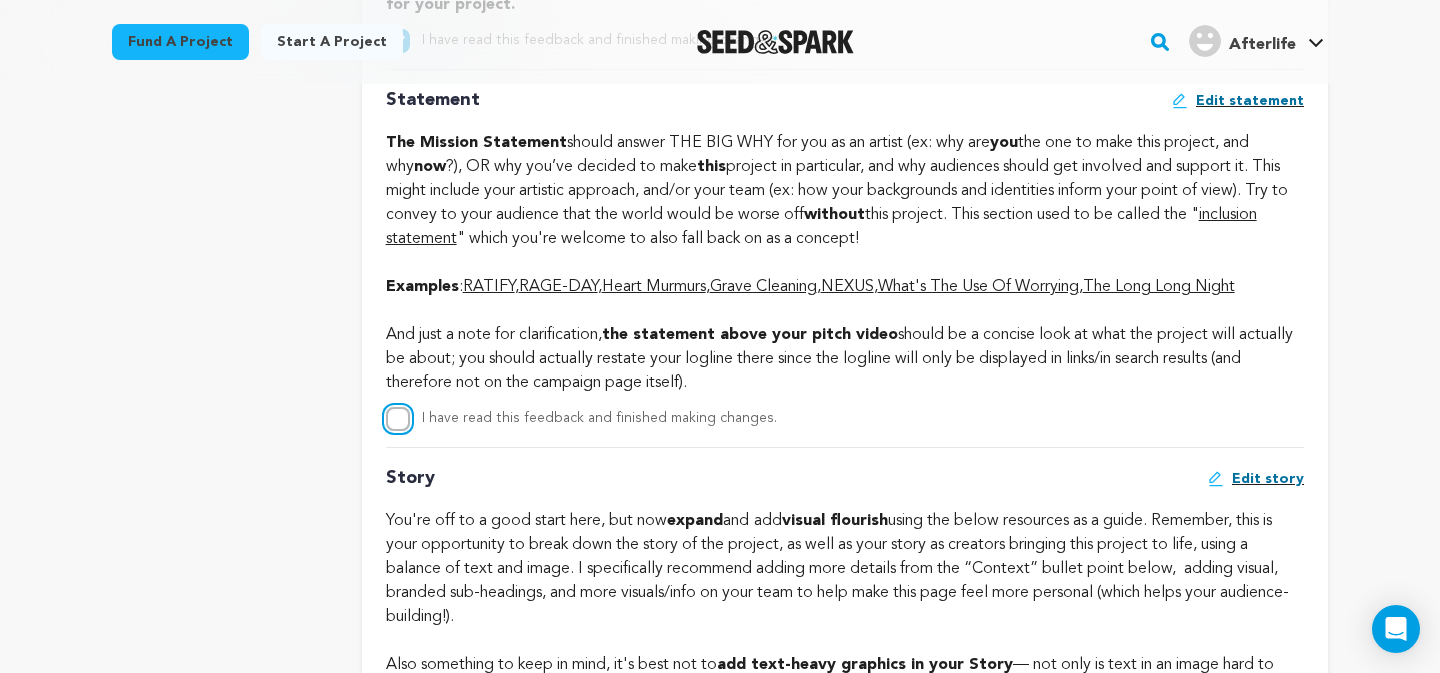 click on "I have read this feedback and finished making changes." at bounding box center [398, 419] 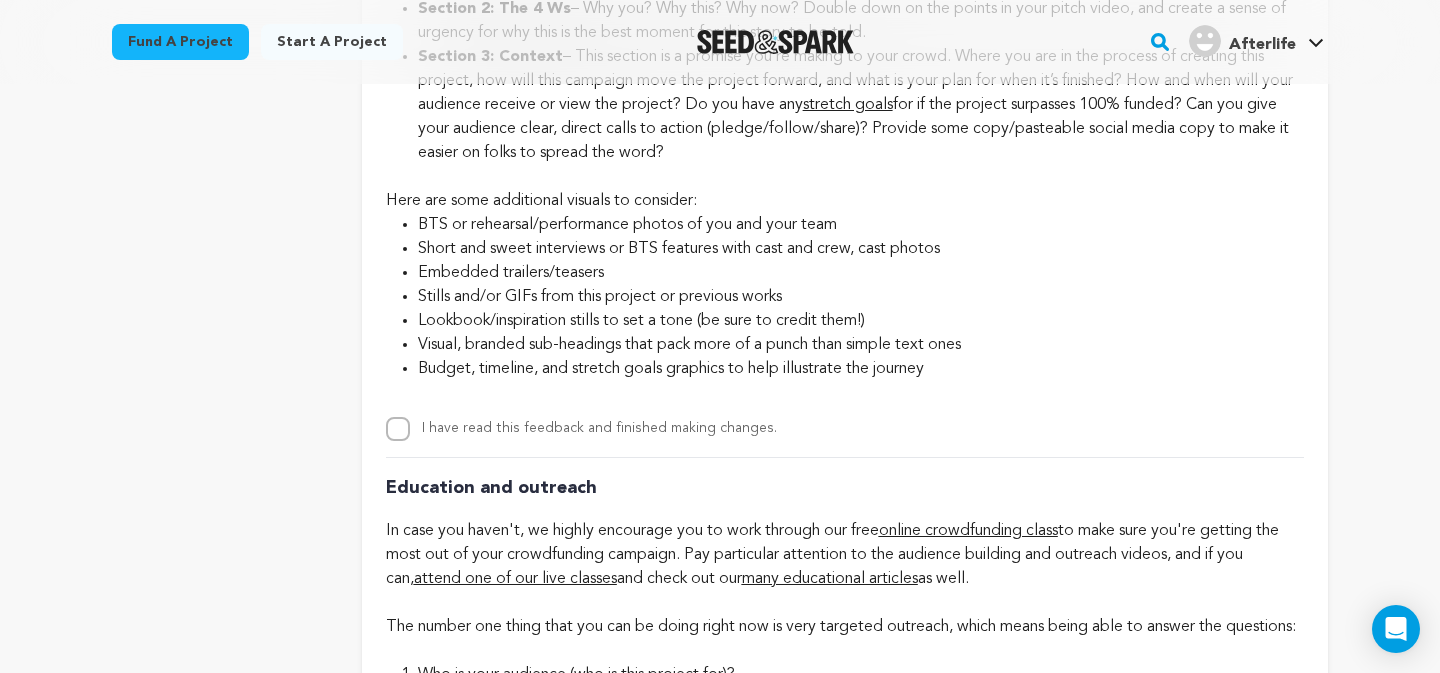 scroll, scrollTop: 4948, scrollLeft: 0, axis: vertical 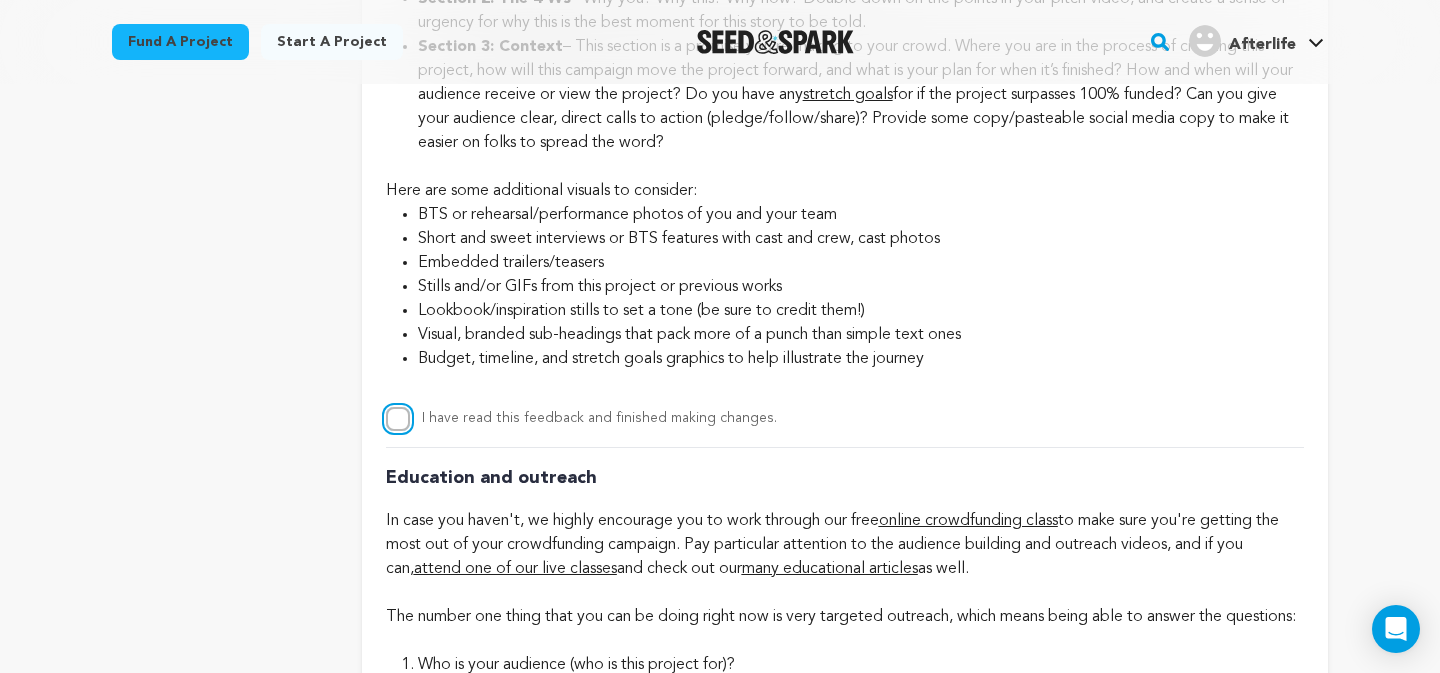 click on "I have read this feedback and finished making changes." at bounding box center (398, 419) 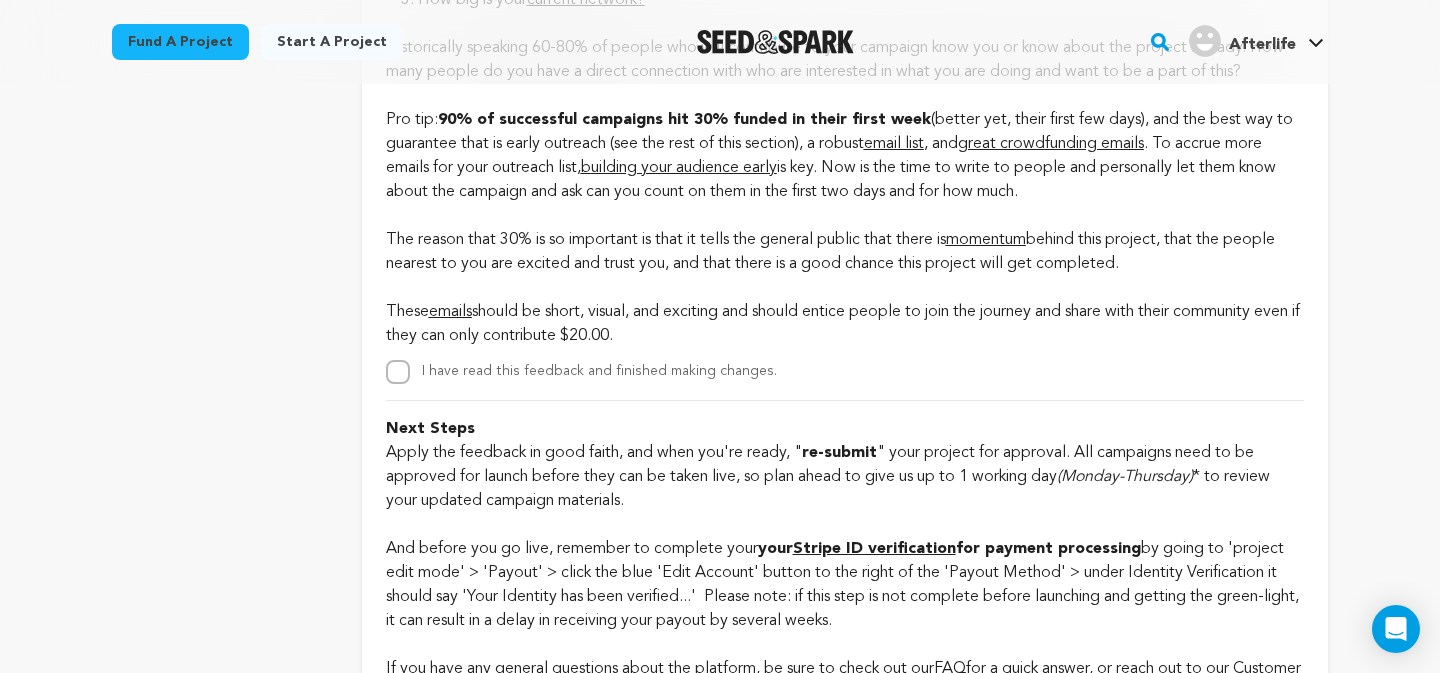 scroll, scrollTop: 5673, scrollLeft: 0, axis: vertical 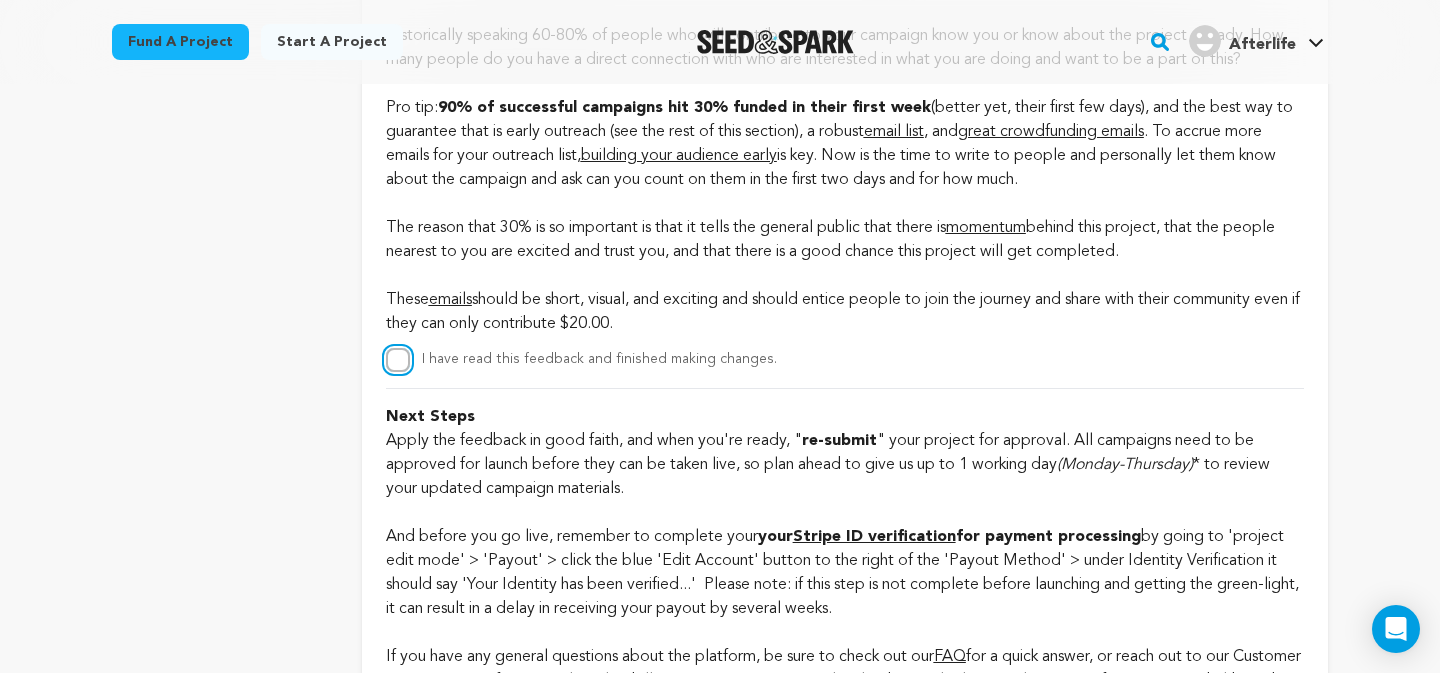 click on "I have read this feedback and finished making changes." at bounding box center [398, 360] 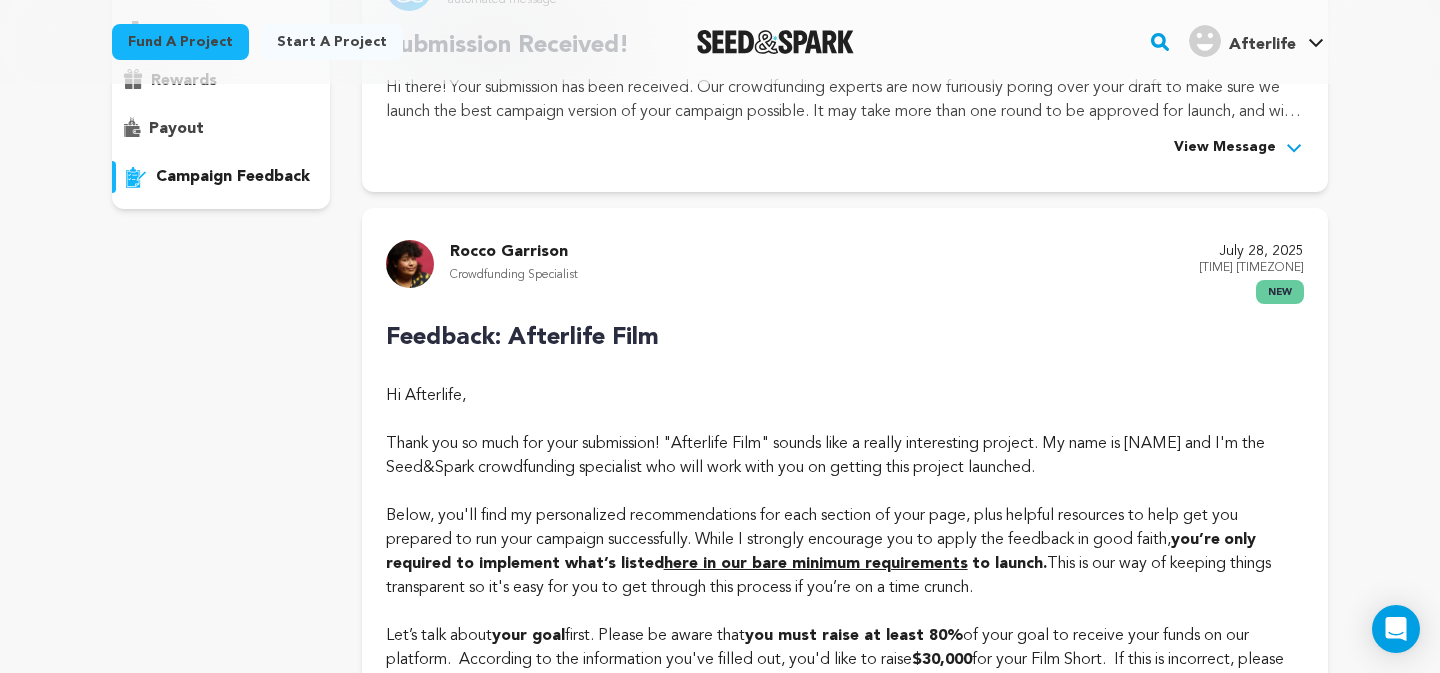 scroll, scrollTop: 0, scrollLeft: 0, axis: both 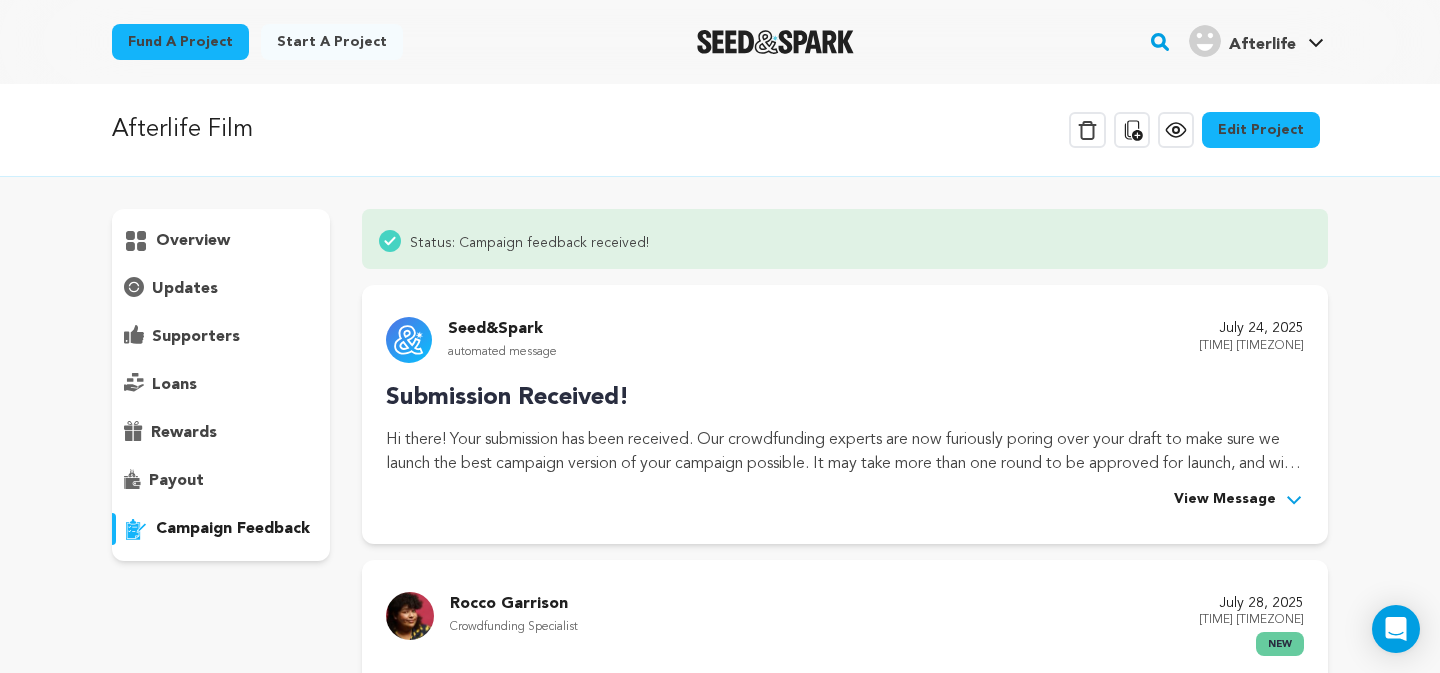 click on "Afterlife Film
Delete Campaign
Copy public preview link
View project
Edit Project
View more option" at bounding box center (720, 130) 